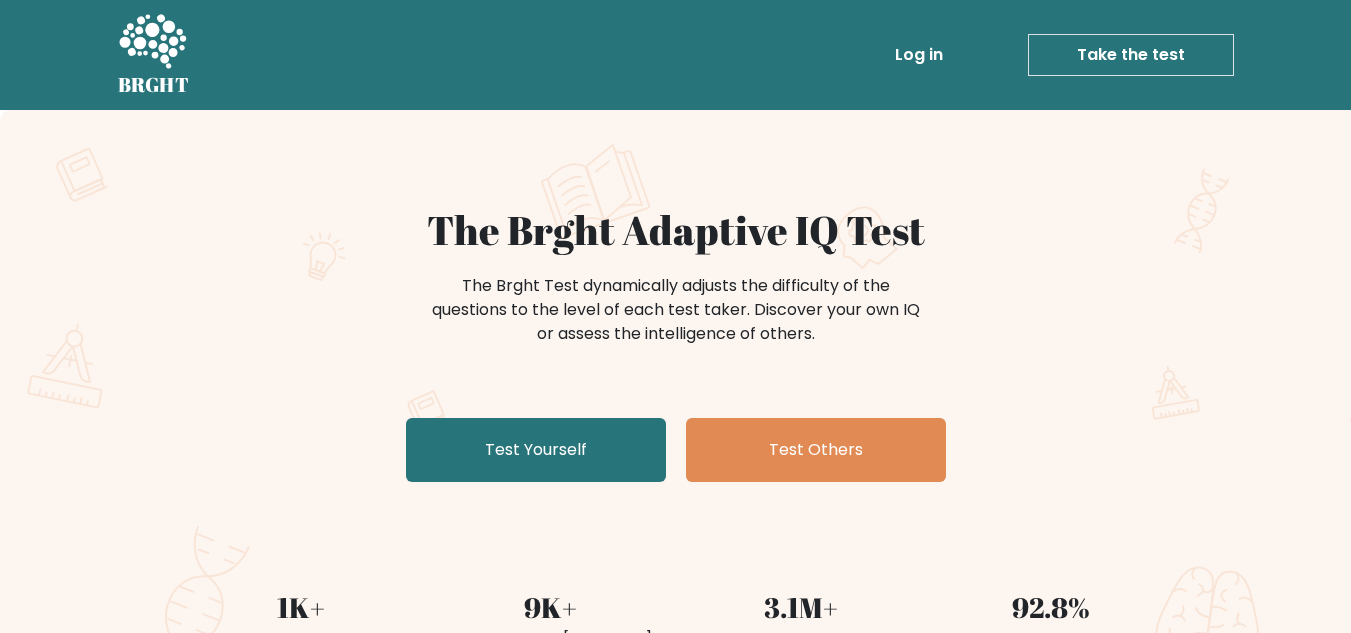scroll, scrollTop: 0, scrollLeft: 0, axis: both 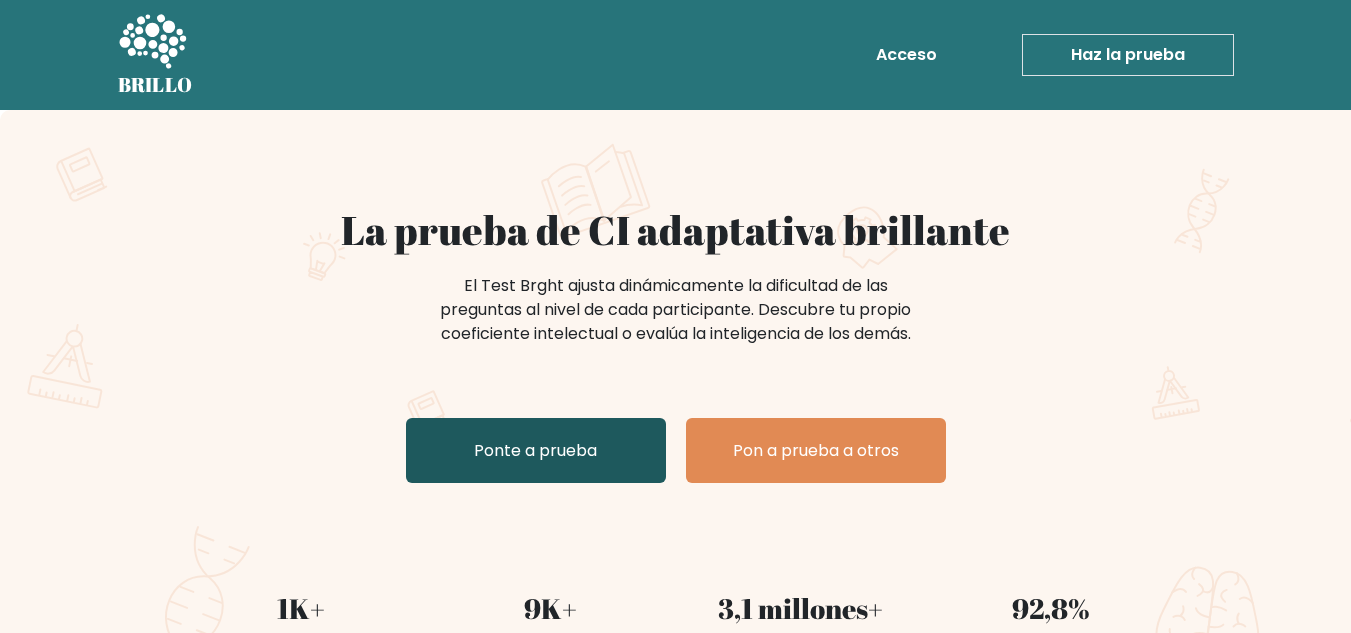 click on "Ponte a prueba" at bounding box center [535, 450] 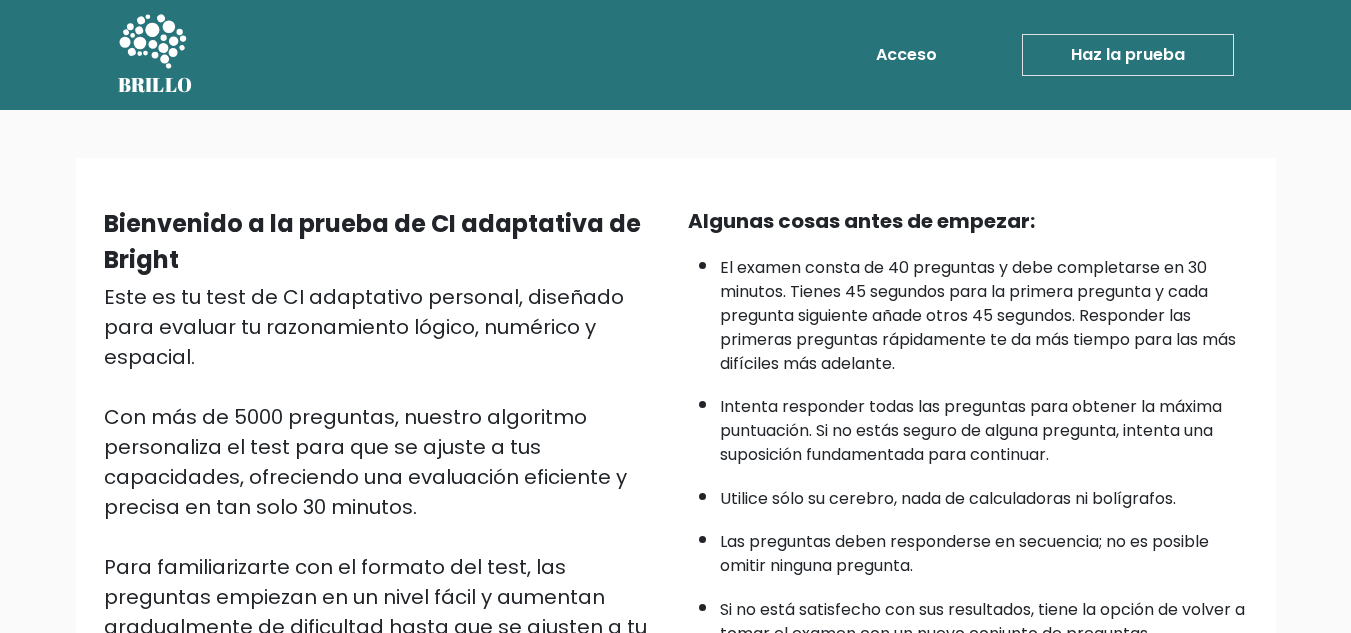 scroll, scrollTop: 0, scrollLeft: 0, axis: both 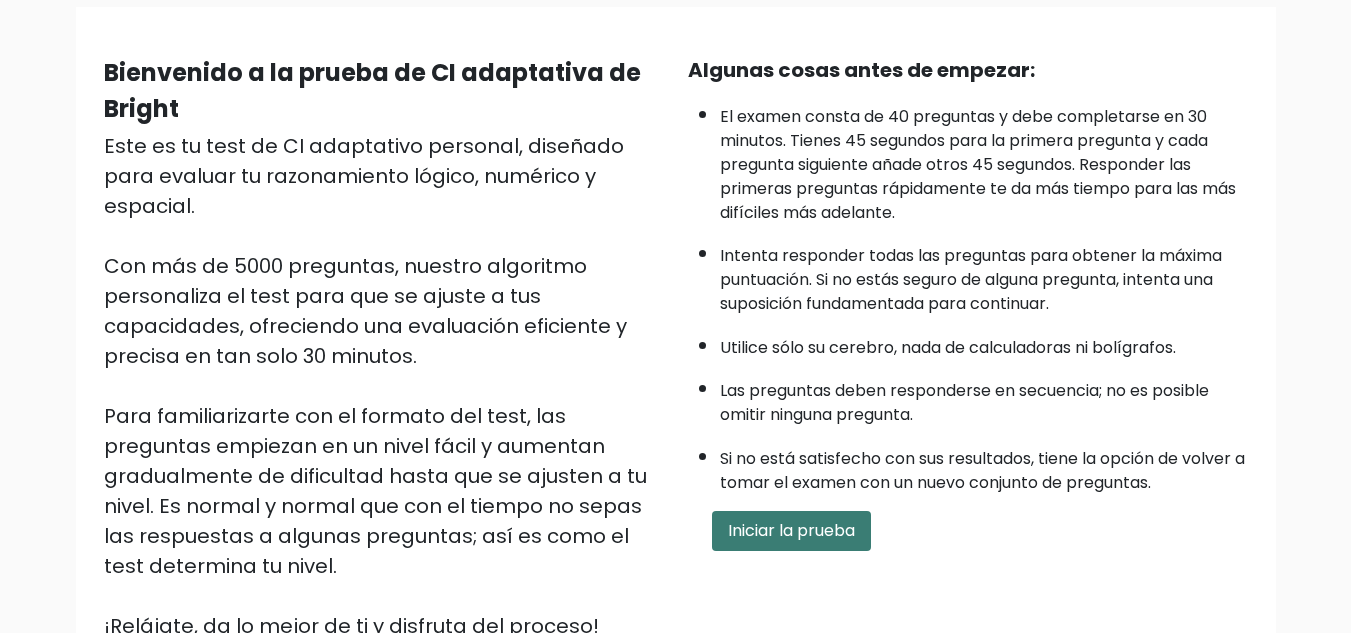 click on "Iniciar la prueba" at bounding box center (791, 530) 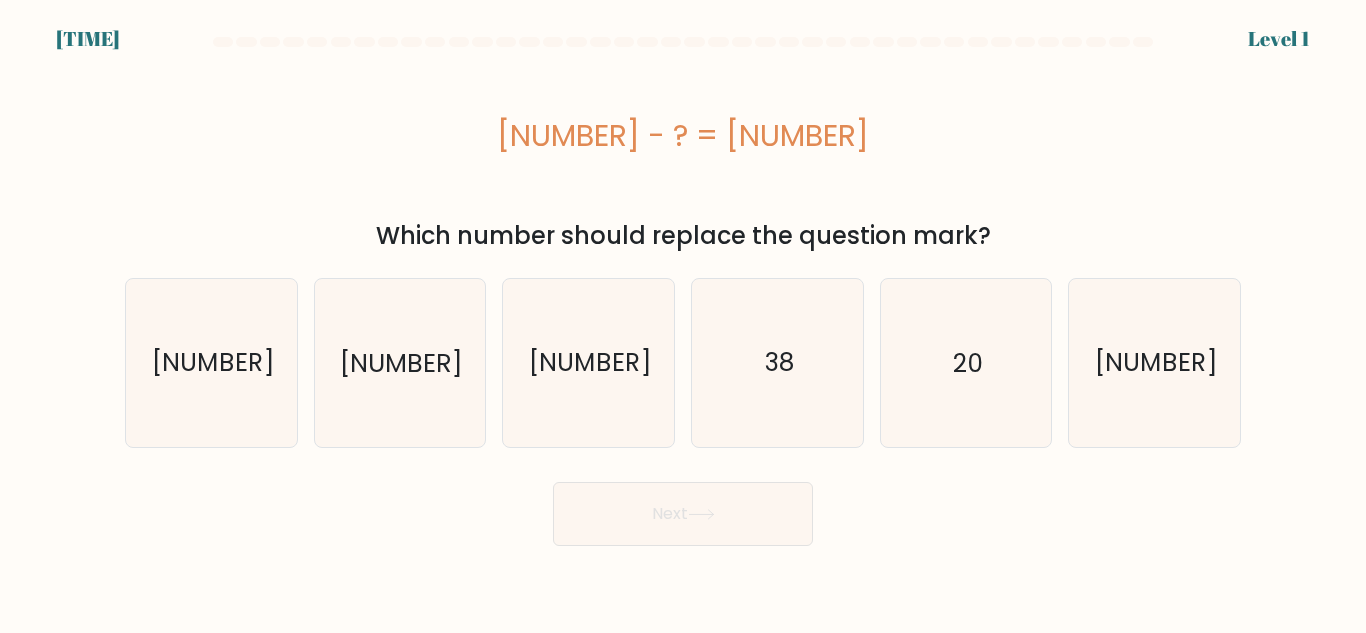 scroll, scrollTop: 0, scrollLeft: 0, axis: both 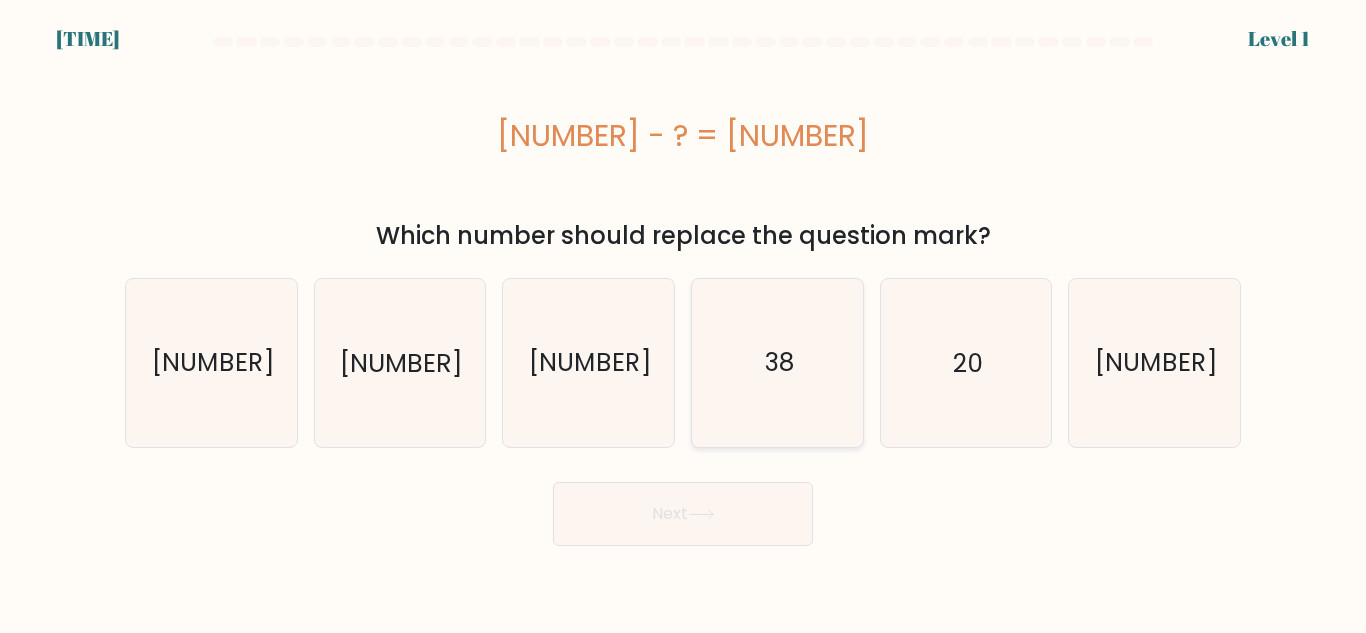 click on "38" at bounding box center (778, 362) 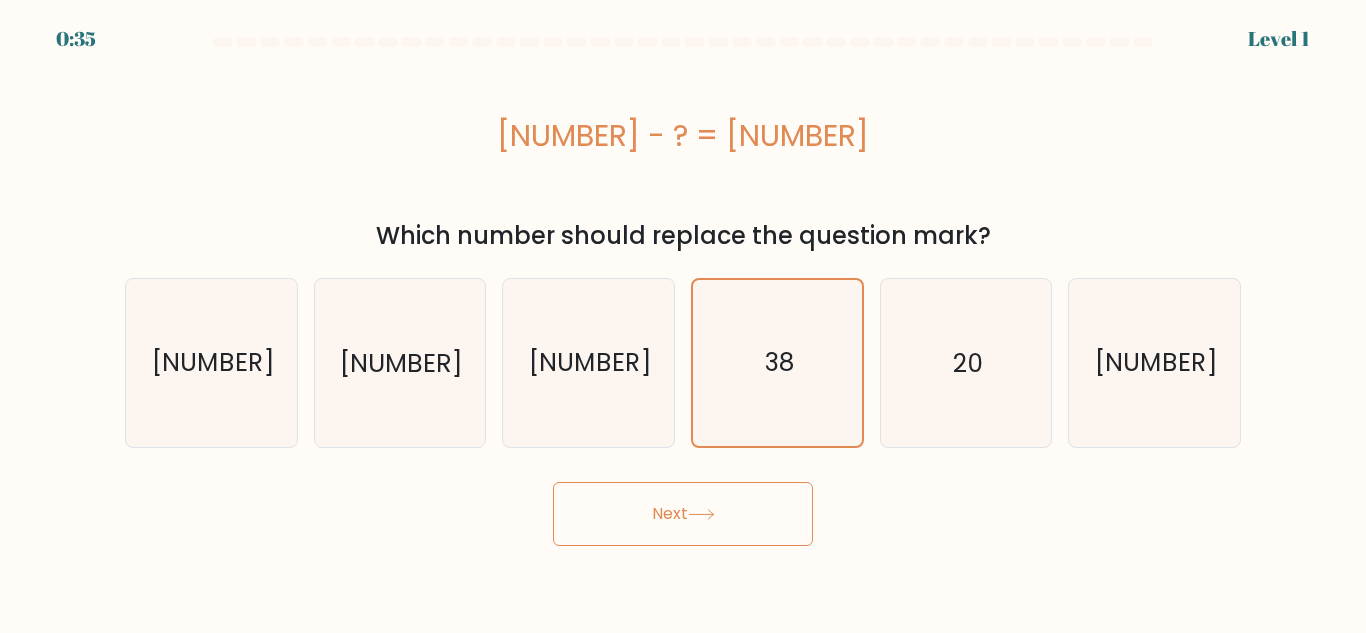 click on "Next" at bounding box center [683, 514] 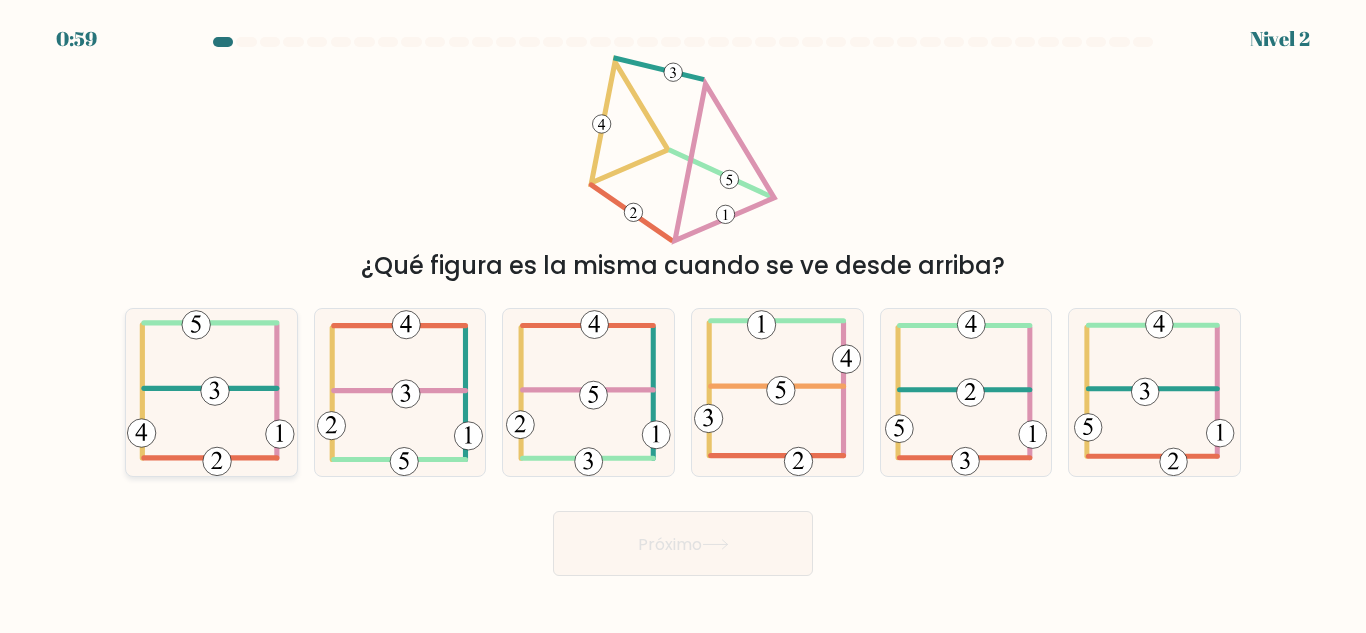 drag, startPoint x: 242, startPoint y: 390, endPoint x: 167, endPoint y: 428, distance: 84.07735 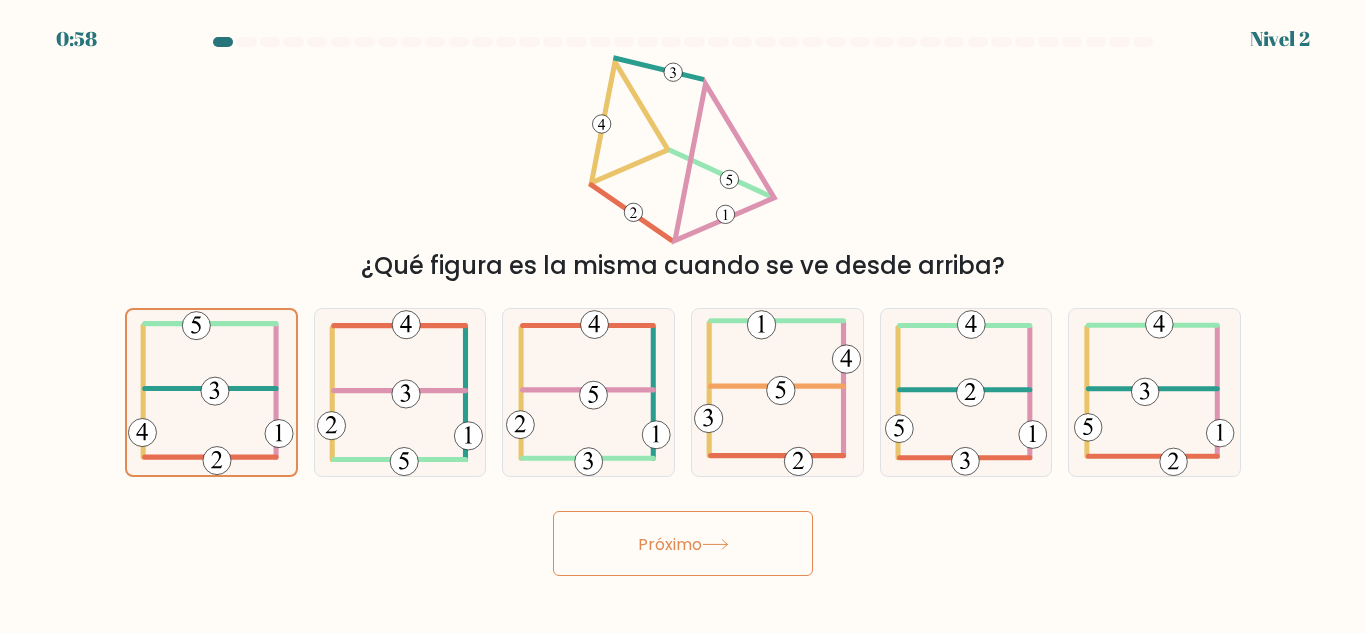 click on "Próximo" at bounding box center (683, 543) 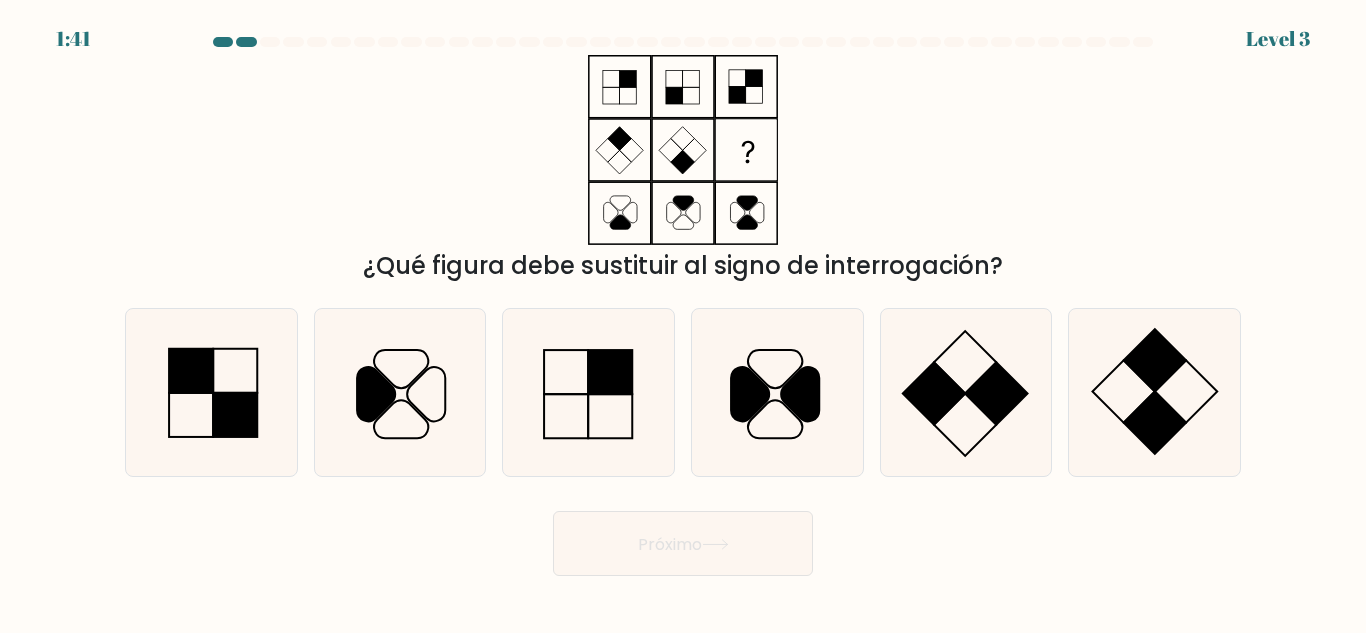 drag, startPoint x: 679, startPoint y: 548, endPoint x: 569, endPoint y: 535, distance: 110.76552 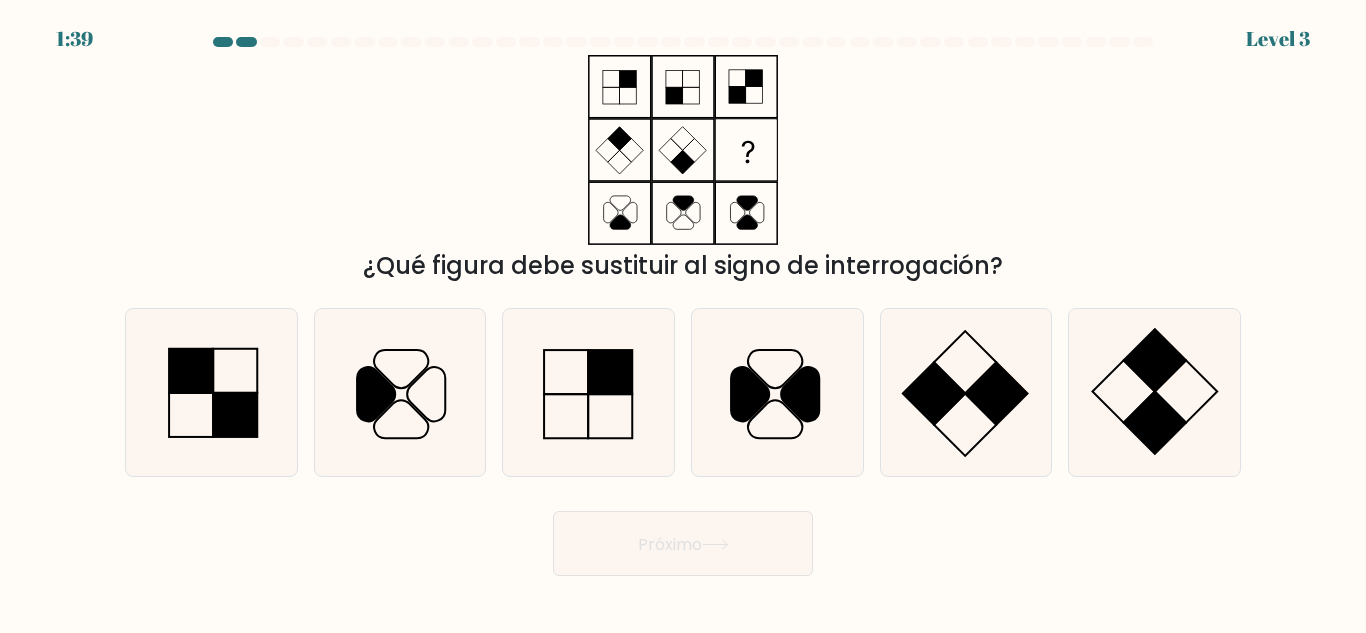 click on "Próximo" at bounding box center (683, 538) 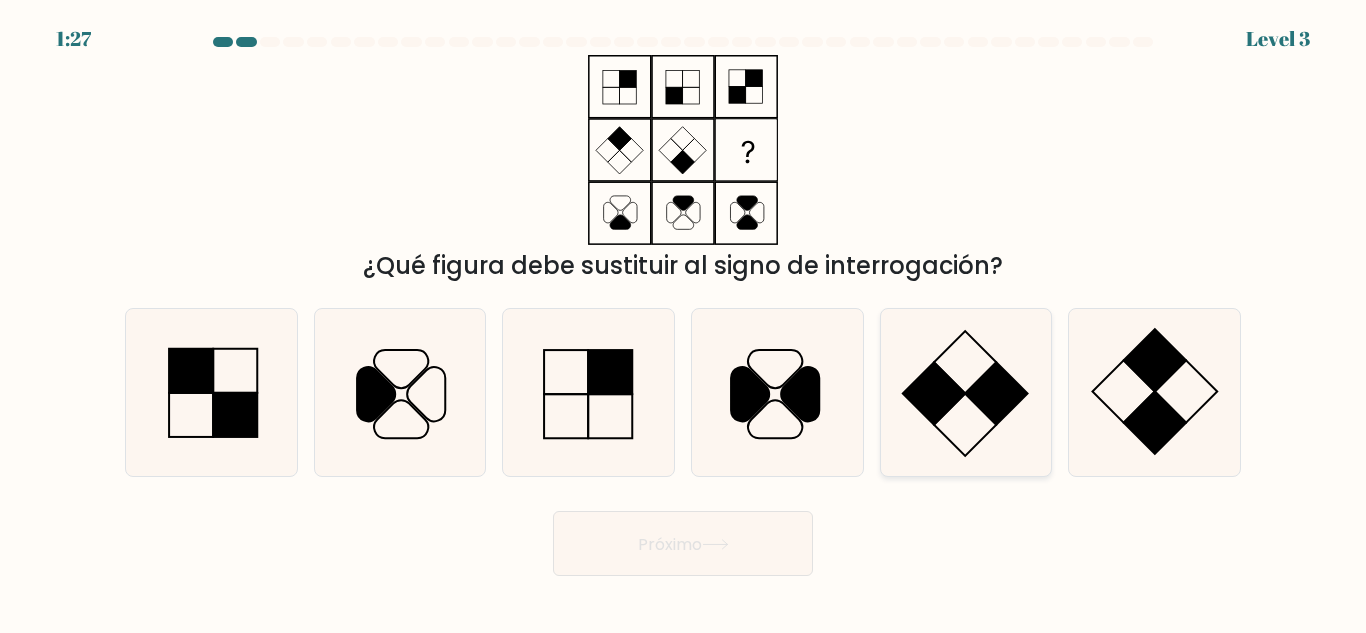 click at bounding box center [965, 392] 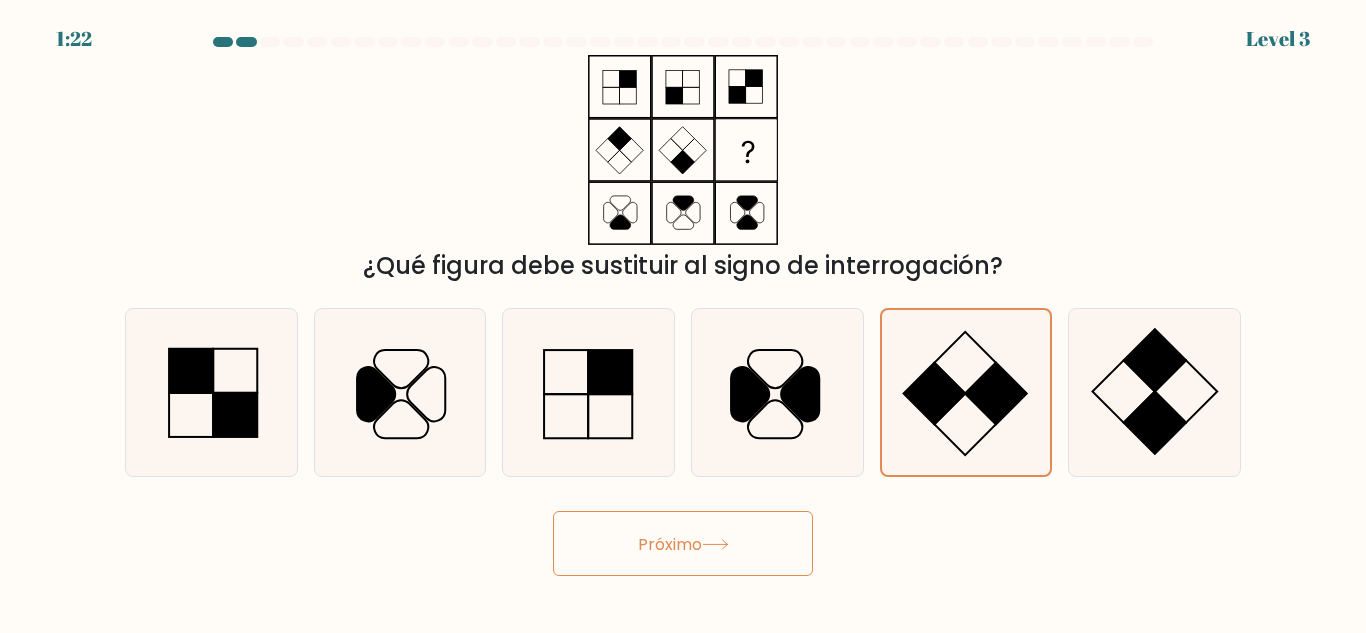 click at bounding box center (715, 544) 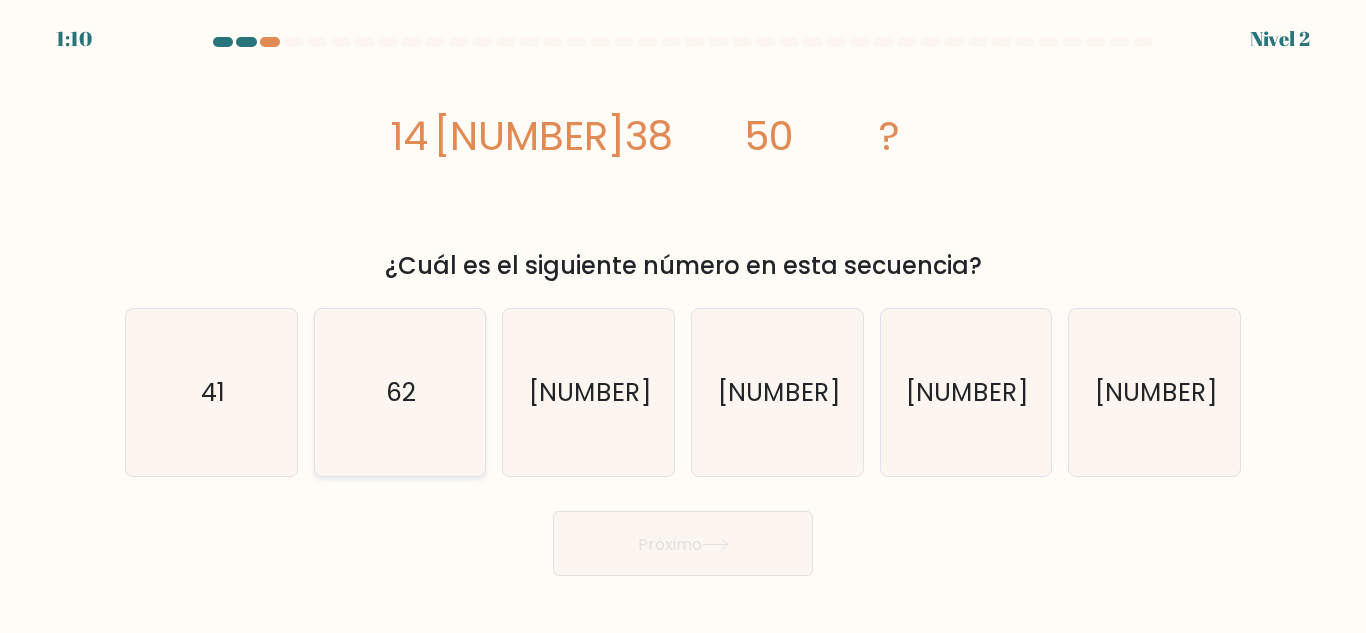 click on "62" at bounding box center (399, 392) 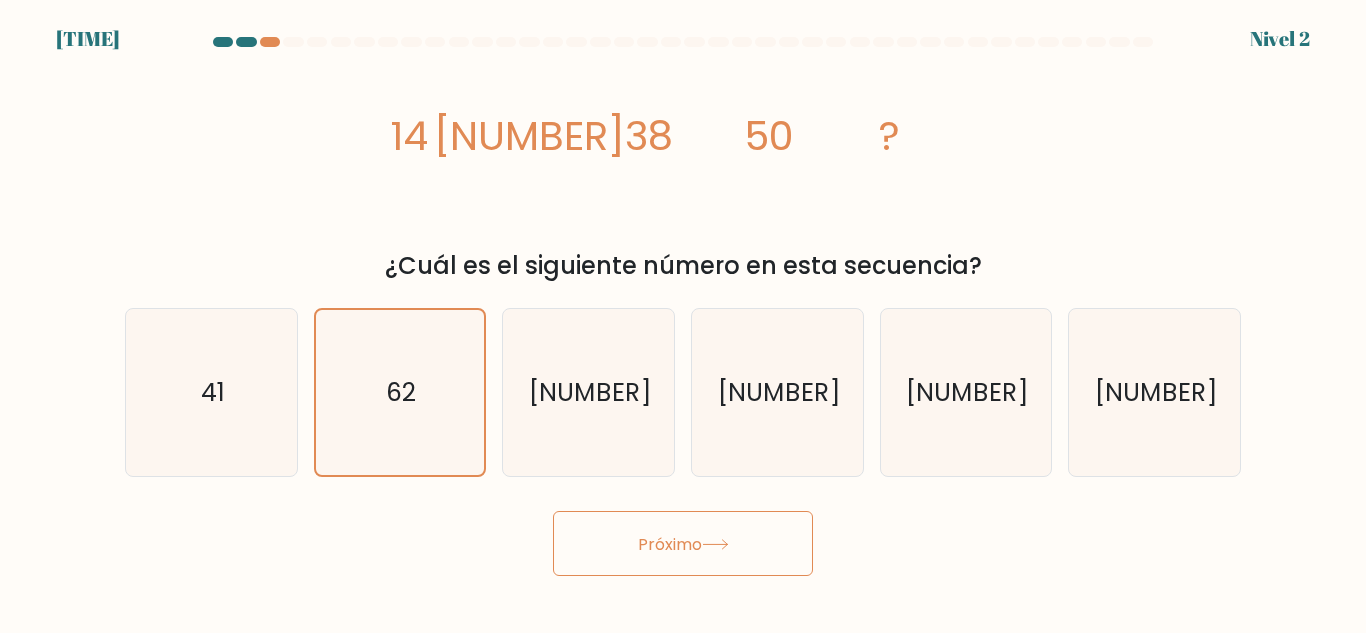 click on "Próximo" at bounding box center [670, 543] 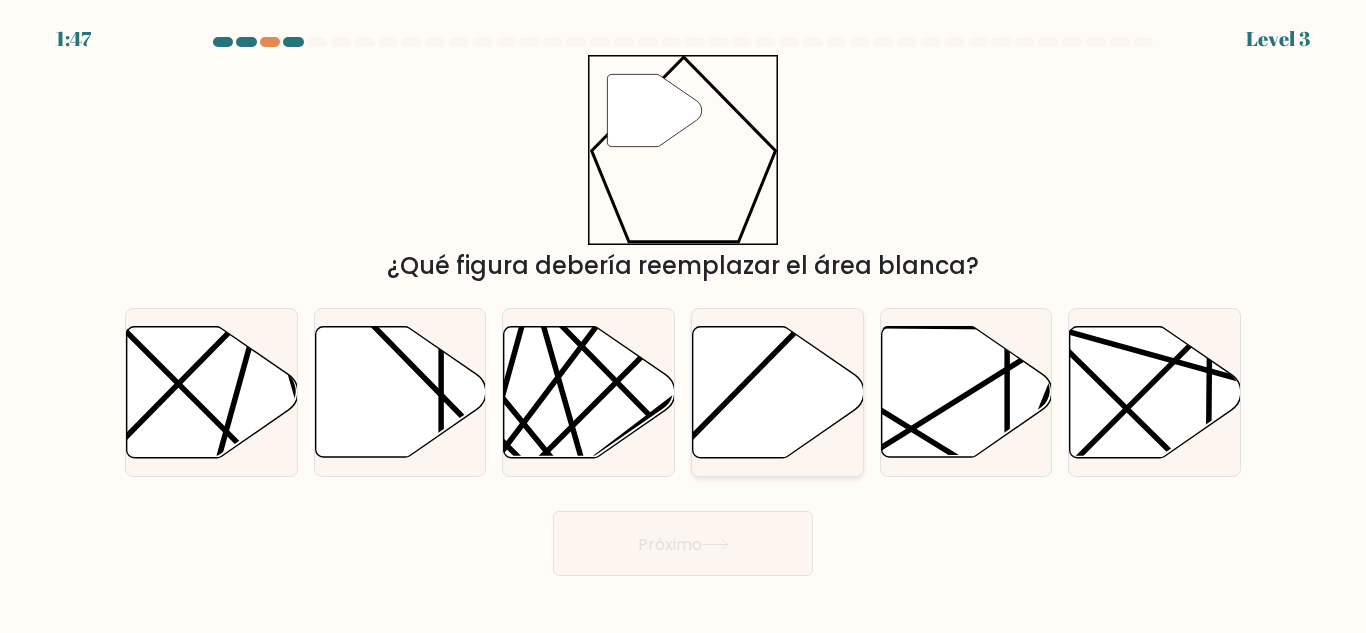 click at bounding box center [778, 392] 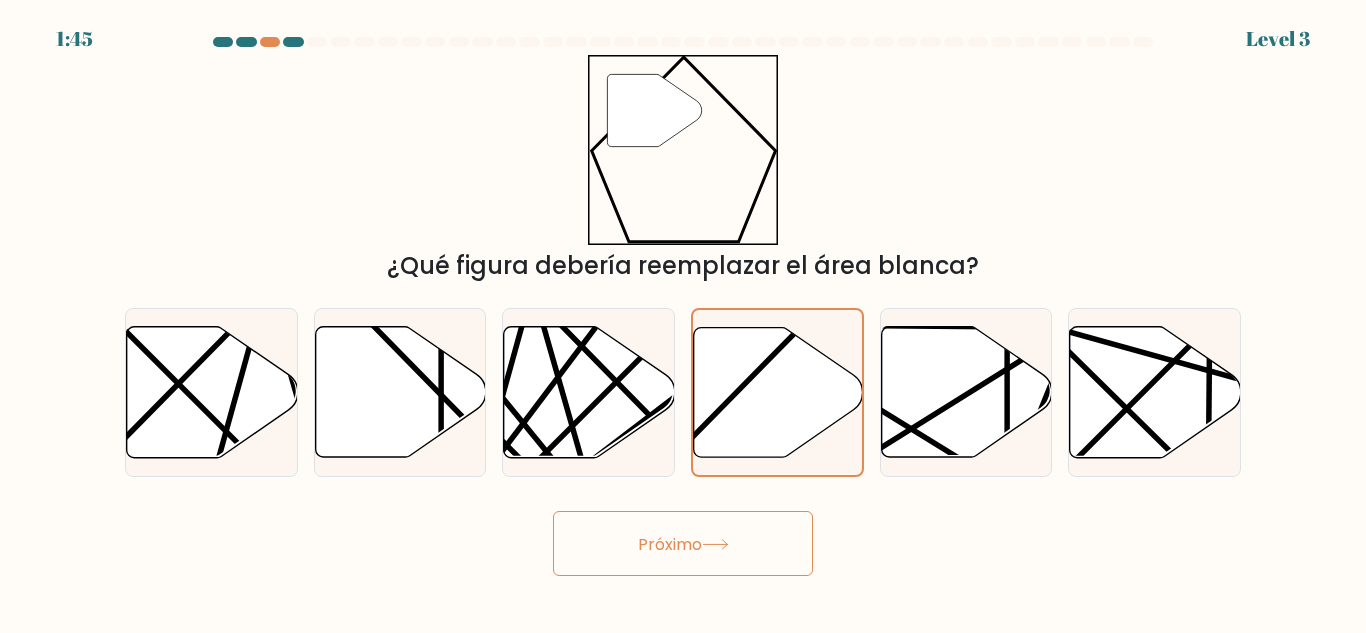 click on "Próximo" at bounding box center [683, 543] 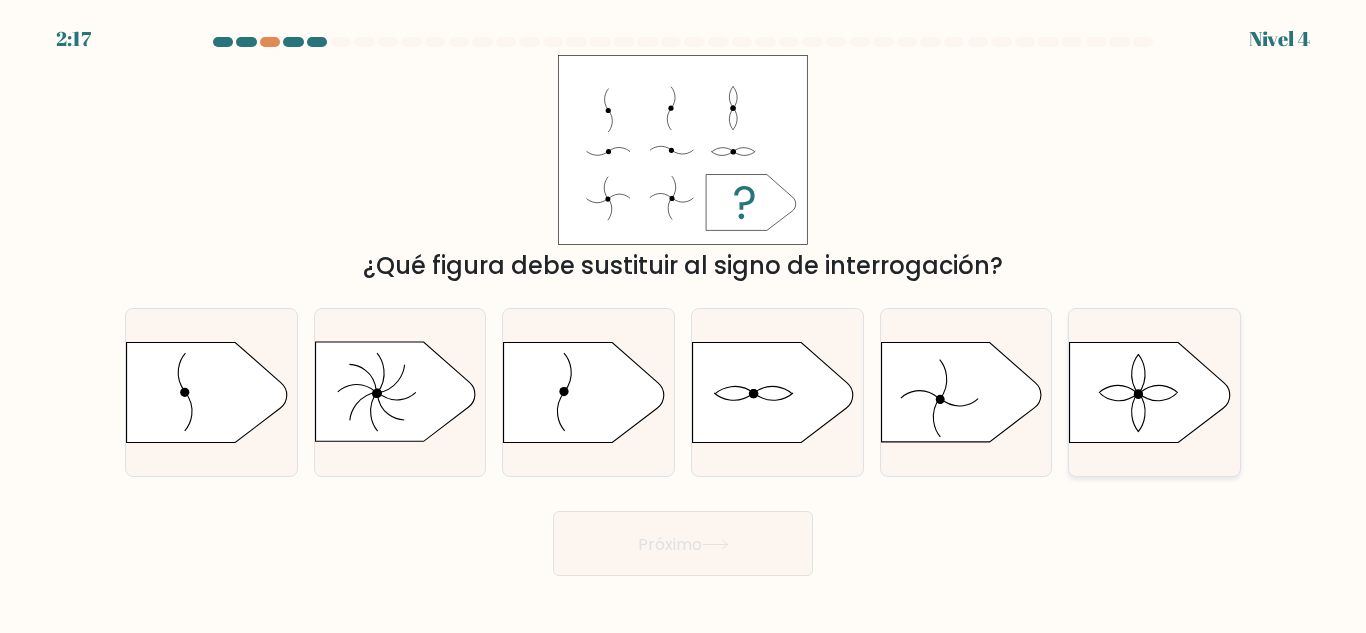 click at bounding box center [1150, 393] 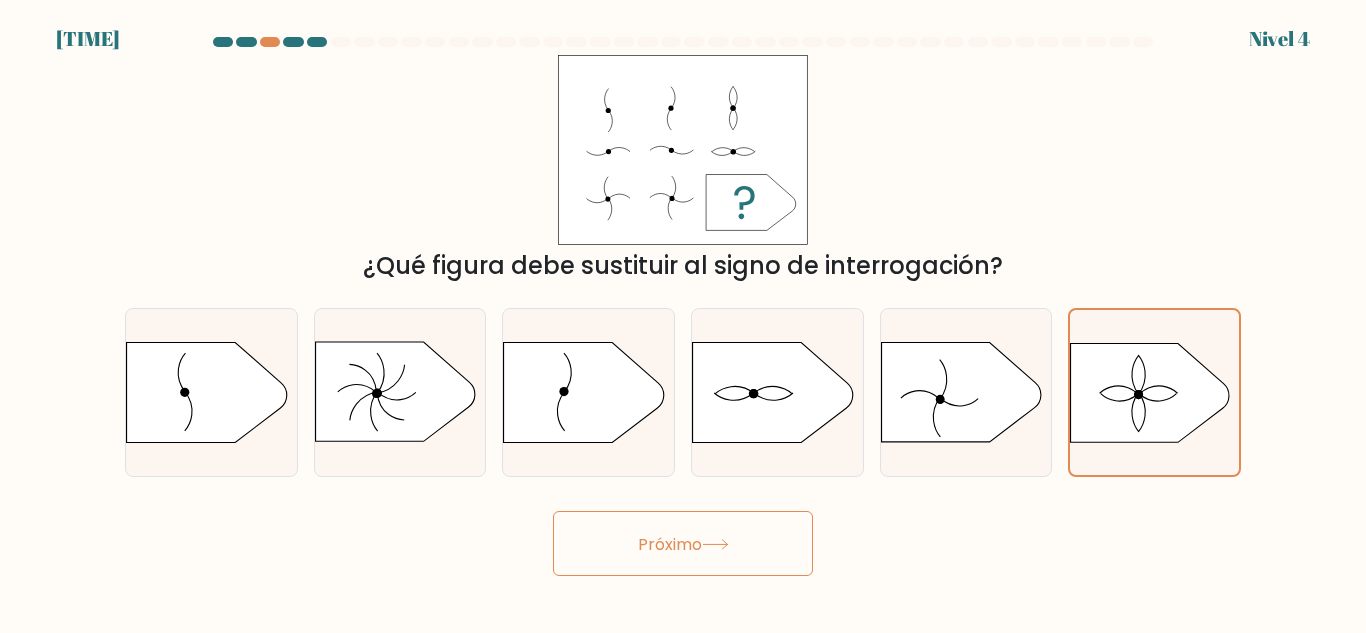 click on "Próximo" at bounding box center [670, 543] 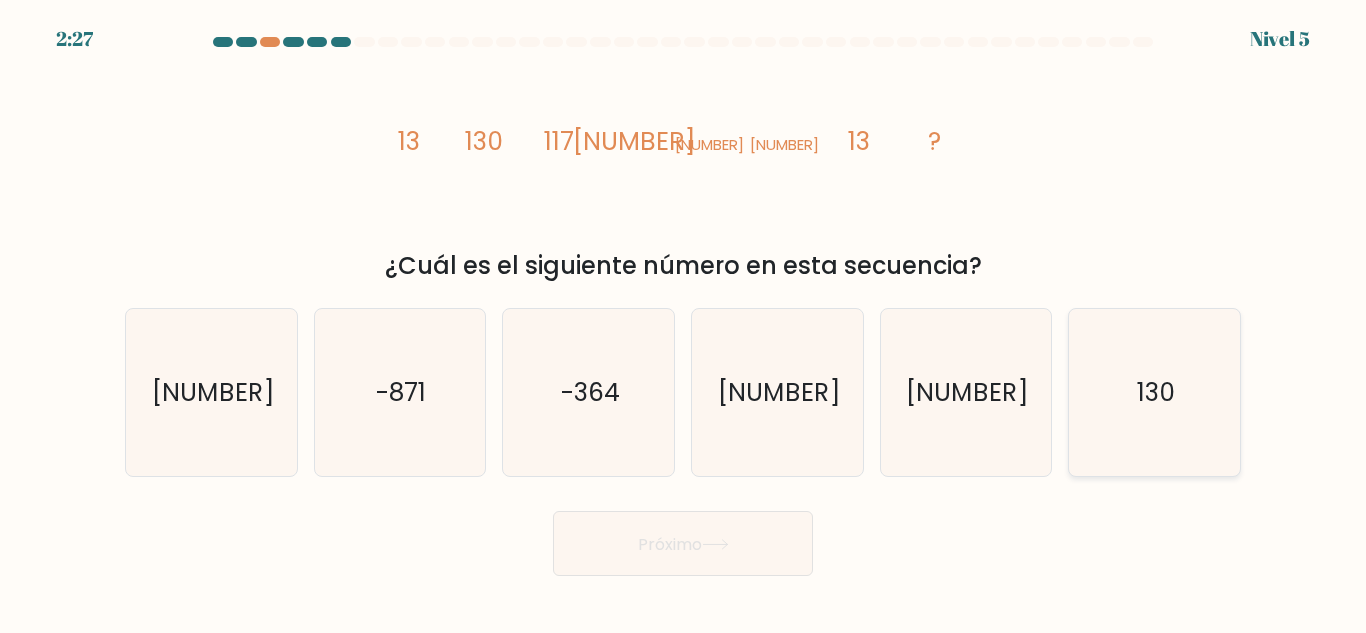 click on "130" at bounding box center [1154, 392] 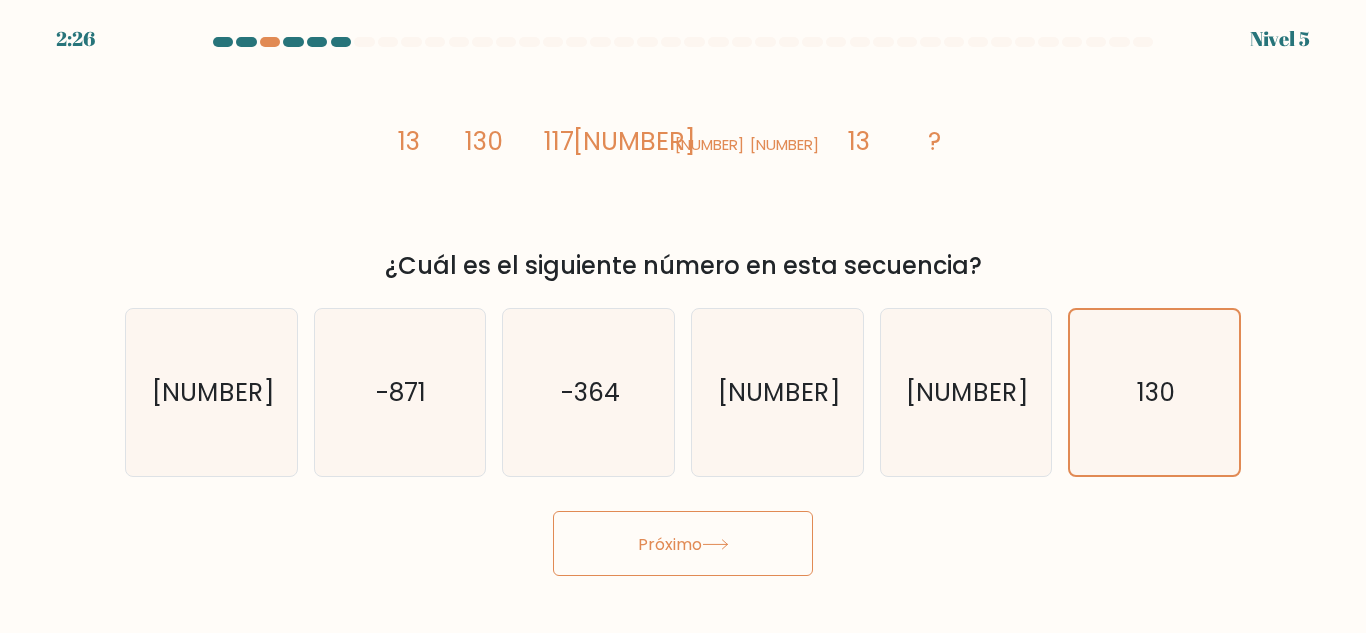 click on "Próximo" at bounding box center (683, 543) 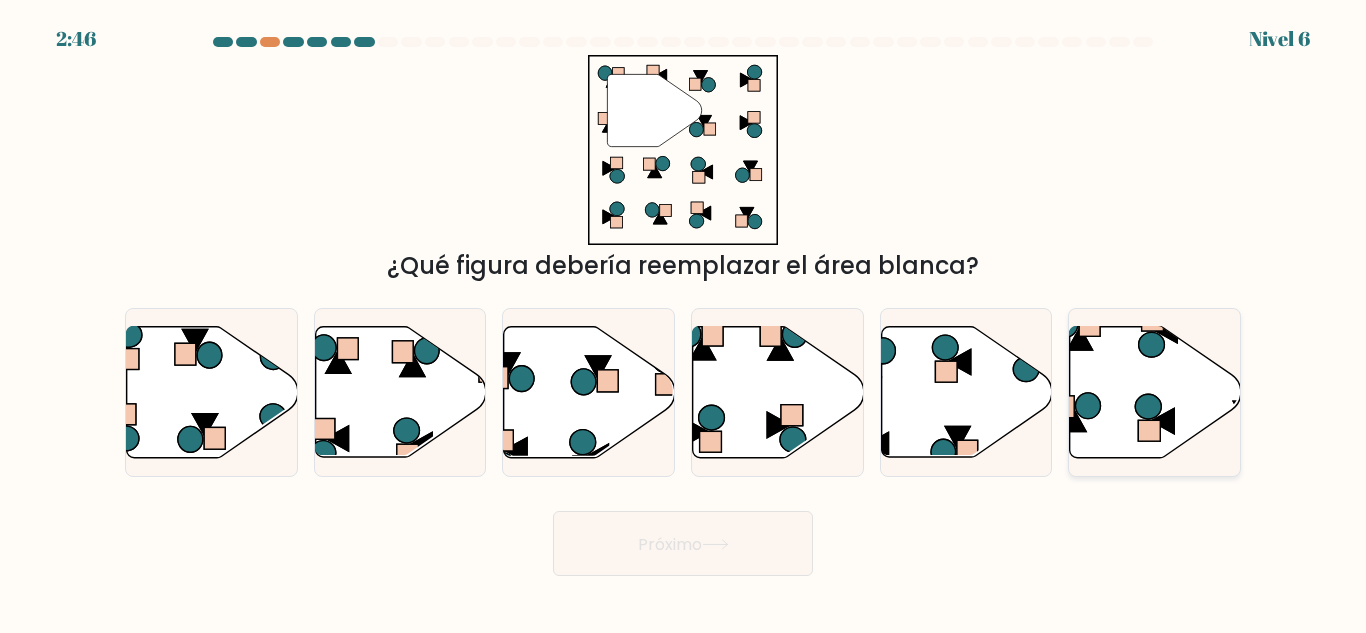 click at bounding box center (1155, 392) 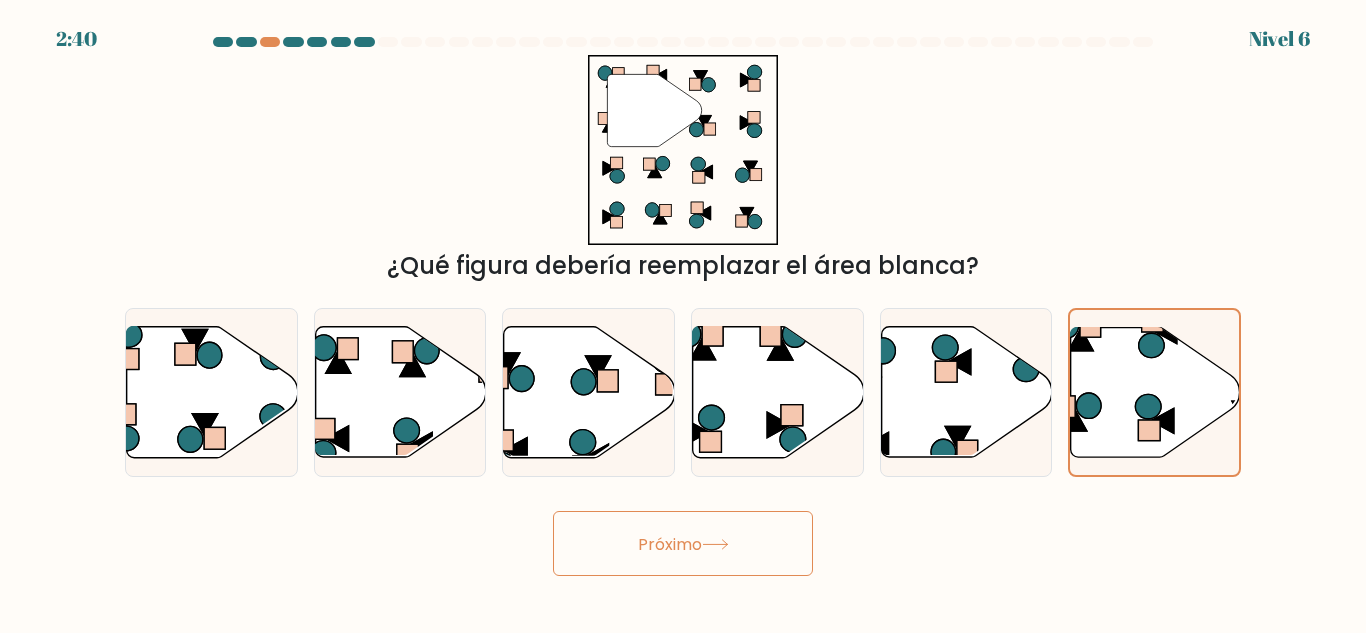 click on "Próximo" at bounding box center [683, 543] 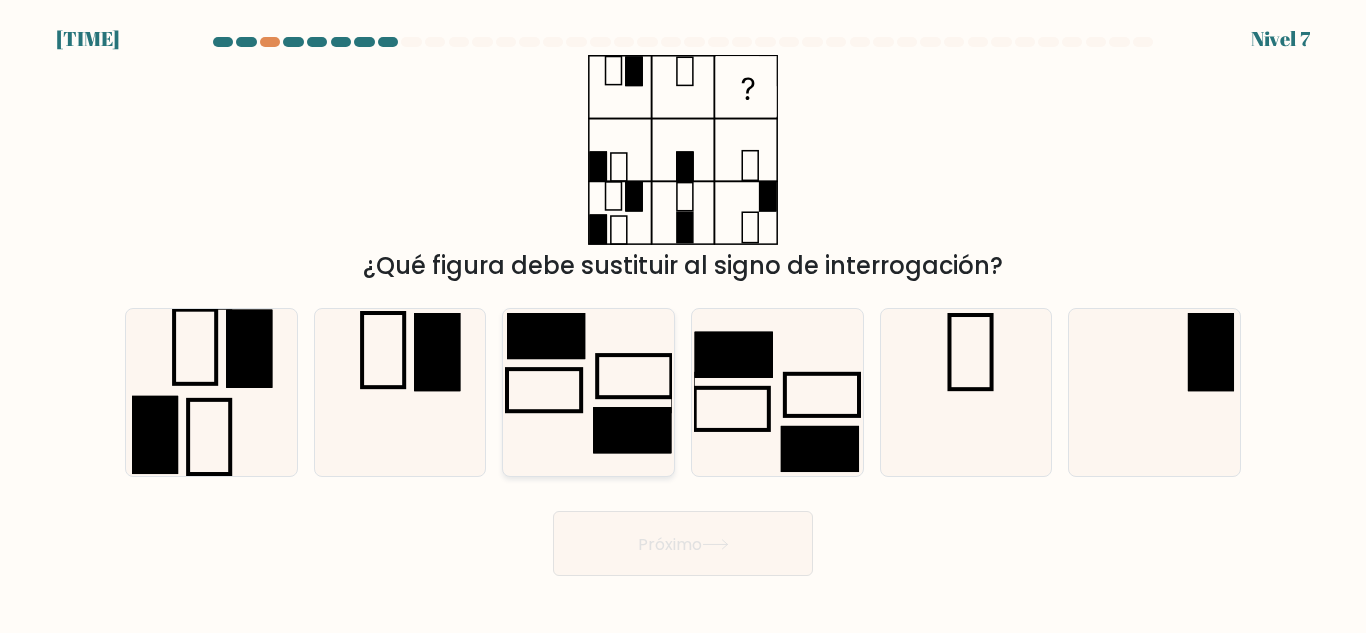 click at bounding box center (588, 392) 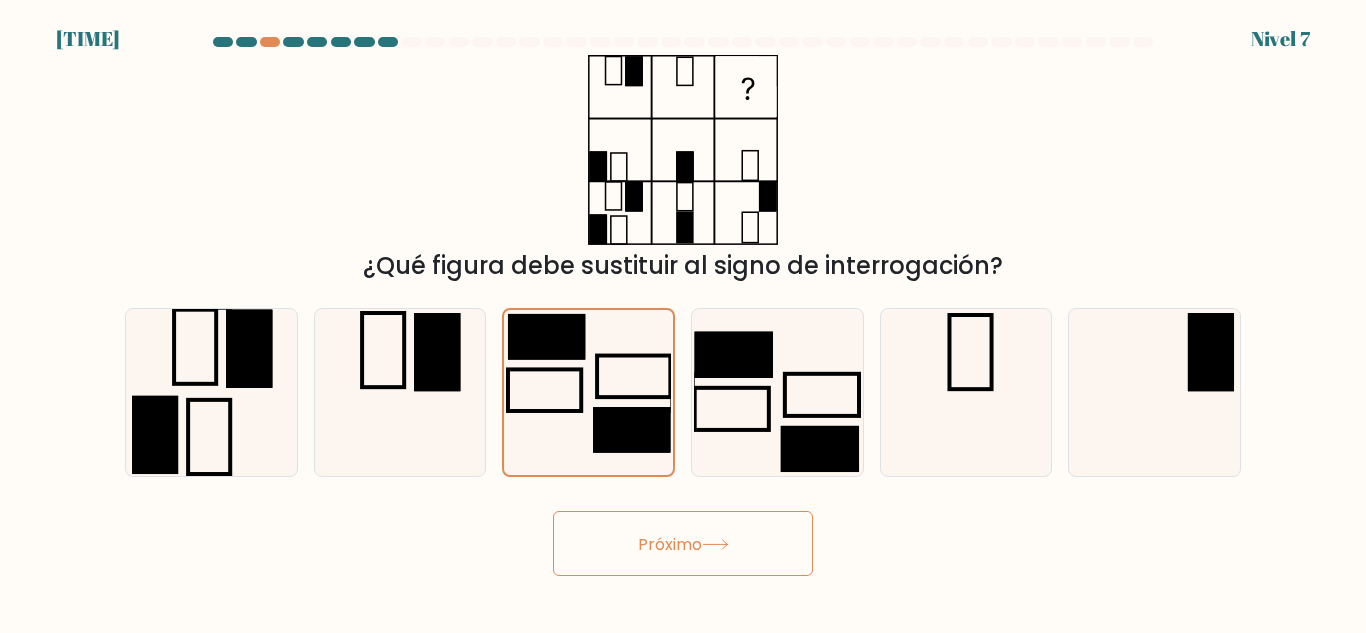 click on "Próximo" at bounding box center [683, 543] 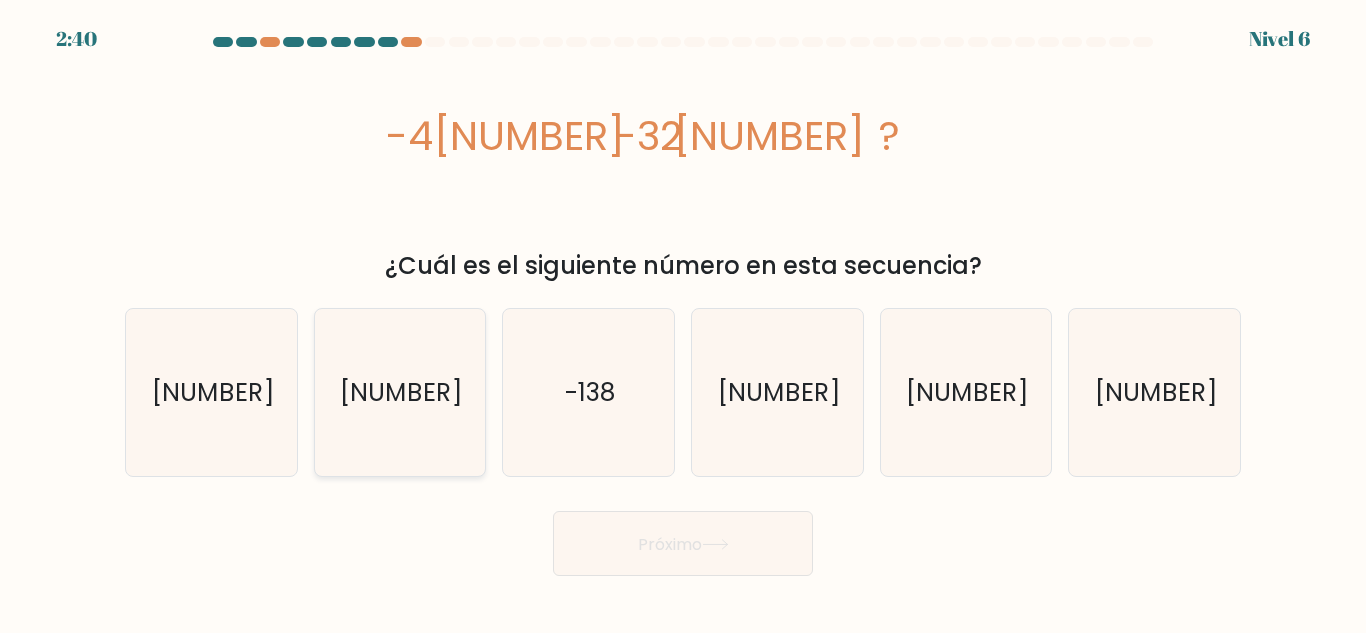 click on "-60" at bounding box center (399, 392) 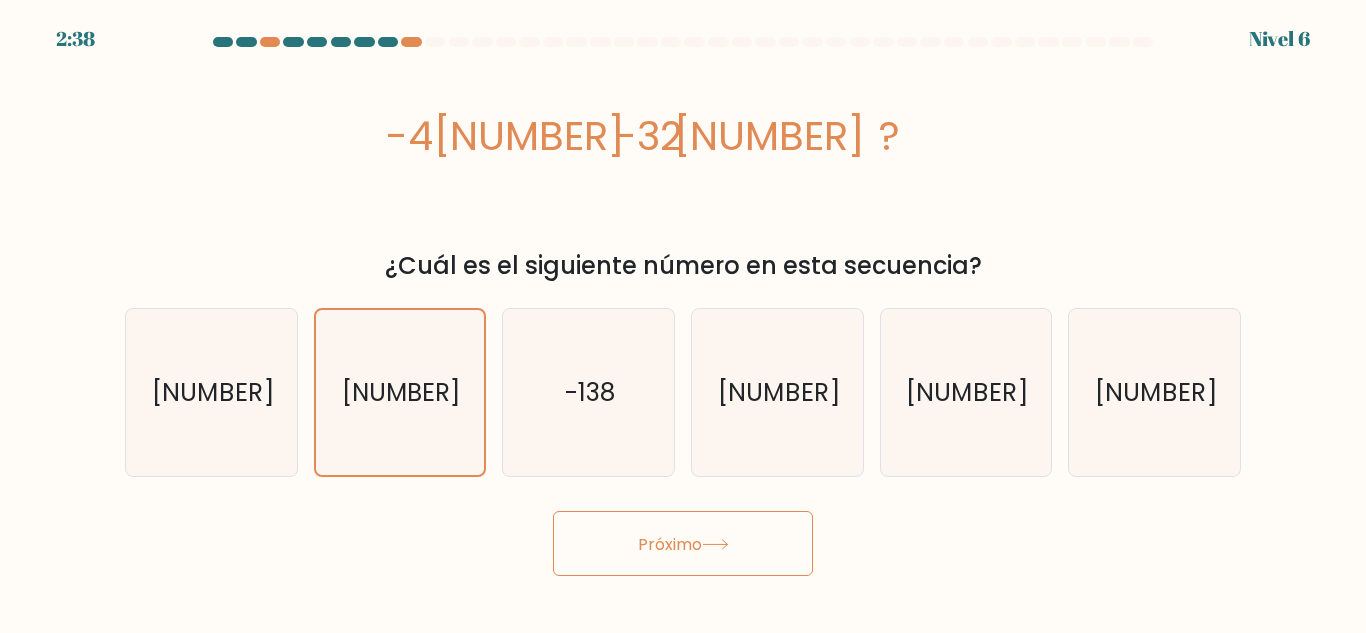 click on "Próximo" at bounding box center (670, 543) 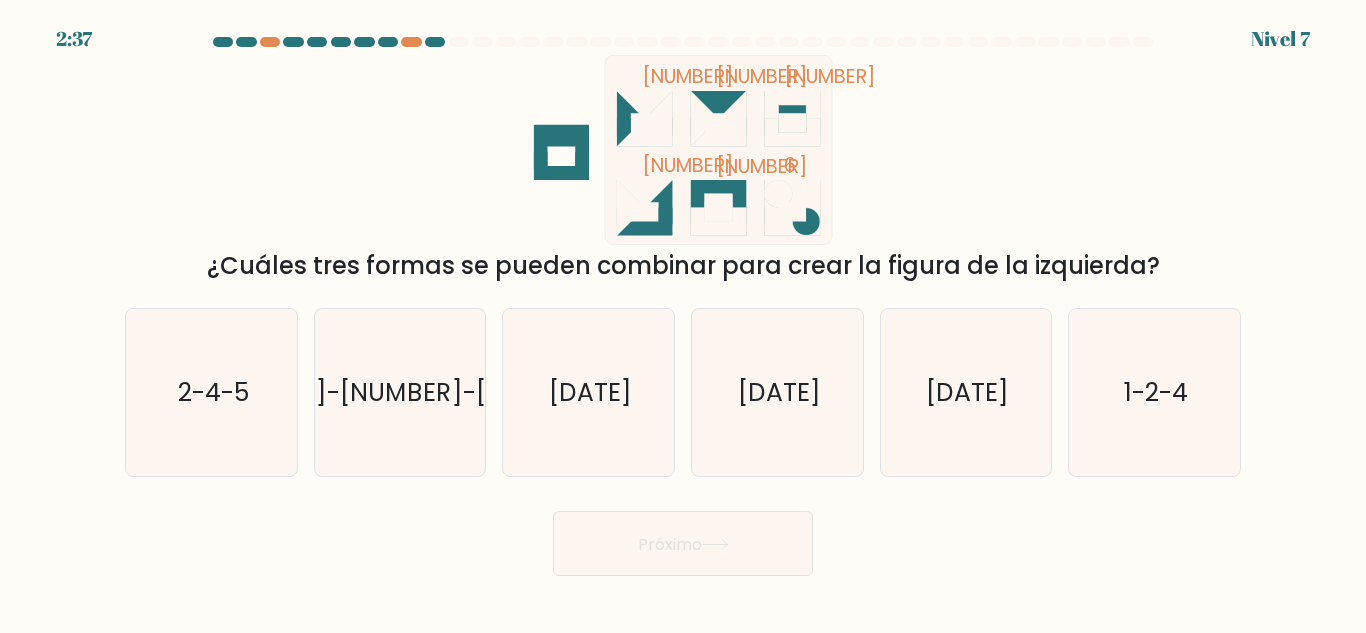 click on "Próximo" at bounding box center [683, 543] 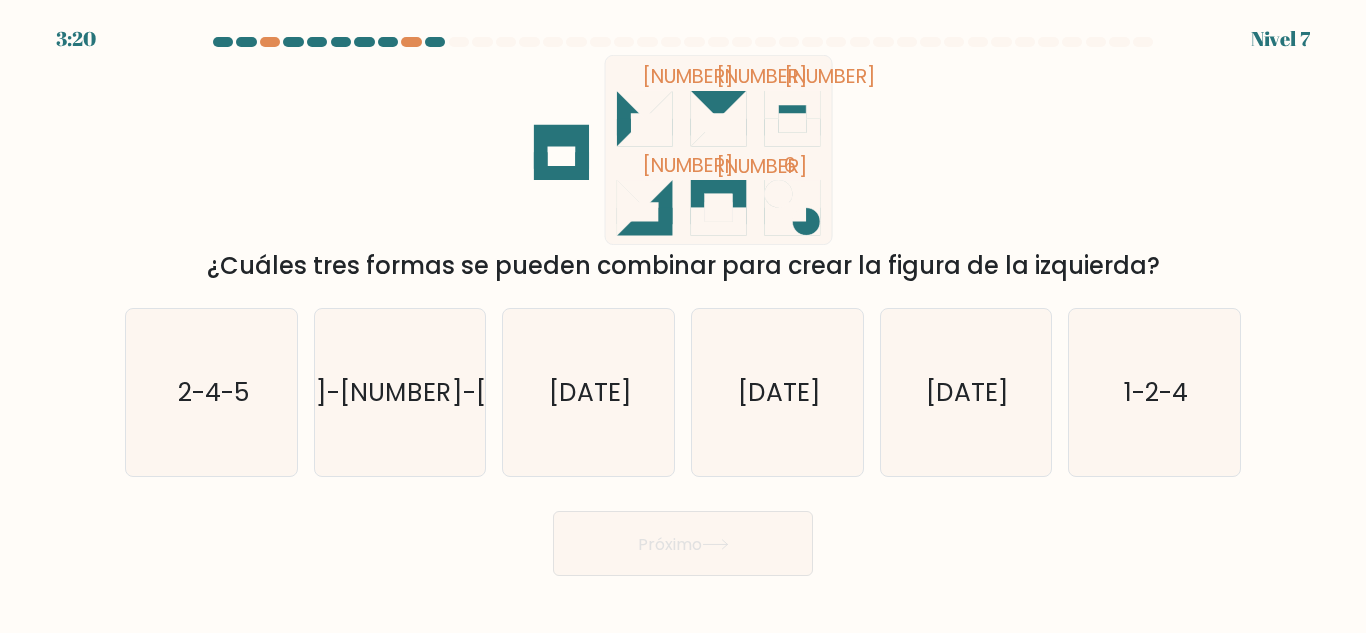 click on "Próximo" at bounding box center (683, 538) 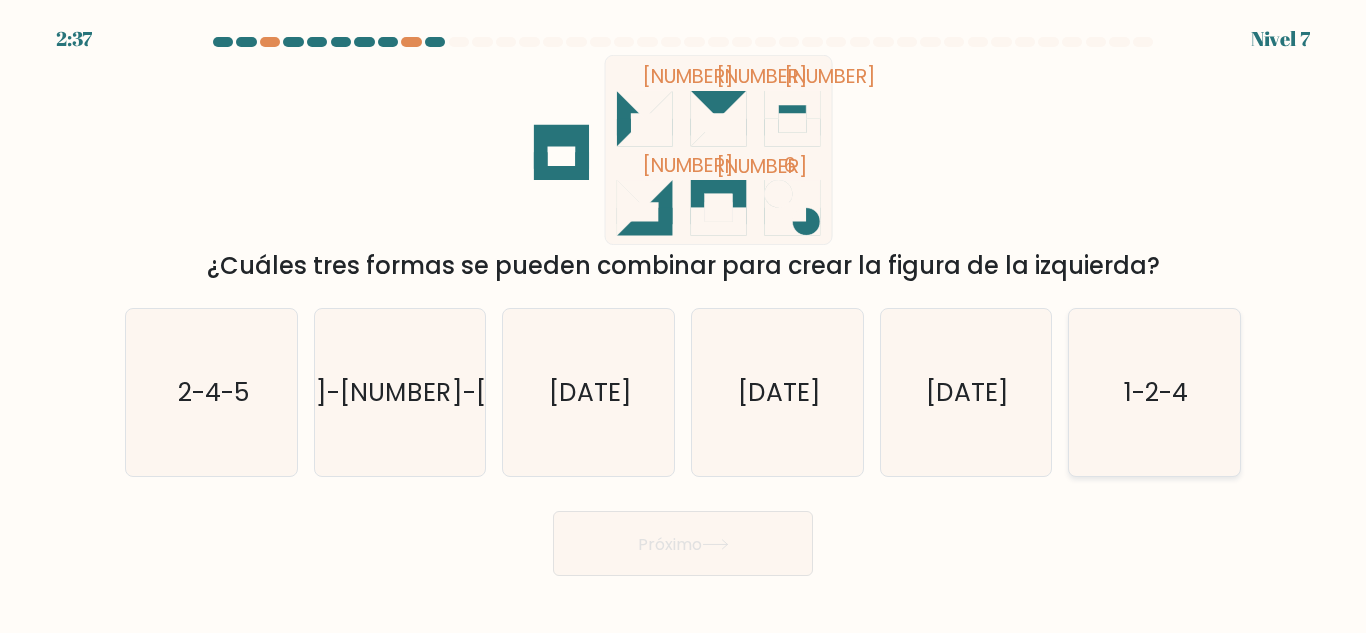 click on "1-2-4" at bounding box center [1156, 392] 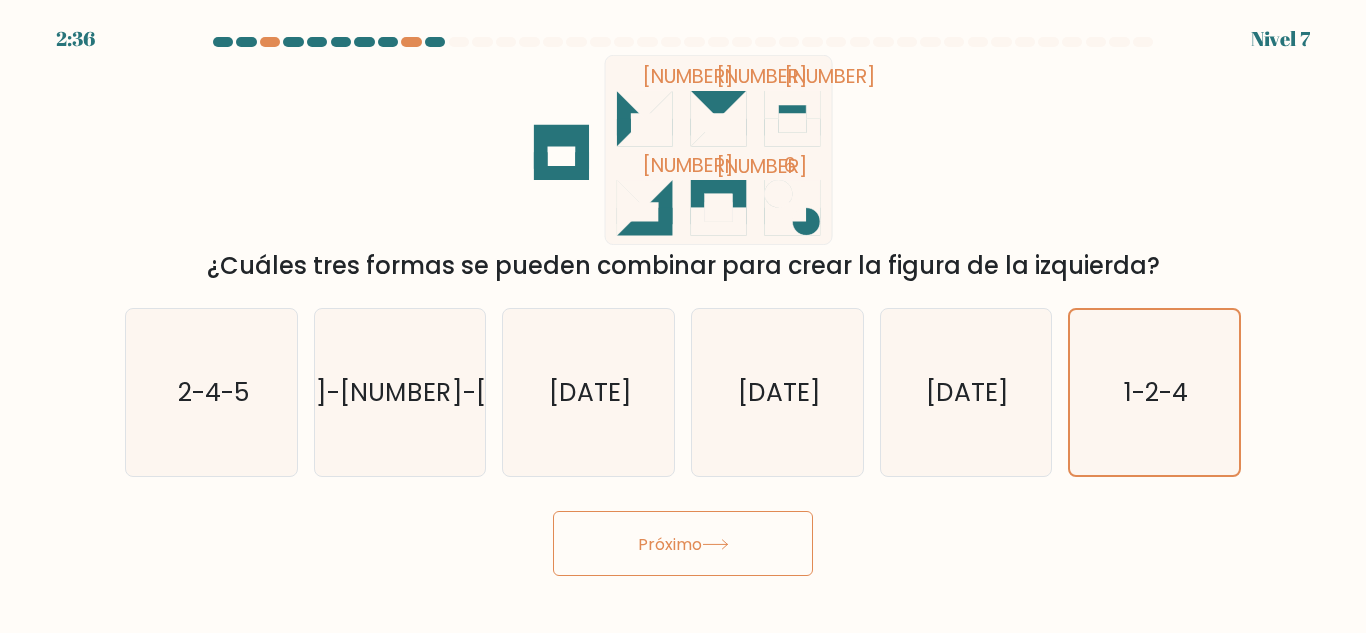 click on "Próximo" at bounding box center [670, 543] 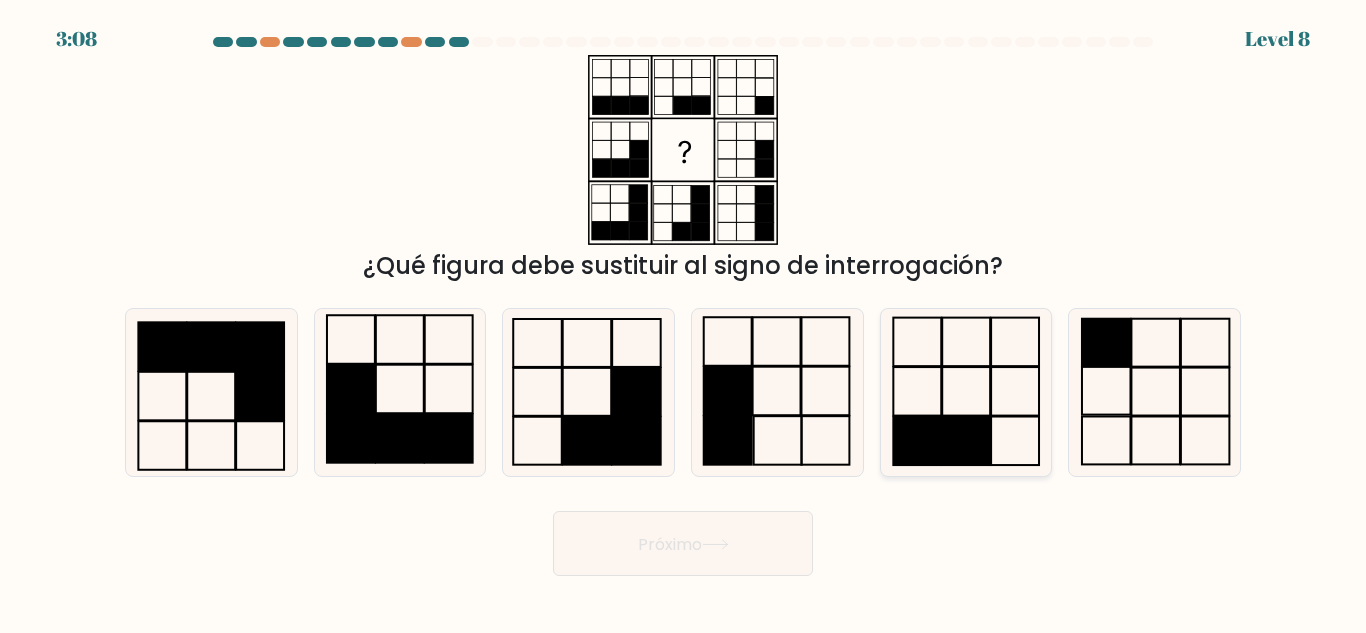 click at bounding box center [918, 441] 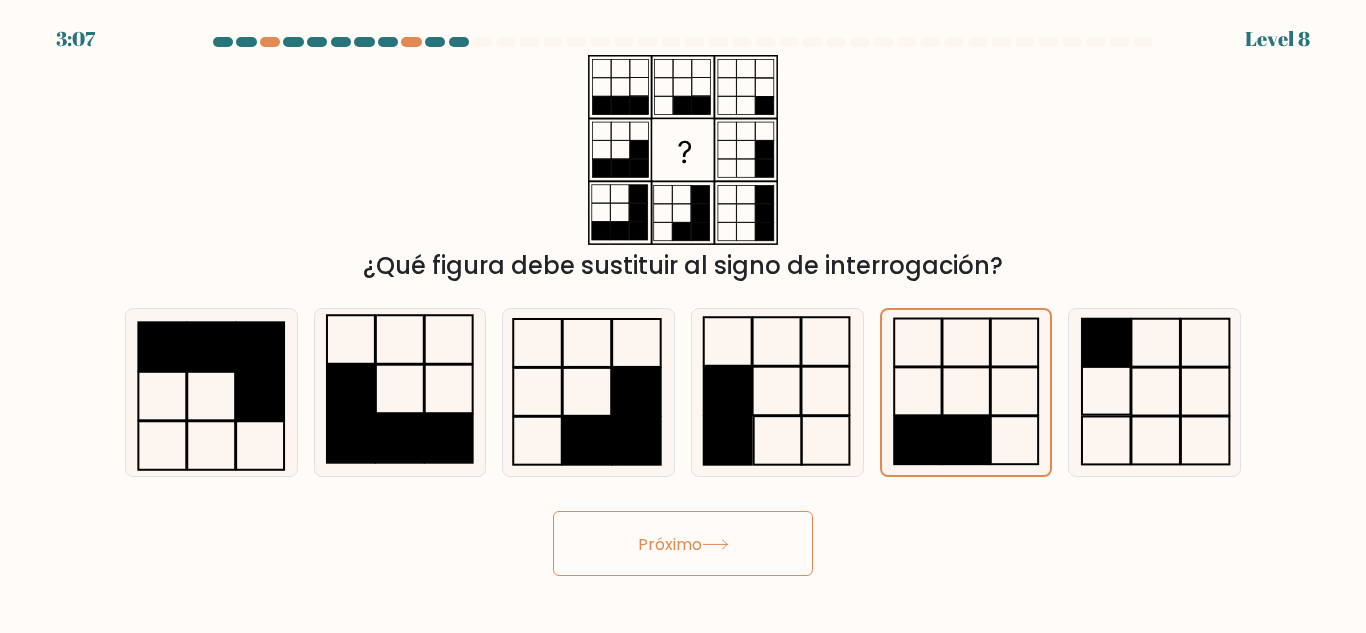 click on "Próximo" at bounding box center (670, 543) 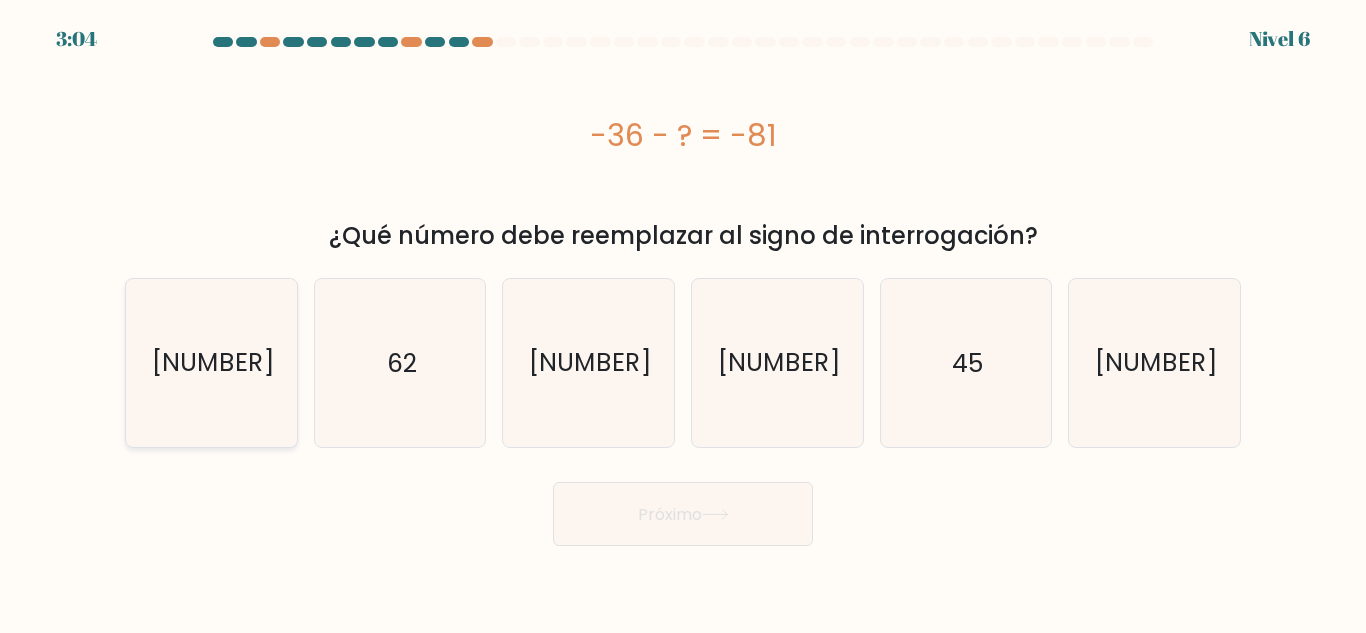click on "34" at bounding box center [211, 362] 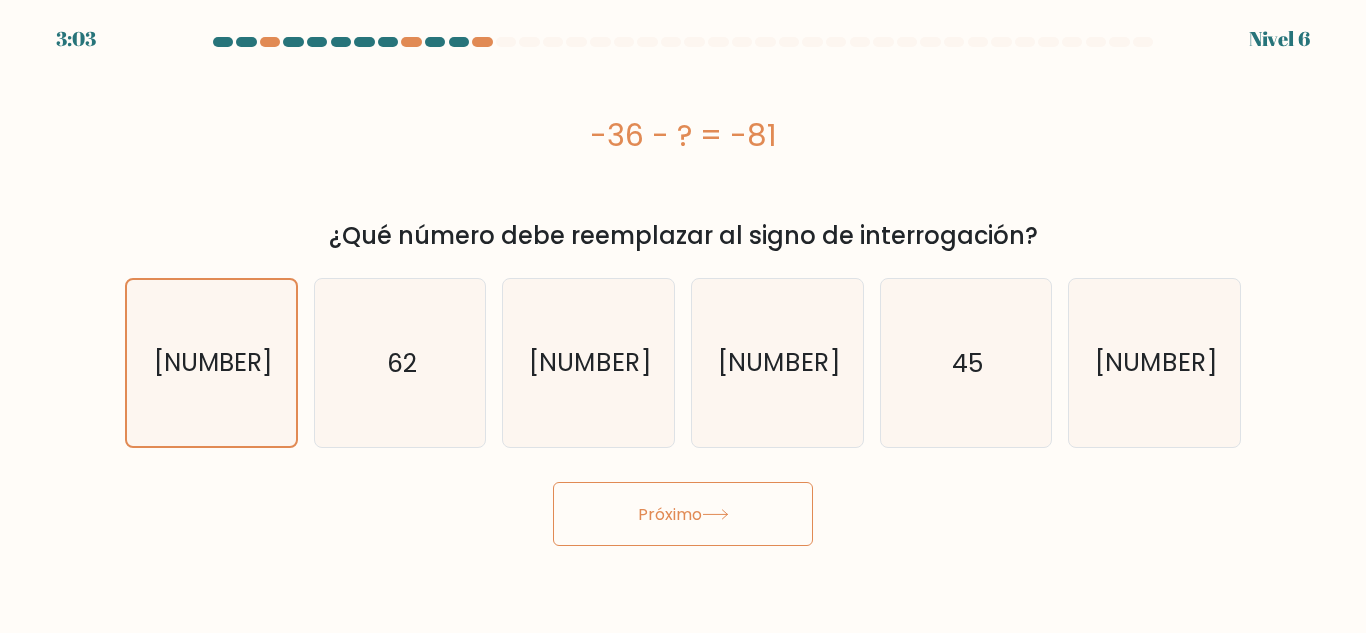 click on "Próximo" at bounding box center [670, 513] 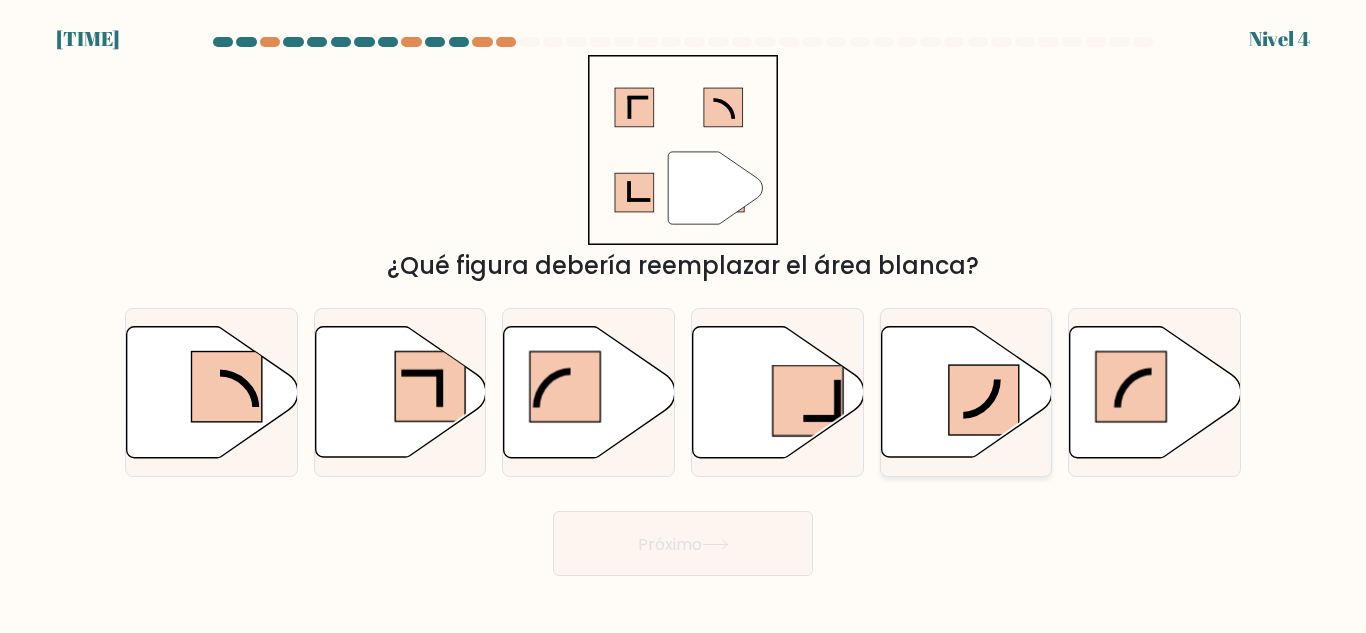 click at bounding box center [984, 400] 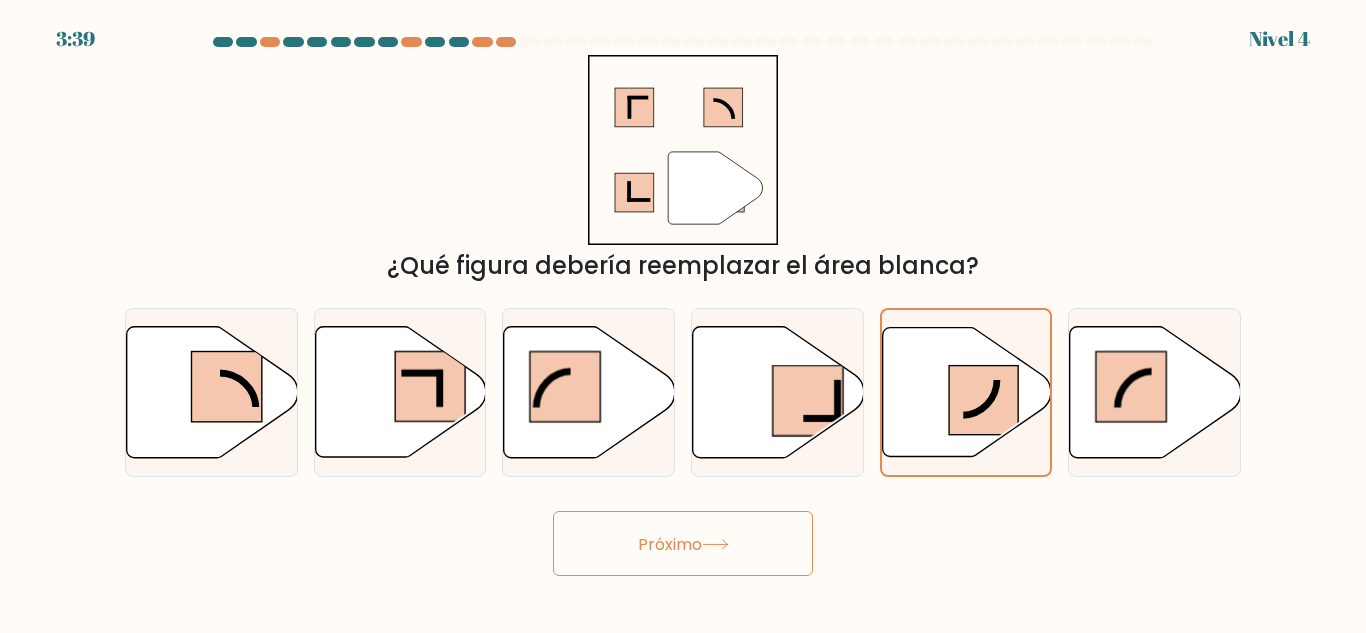 click at bounding box center (715, 544) 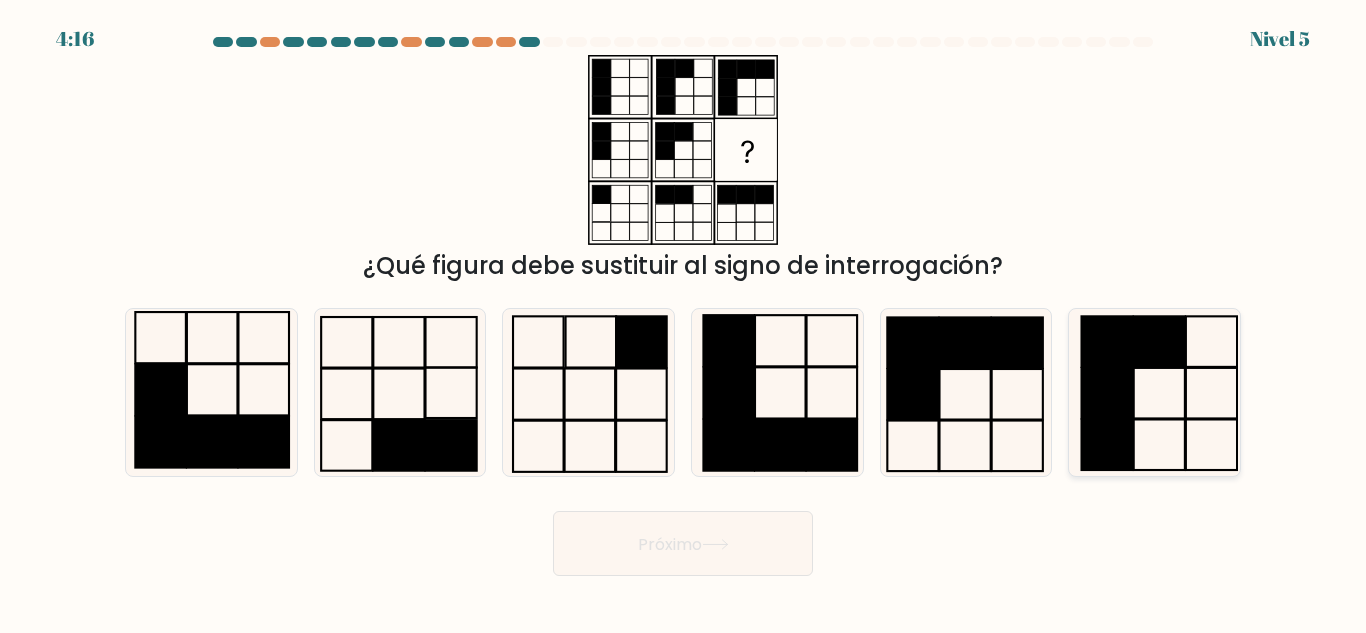click at bounding box center [1106, 445] 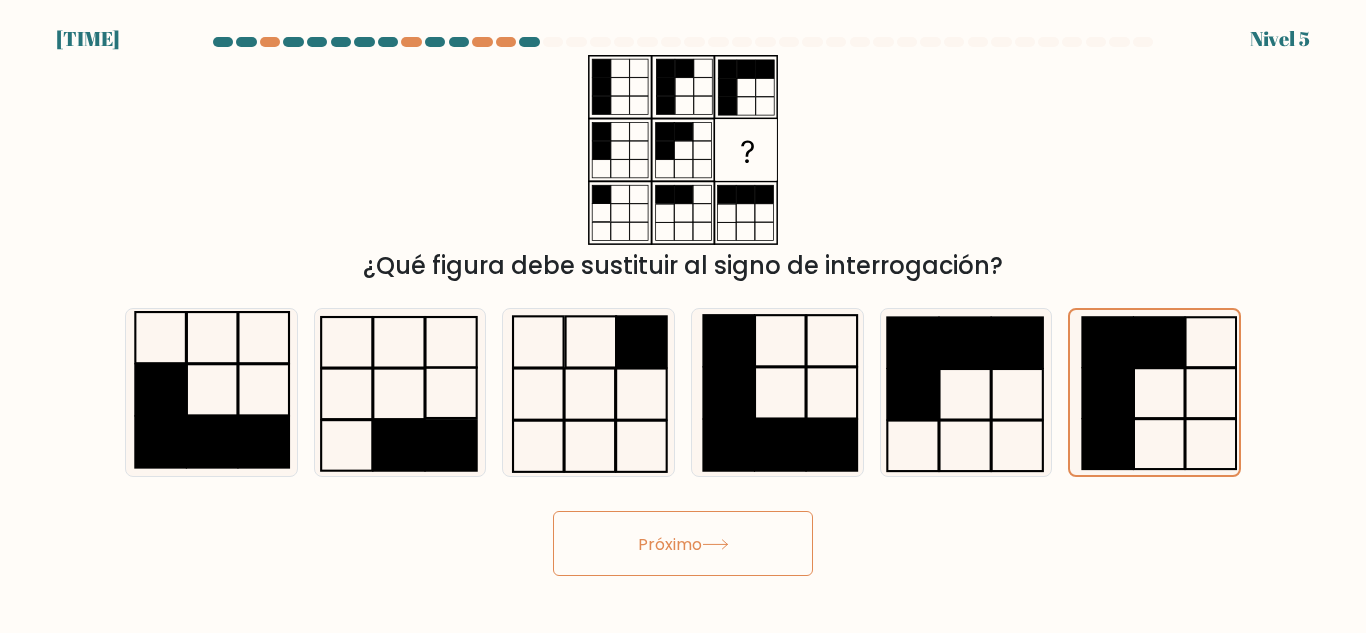 click on "Próximo" at bounding box center [670, 543] 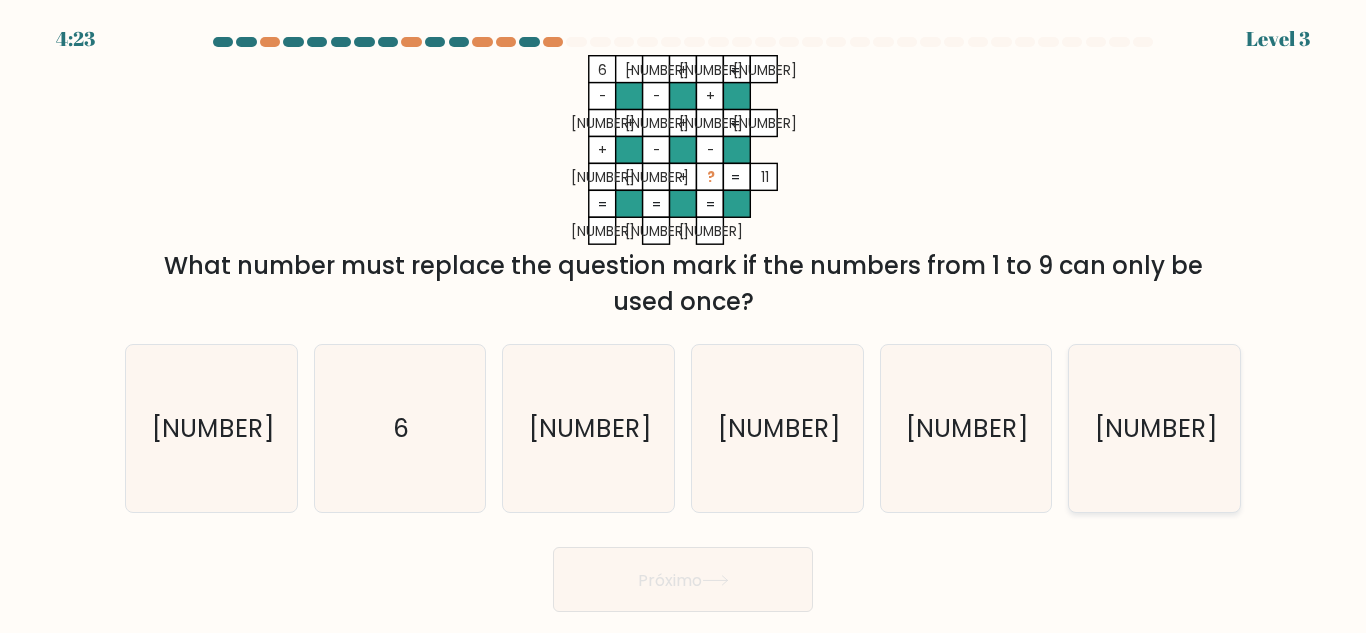 click on "9" at bounding box center (1154, 428) 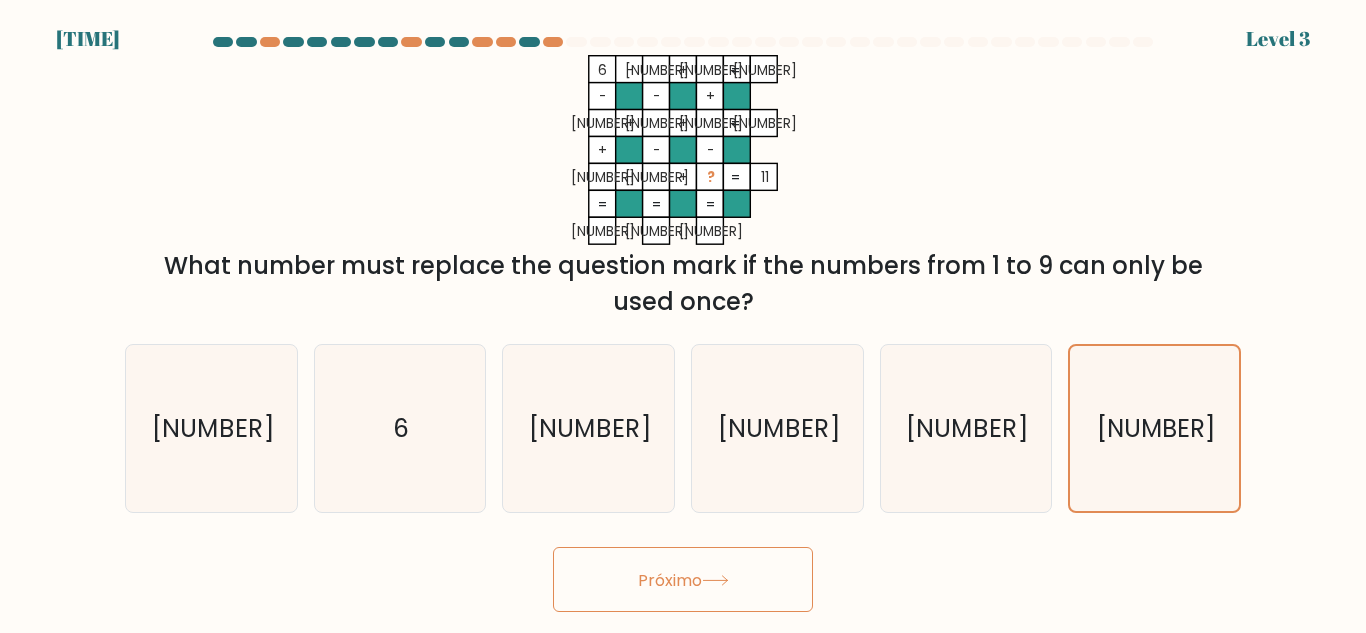 click on "Próximo" at bounding box center (683, 579) 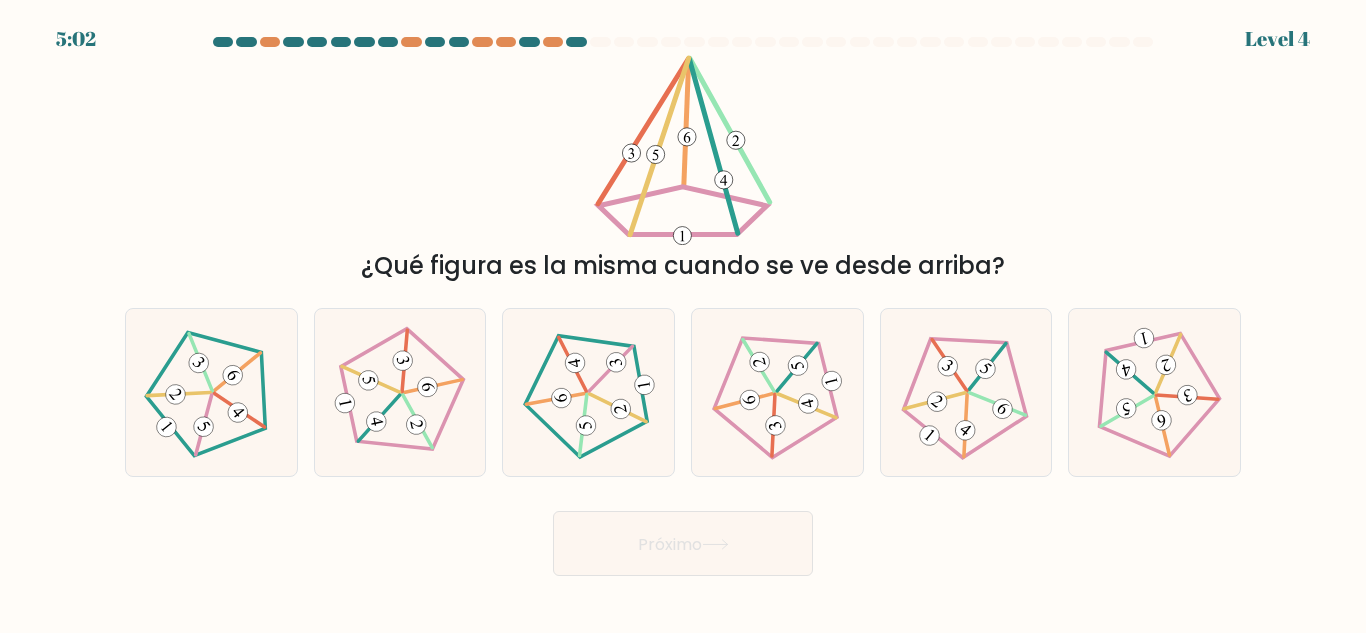 click on "Próximo" at bounding box center (683, 543) 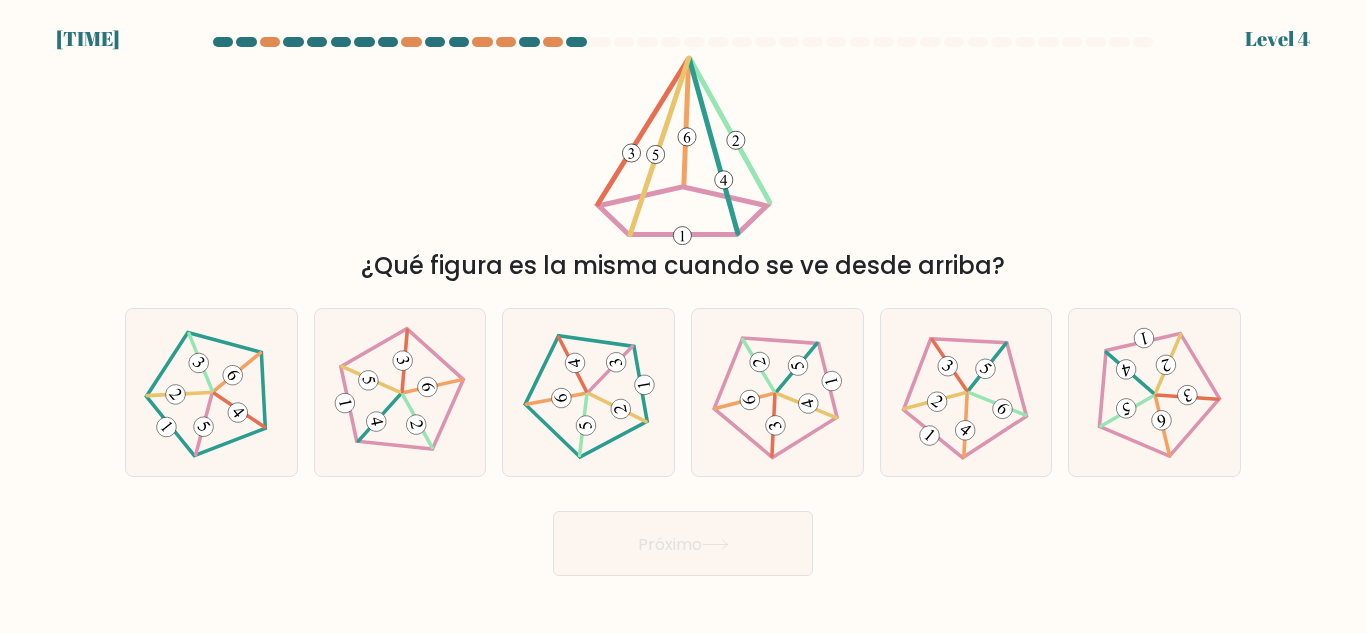 click on "5:00
Level 4" at bounding box center [683, 316] 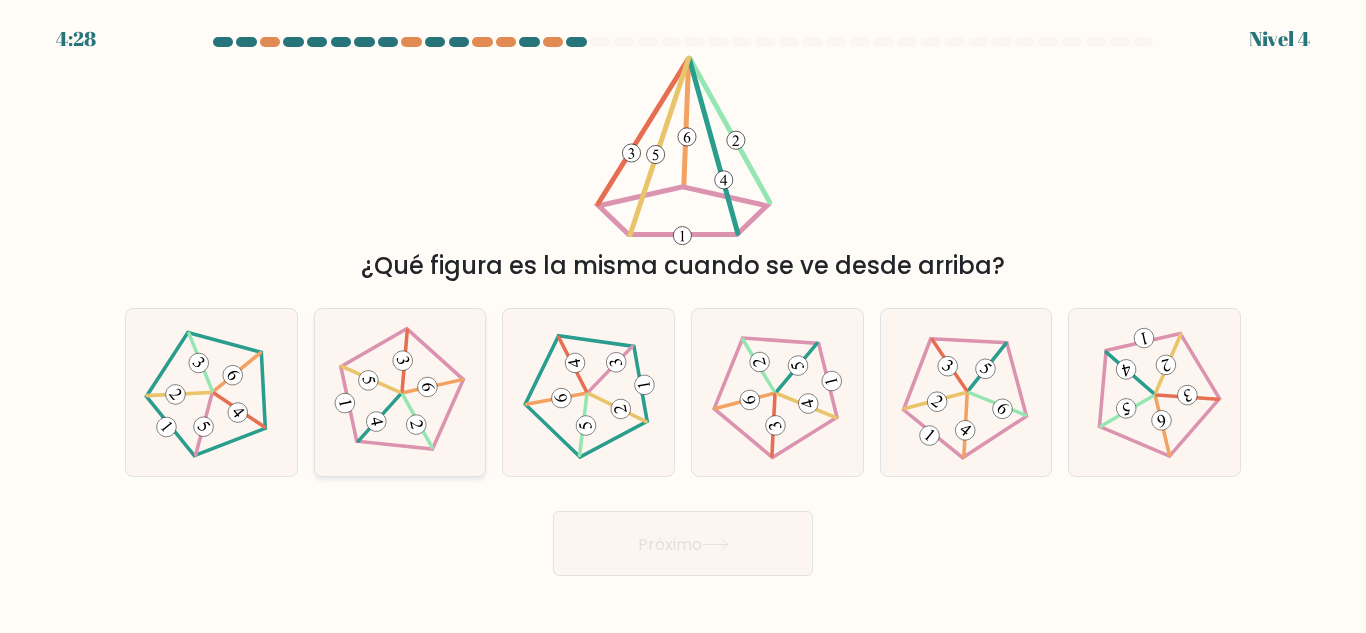 click at bounding box center (418, 421) 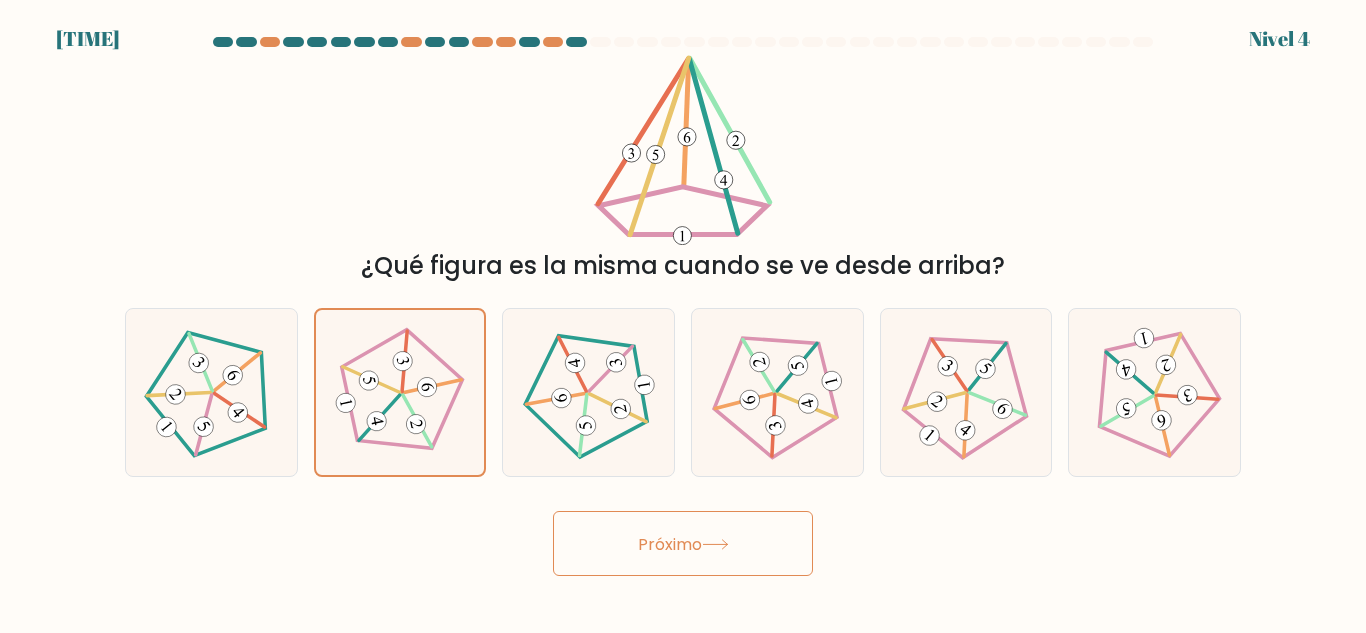 click on "Próximo" at bounding box center [683, 543] 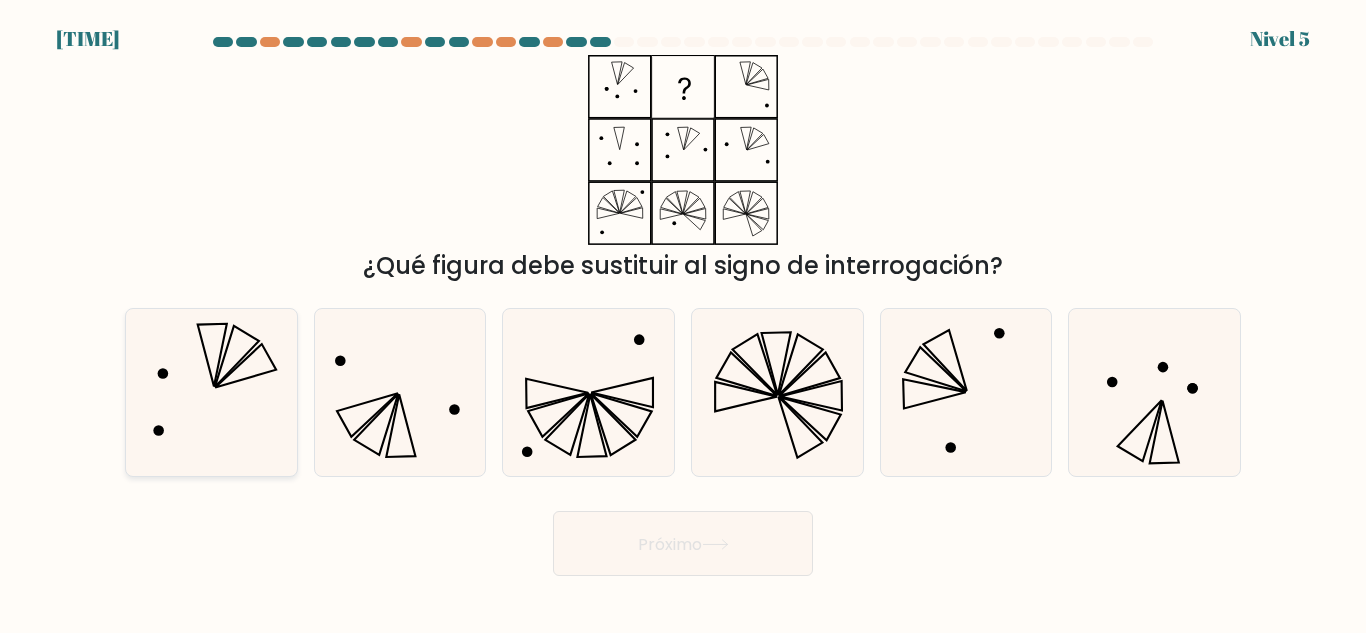 click at bounding box center [211, 392] 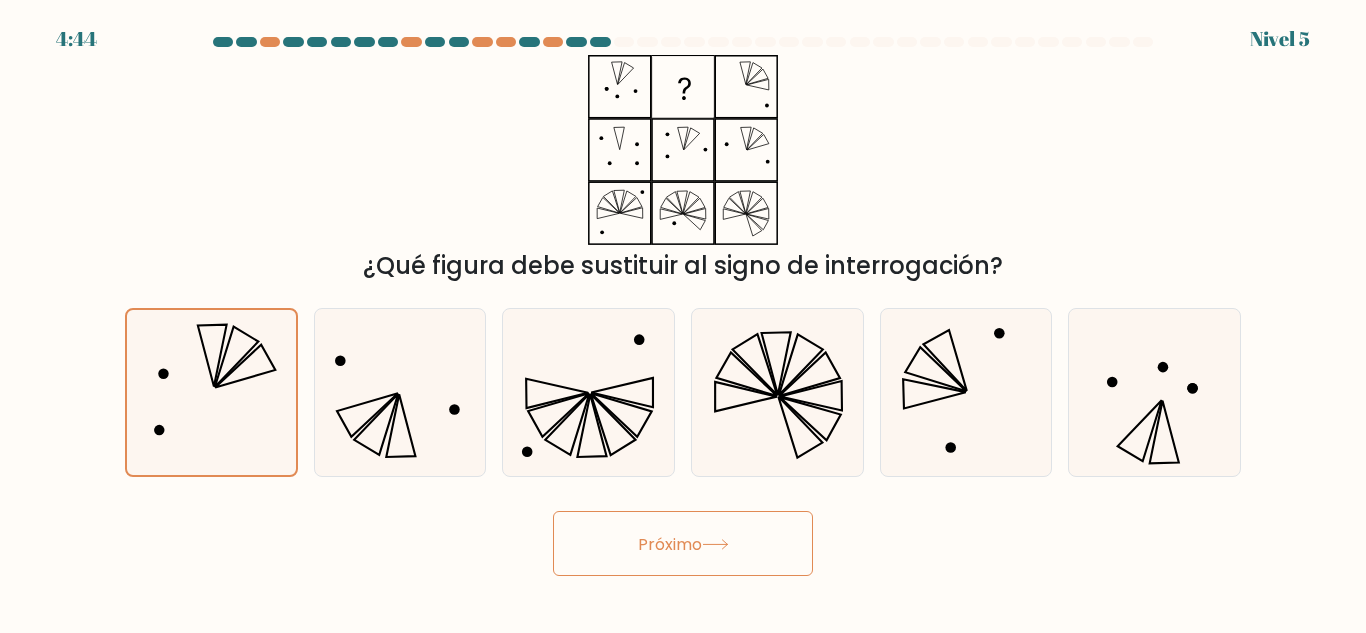 click on "Próximo" at bounding box center (670, 543) 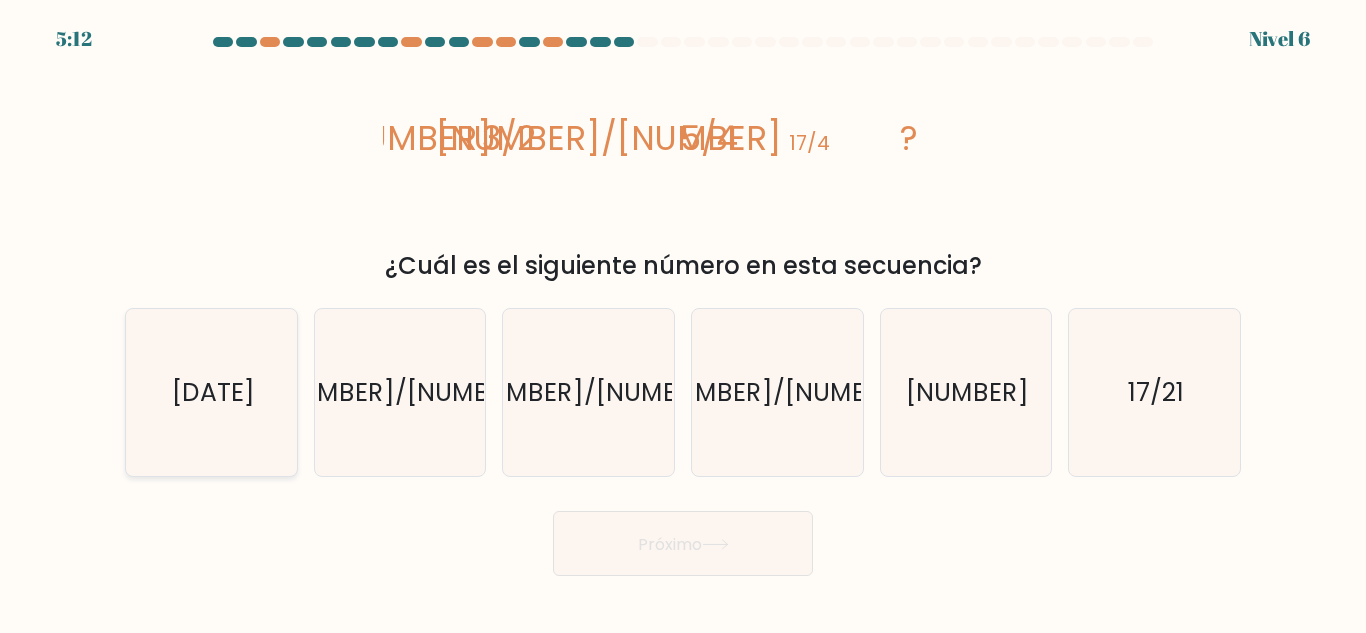 click on "7/2" at bounding box center (212, 392) 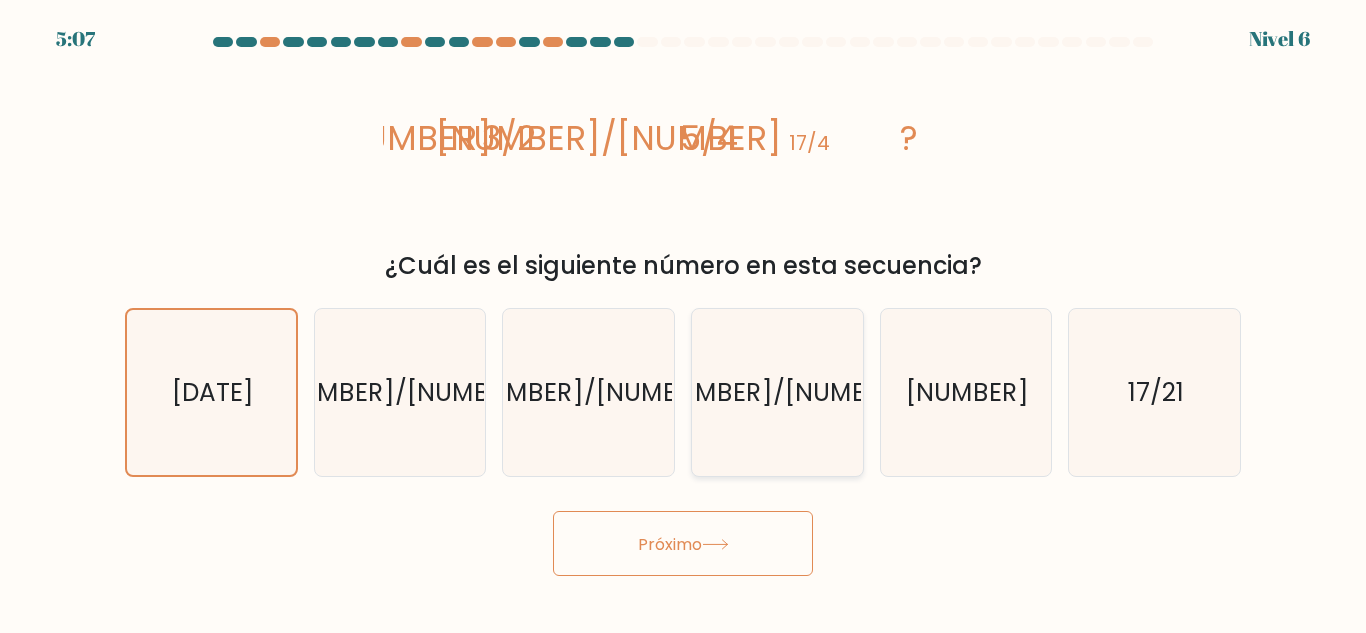 click on "17/8" at bounding box center [777, 392] 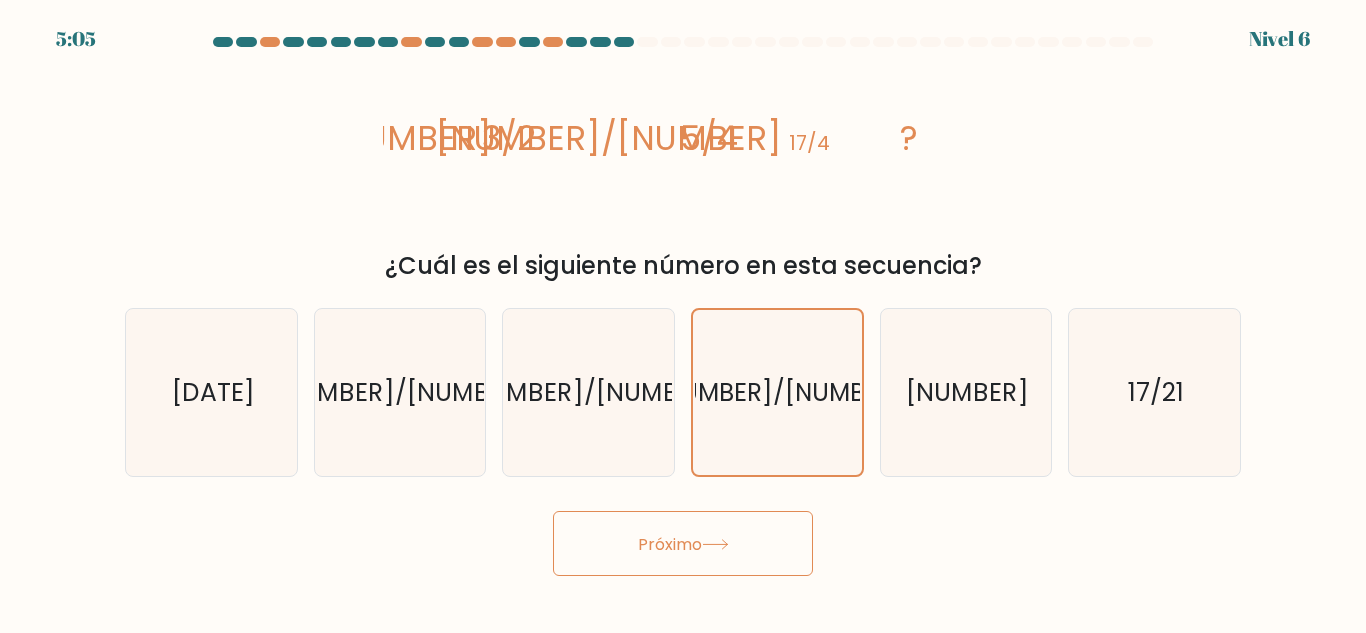 click on "Próximo" at bounding box center [683, 543] 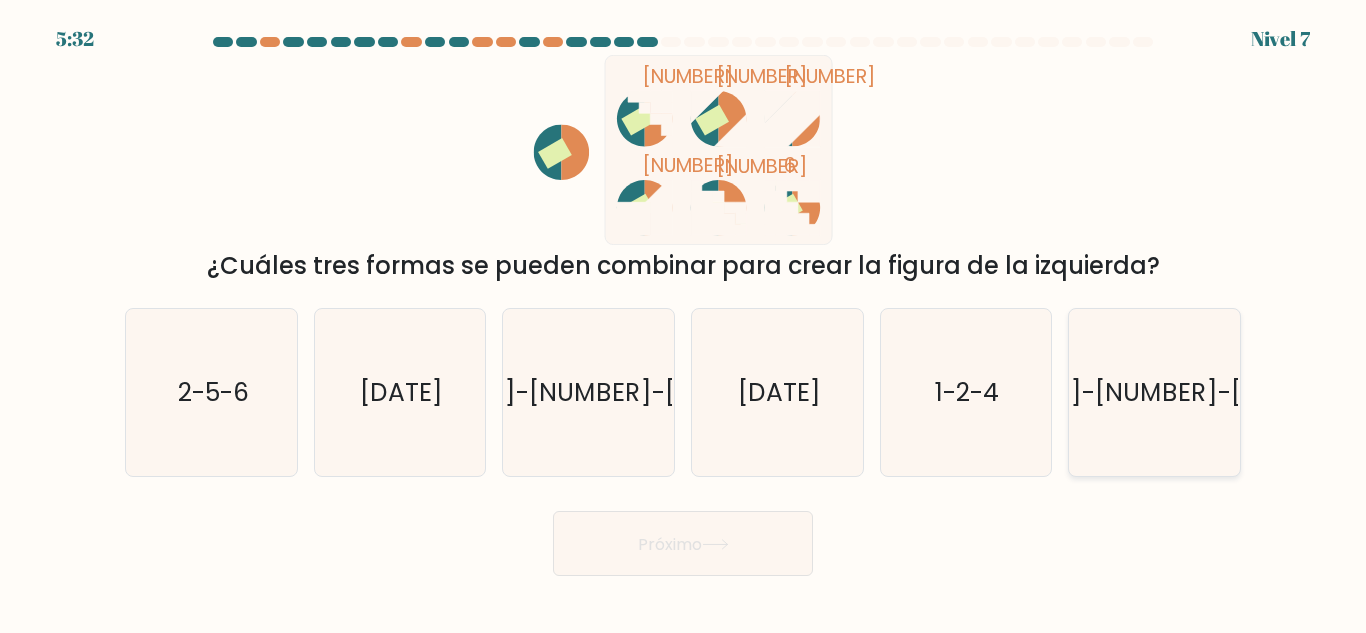 click on "1-5-6" at bounding box center (1154, 392) 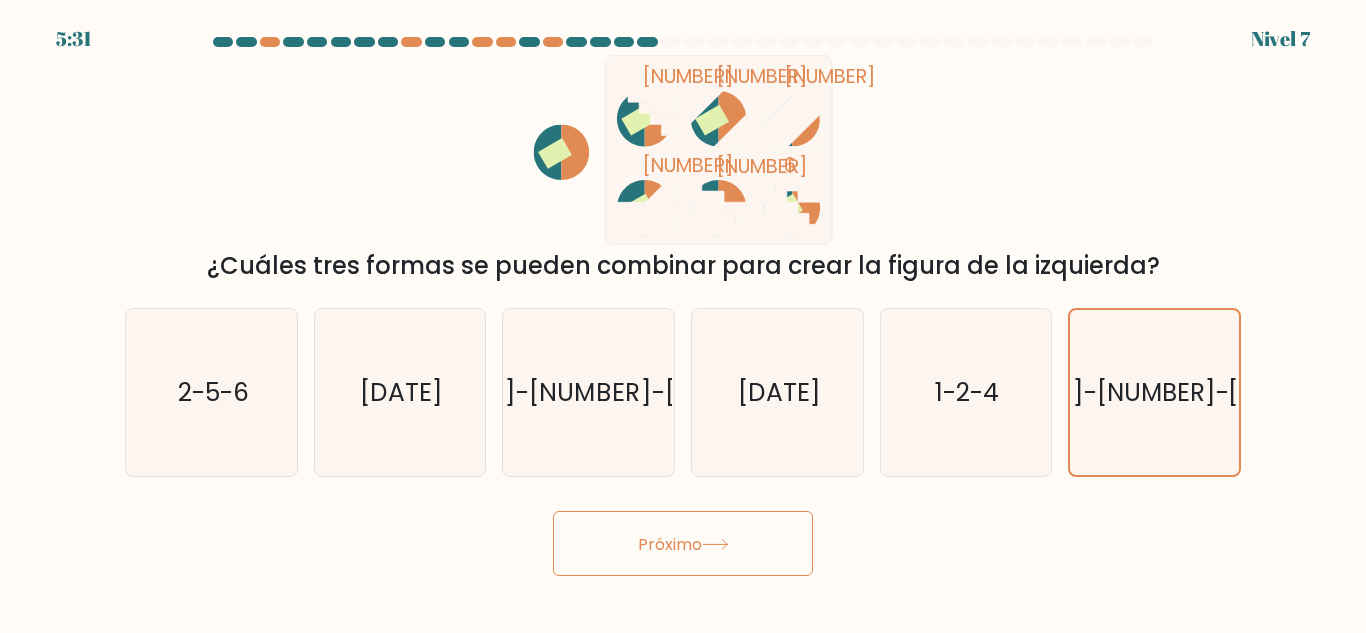 click on "Próximo" at bounding box center (683, 543) 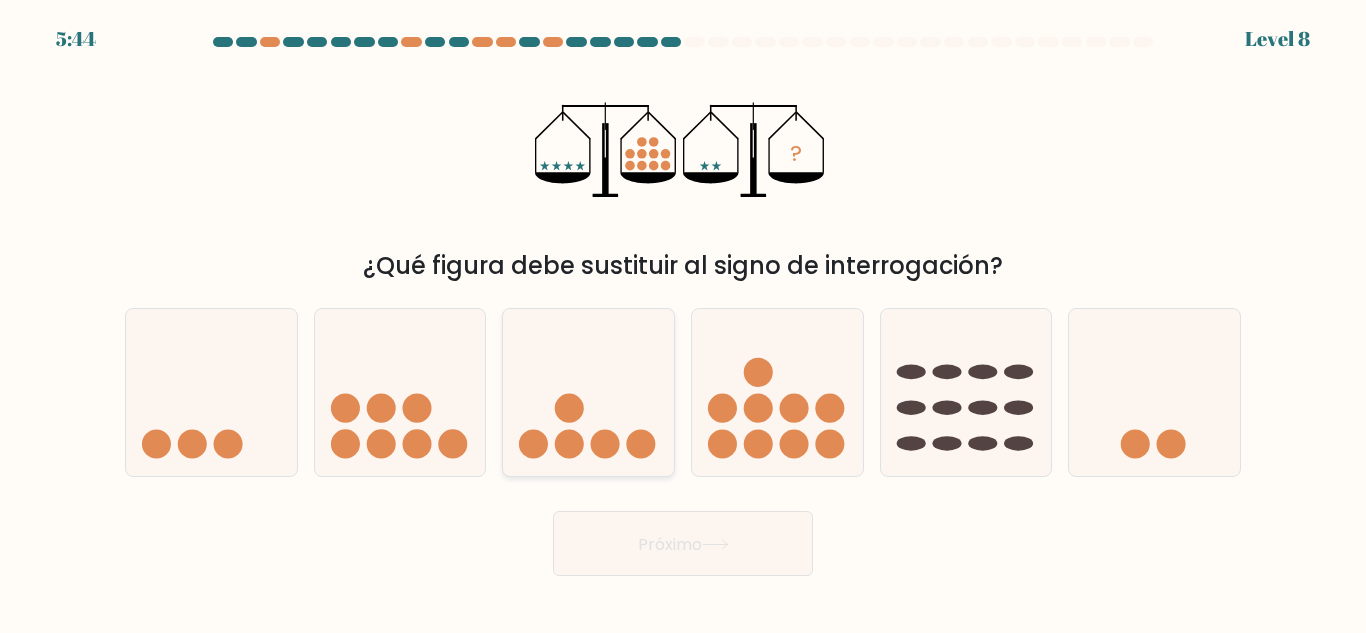 click at bounding box center (569, 444) 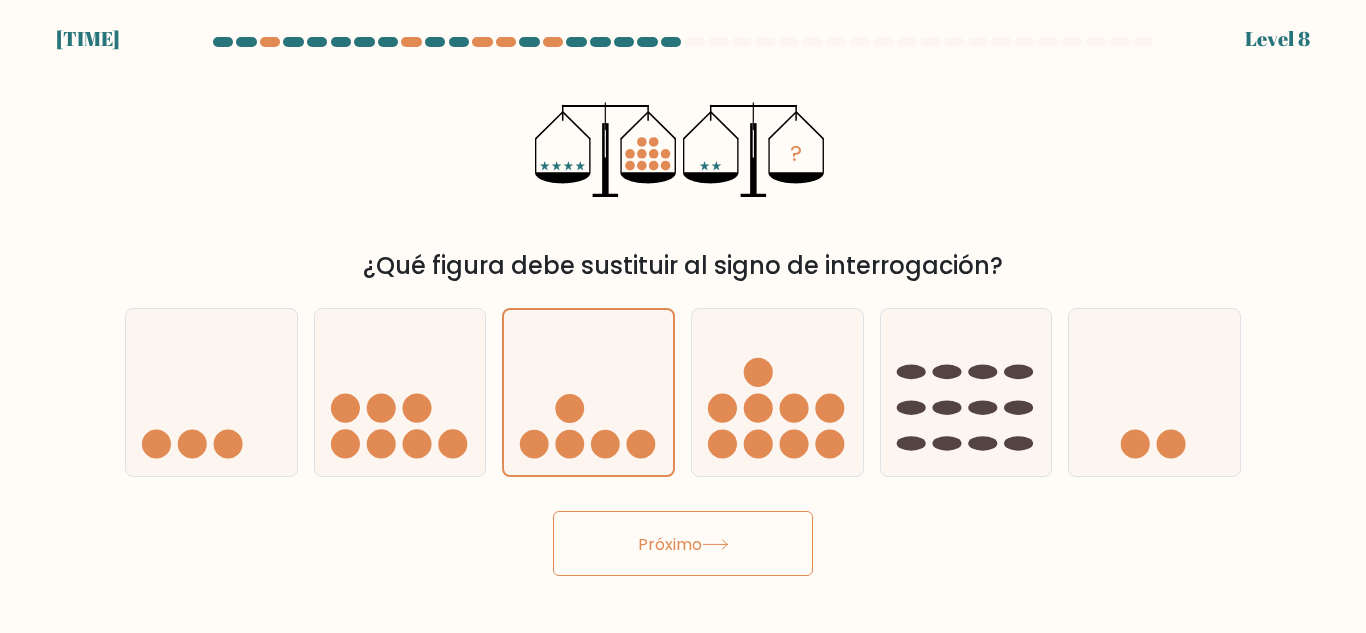 click on "Próximo" at bounding box center (670, 543) 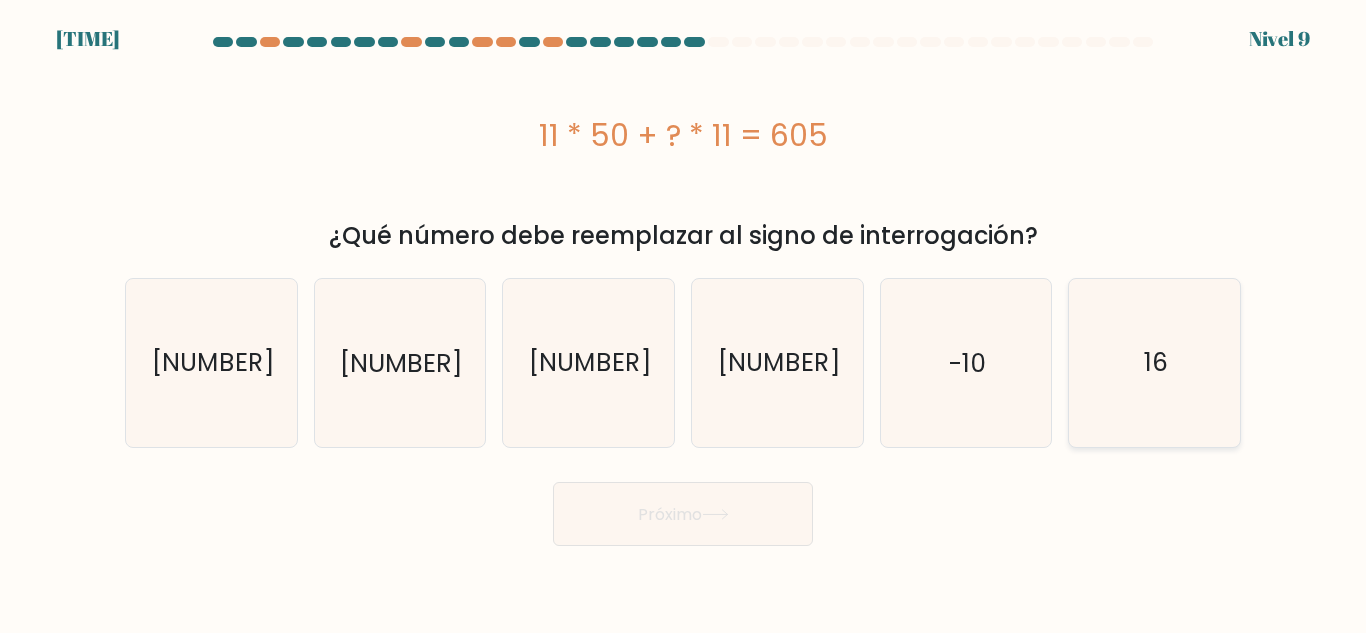 click on "16" at bounding box center [1154, 362] 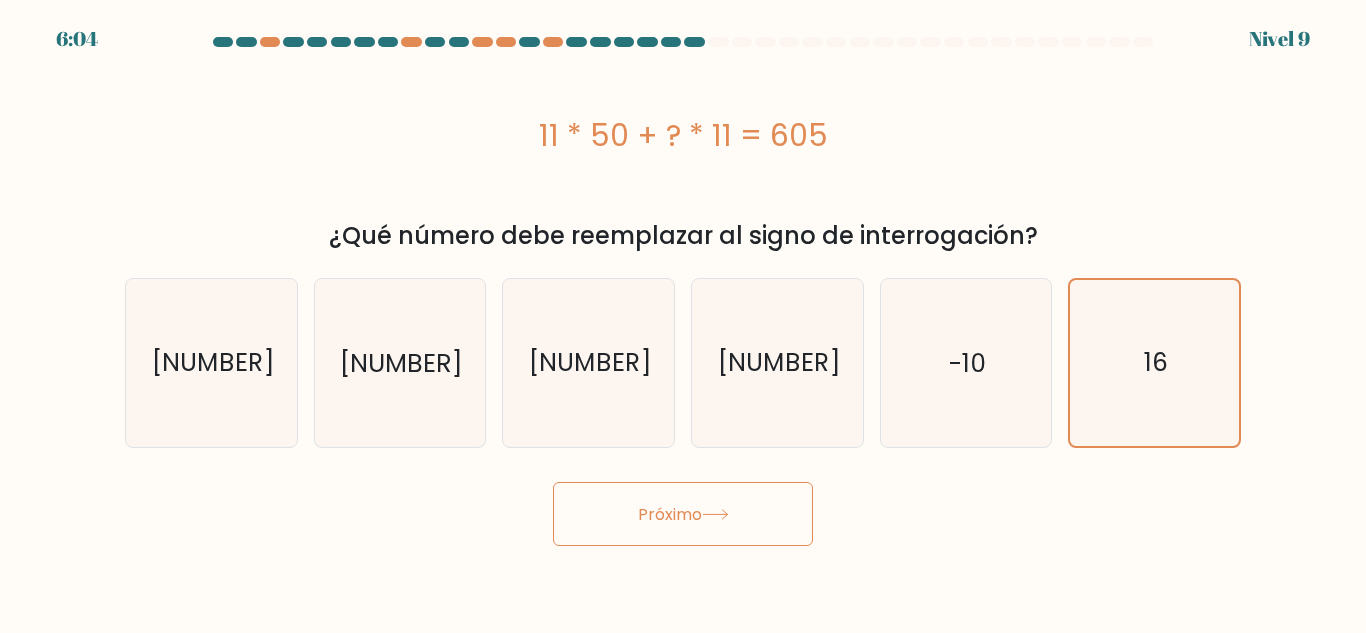 click on "Próximo" at bounding box center (683, 514) 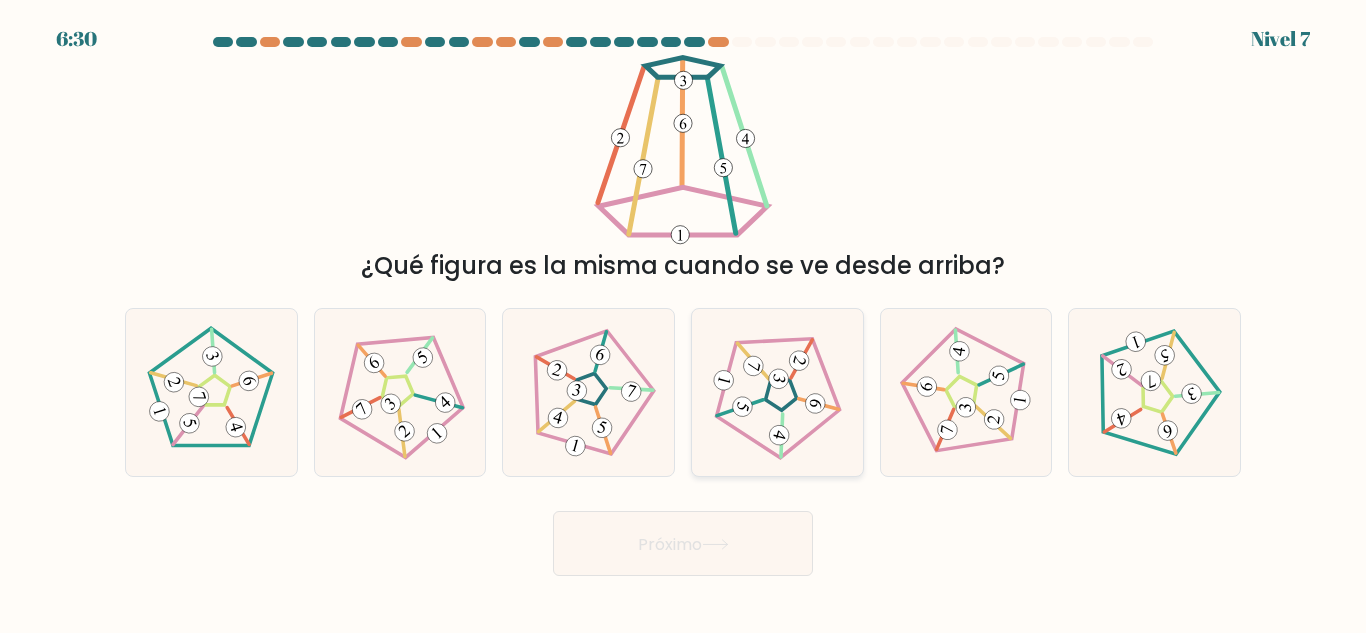 click at bounding box center [777, 393] 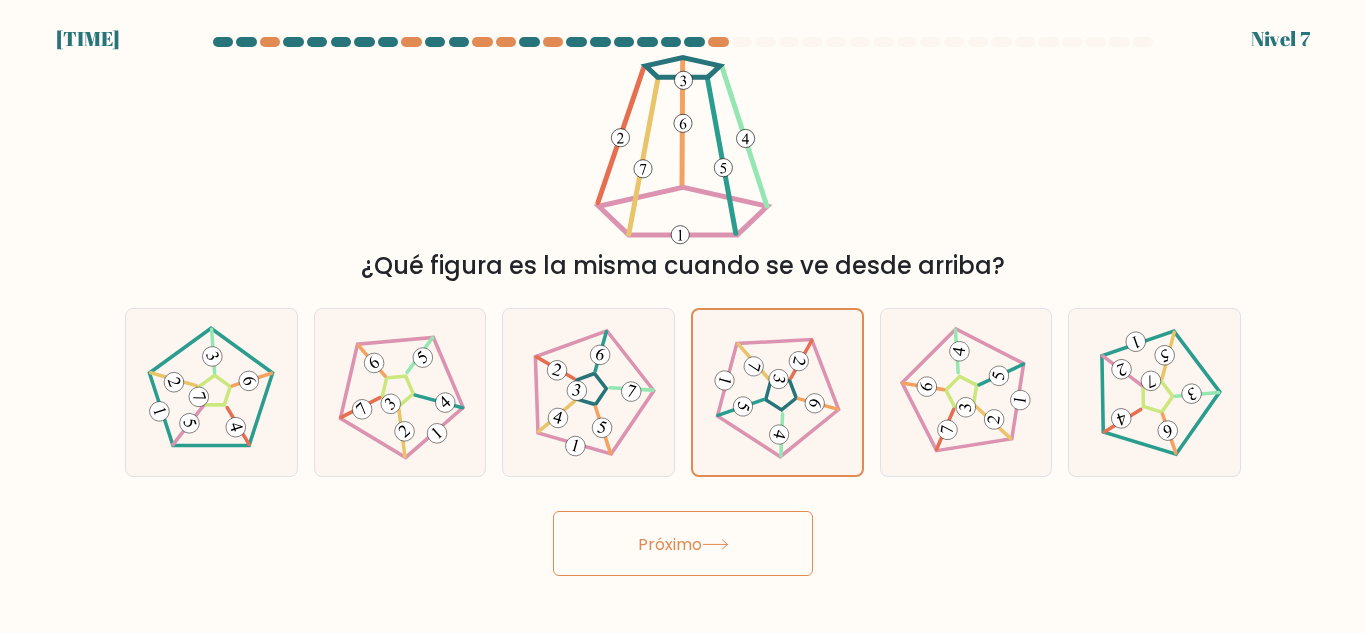 click on "Próximo" at bounding box center (683, 543) 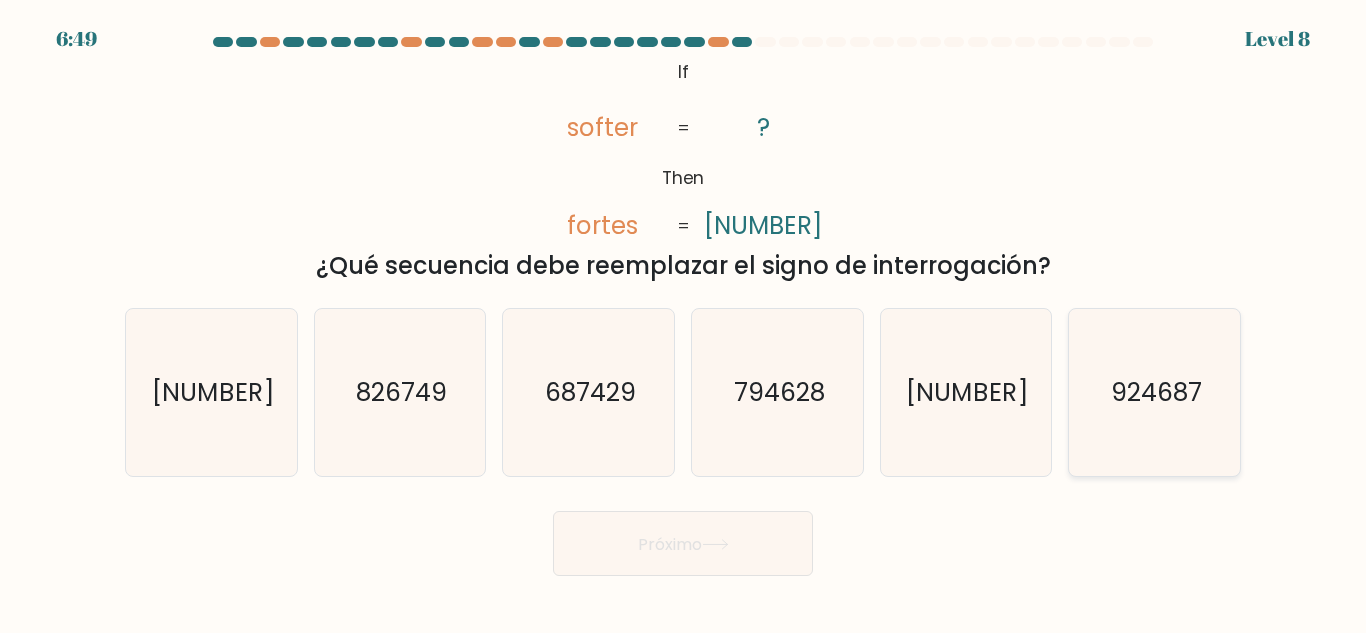click on "924687" at bounding box center [1154, 392] 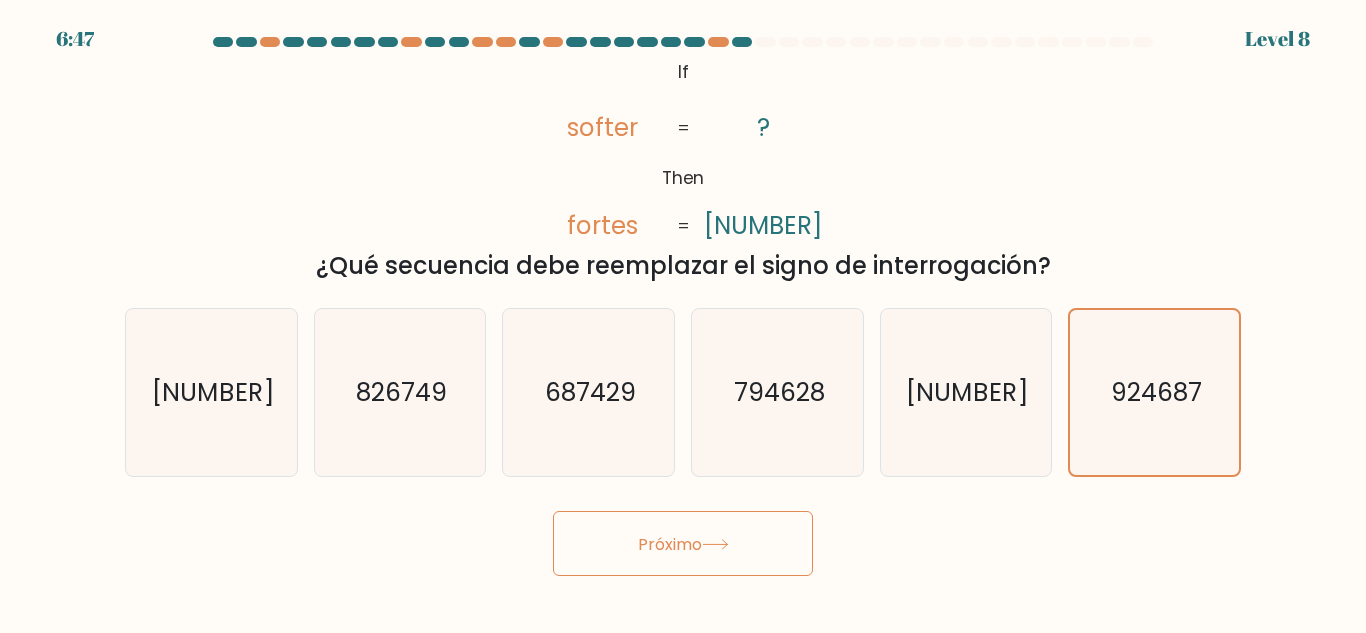 click on "Próximo" at bounding box center (683, 538) 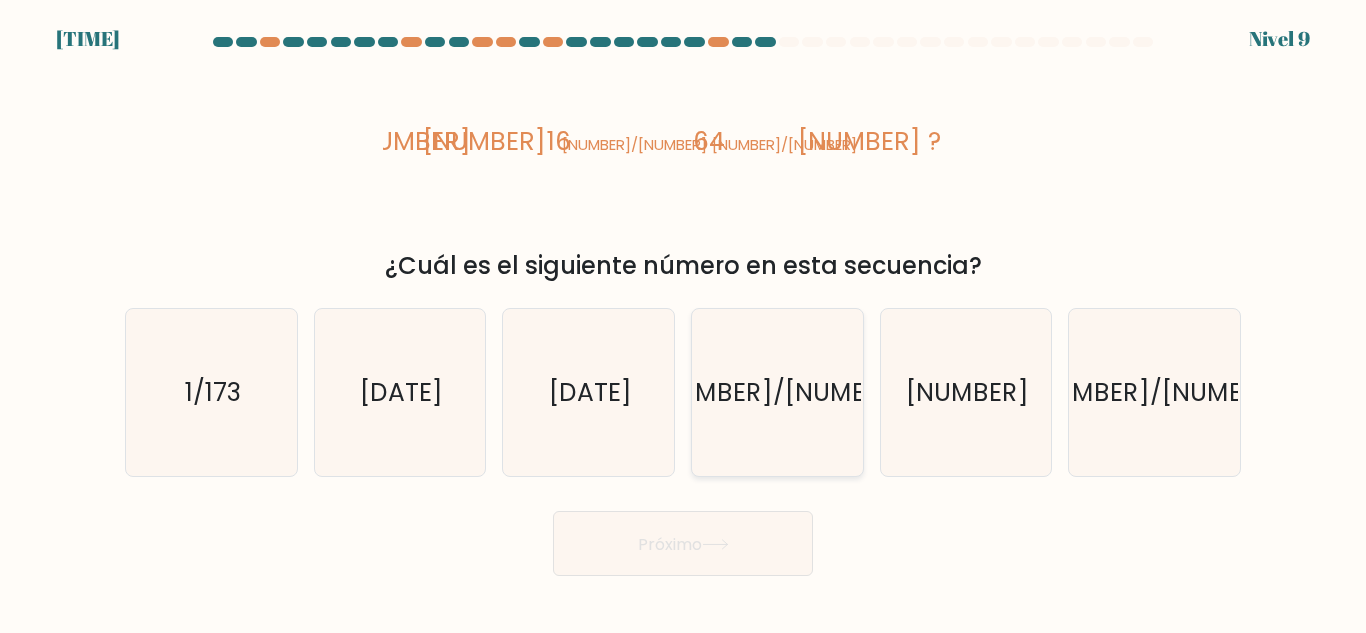 click on "10/343" at bounding box center [777, 392] 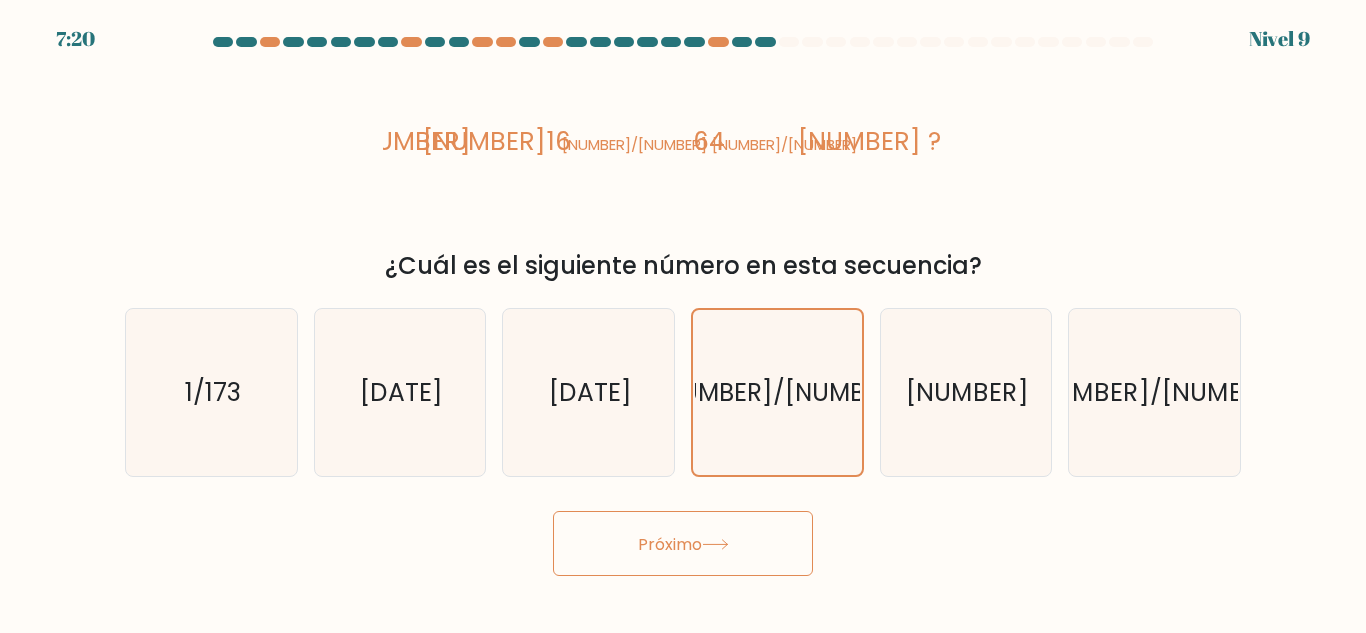 click on "Próximo" at bounding box center (683, 543) 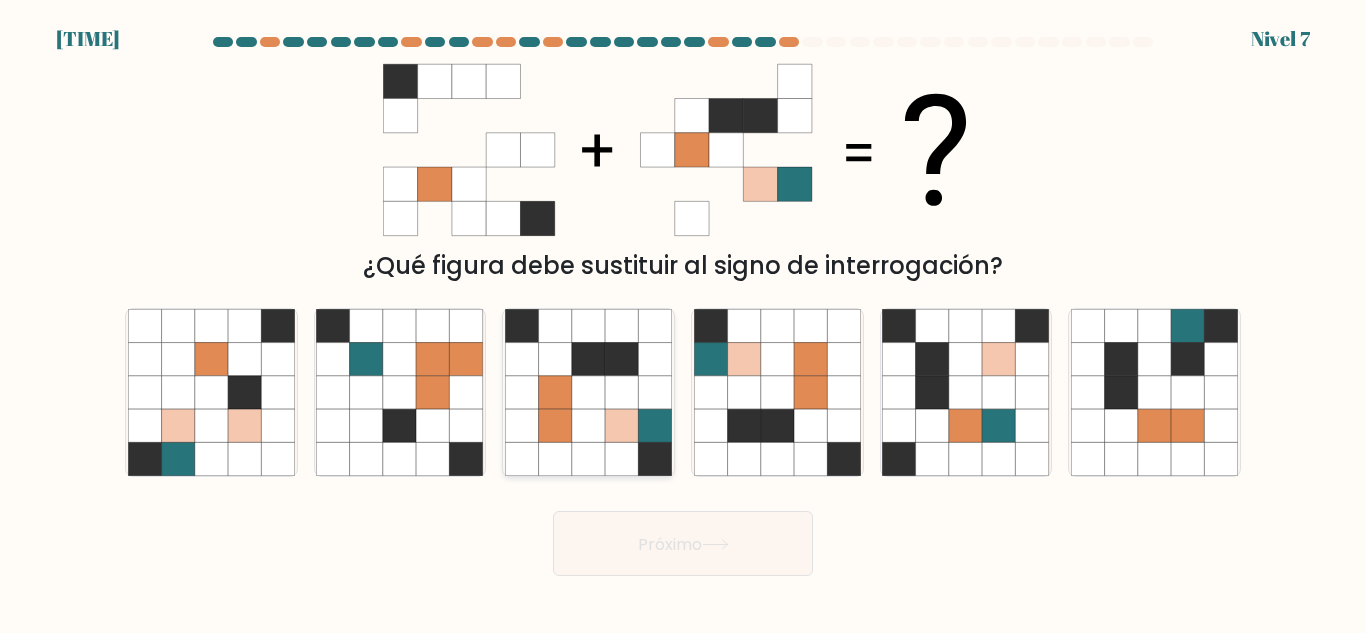 click at bounding box center (588, 392) 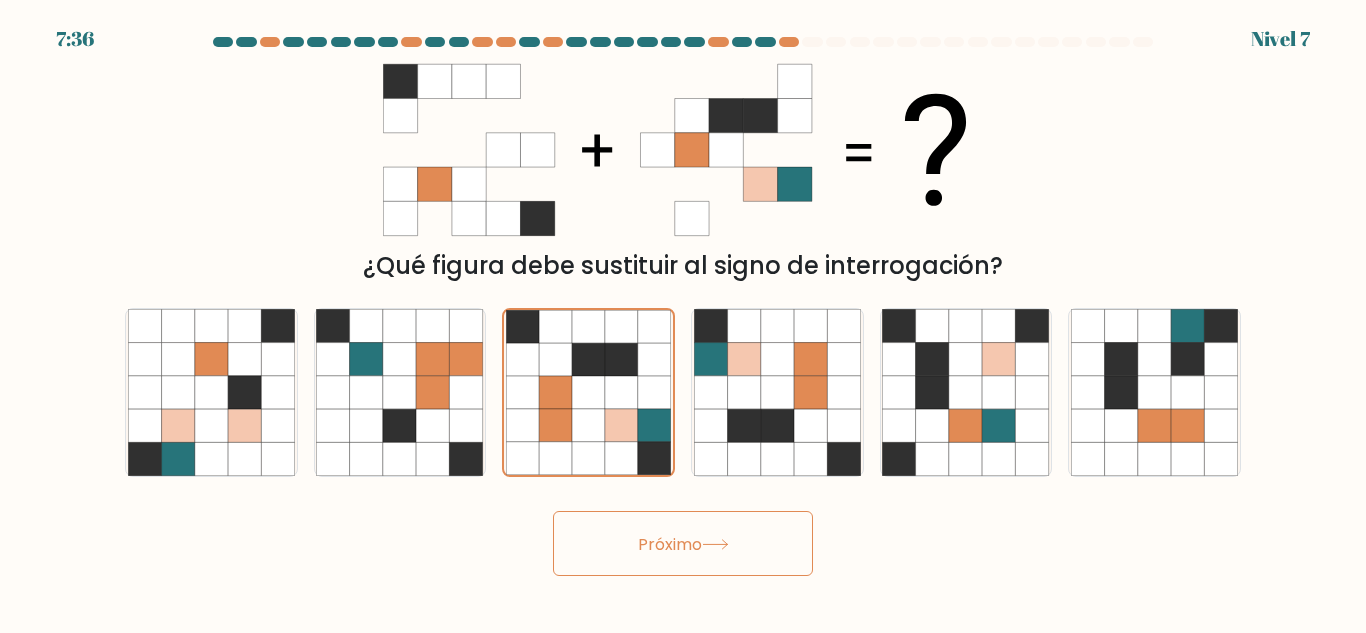 click on "Próximo" at bounding box center (670, 543) 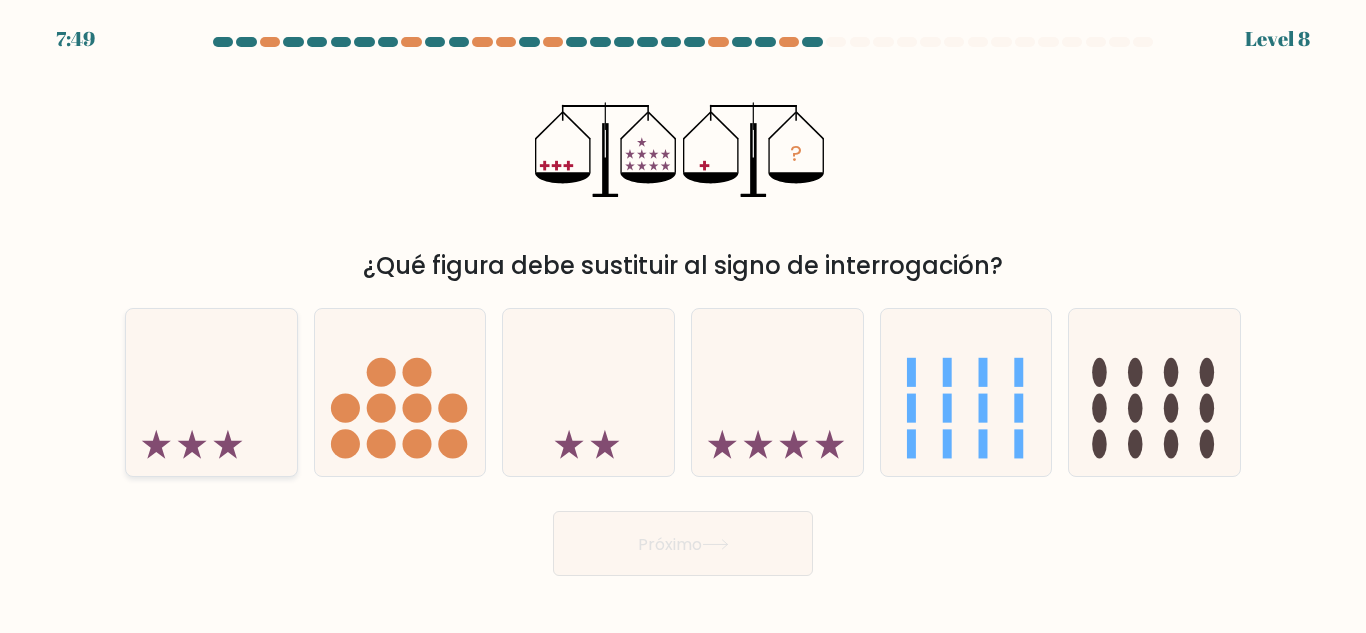click at bounding box center [211, 392] 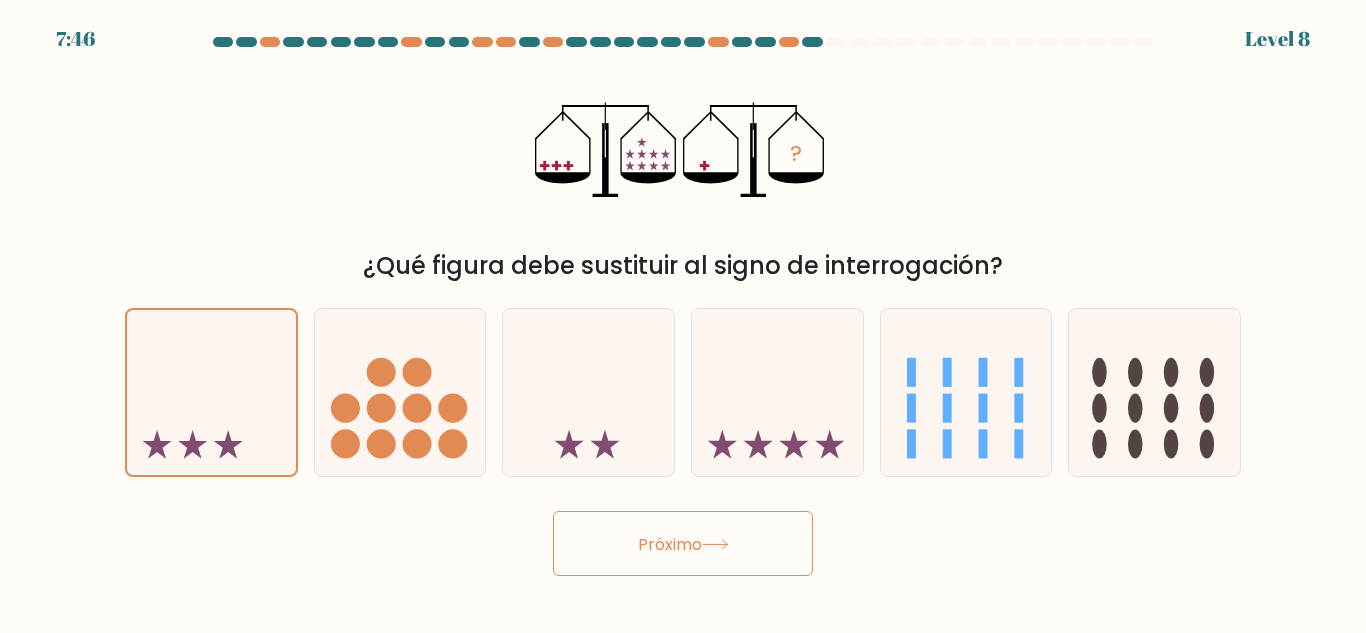 click on "Próximo" at bounding box center [670, 543] 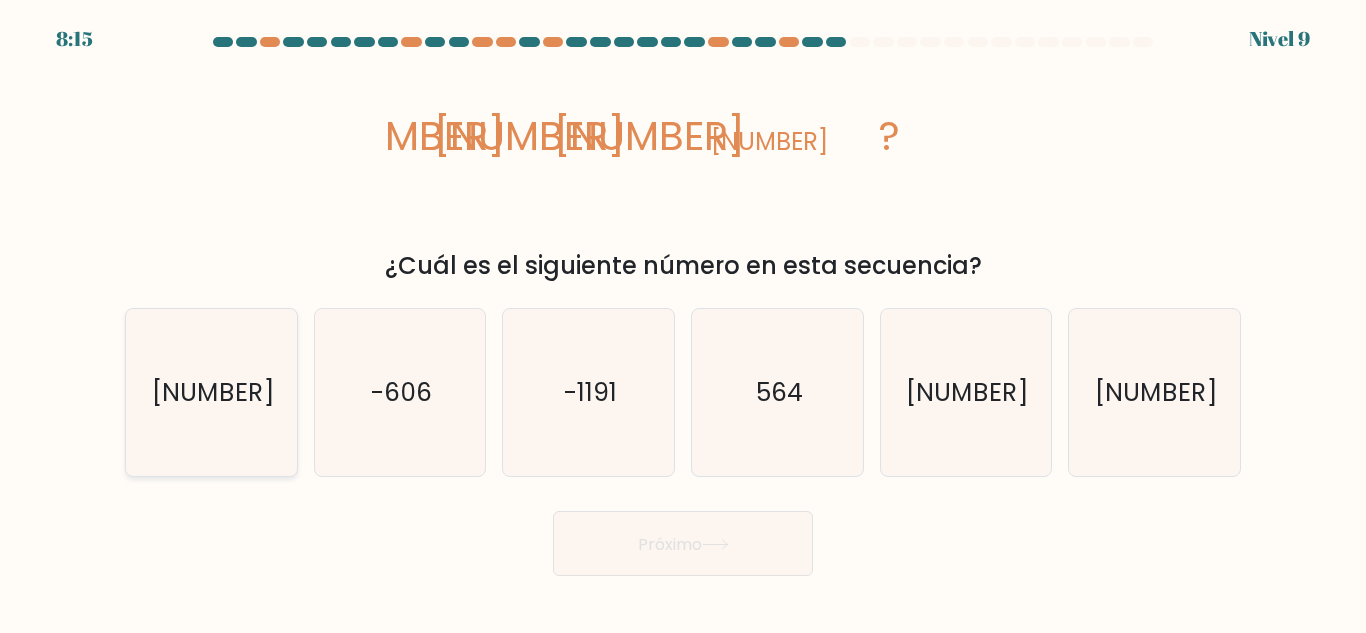 click on "-609" at bounding box center [211, 392] 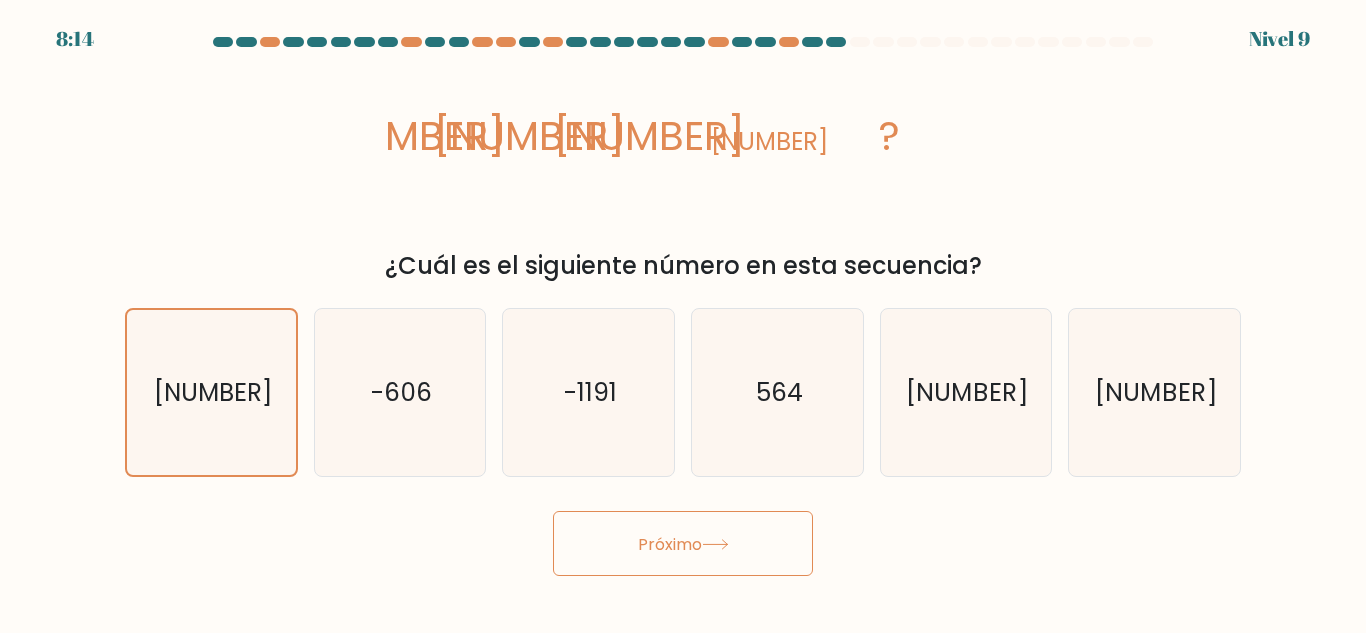 click at bounding box center (715, 544) 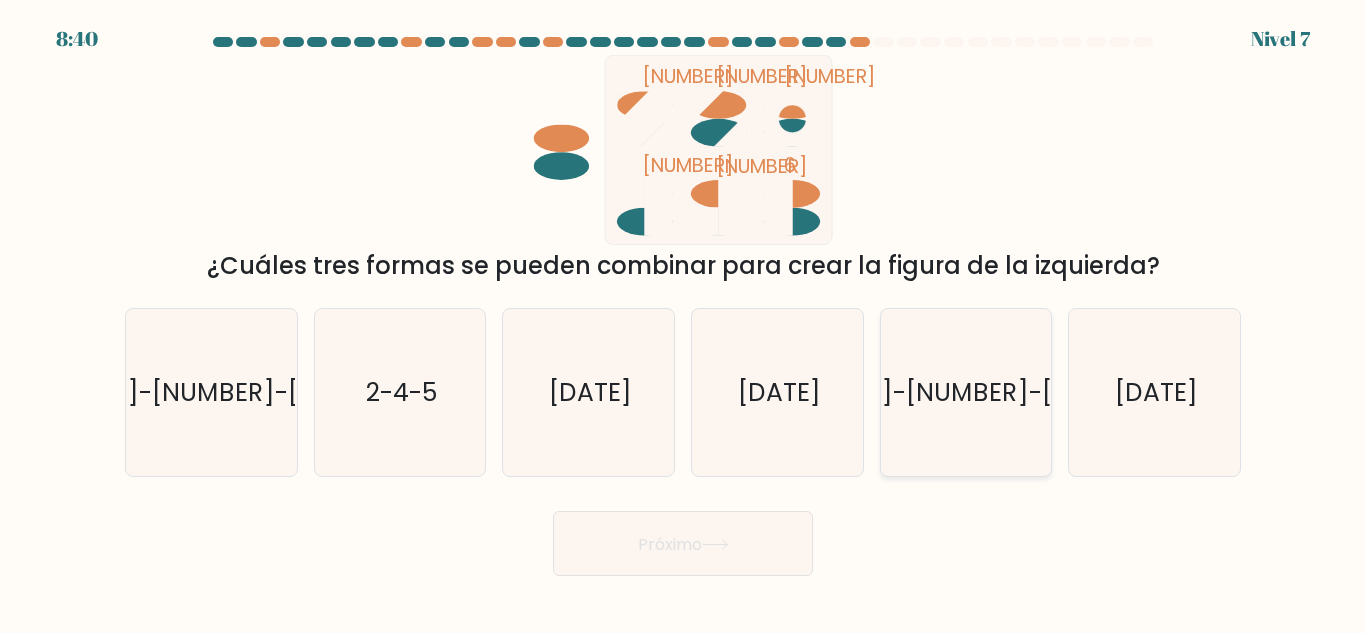 click on "4-5-6" at bounding box center (967, 392) 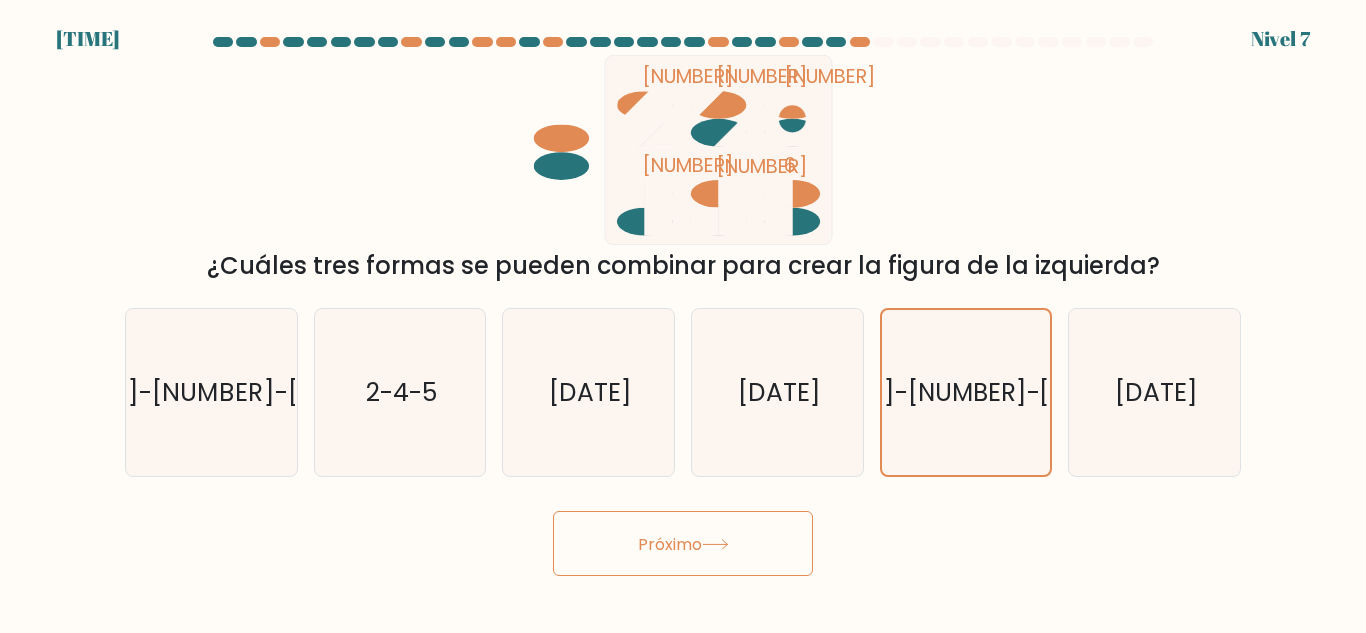 click on "Próximo" at bounding box center (683, 543) 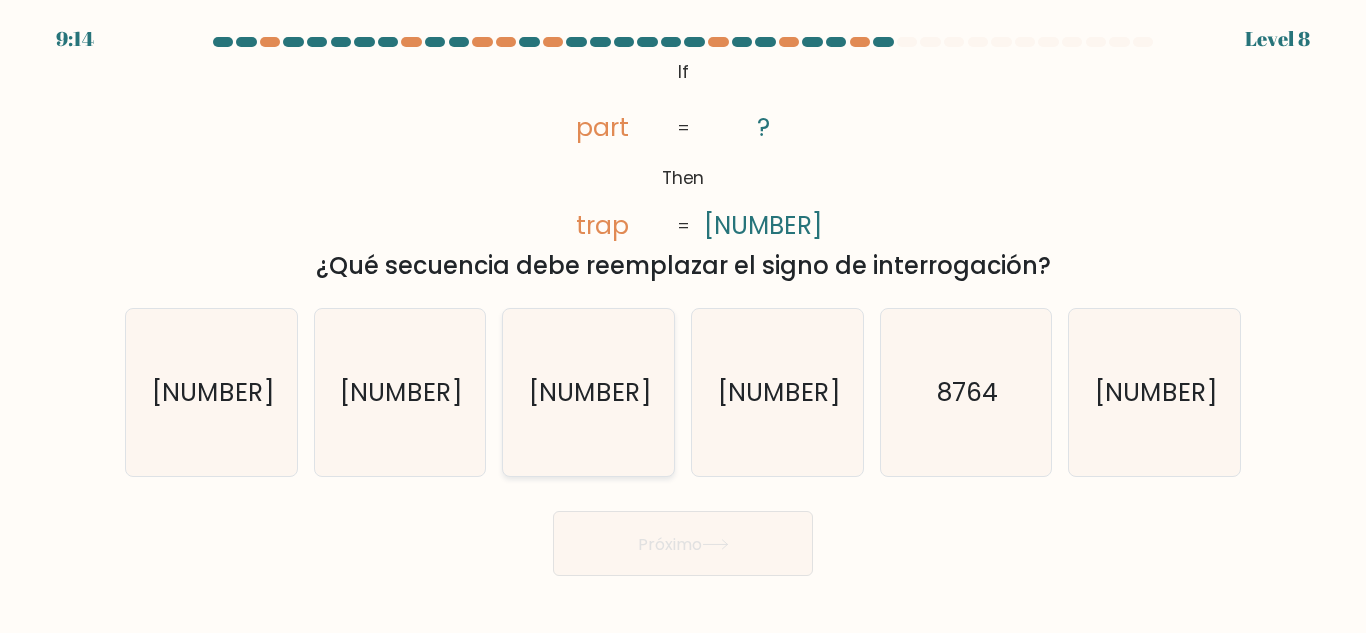 click on "8467" at bounding box center (588, 392) 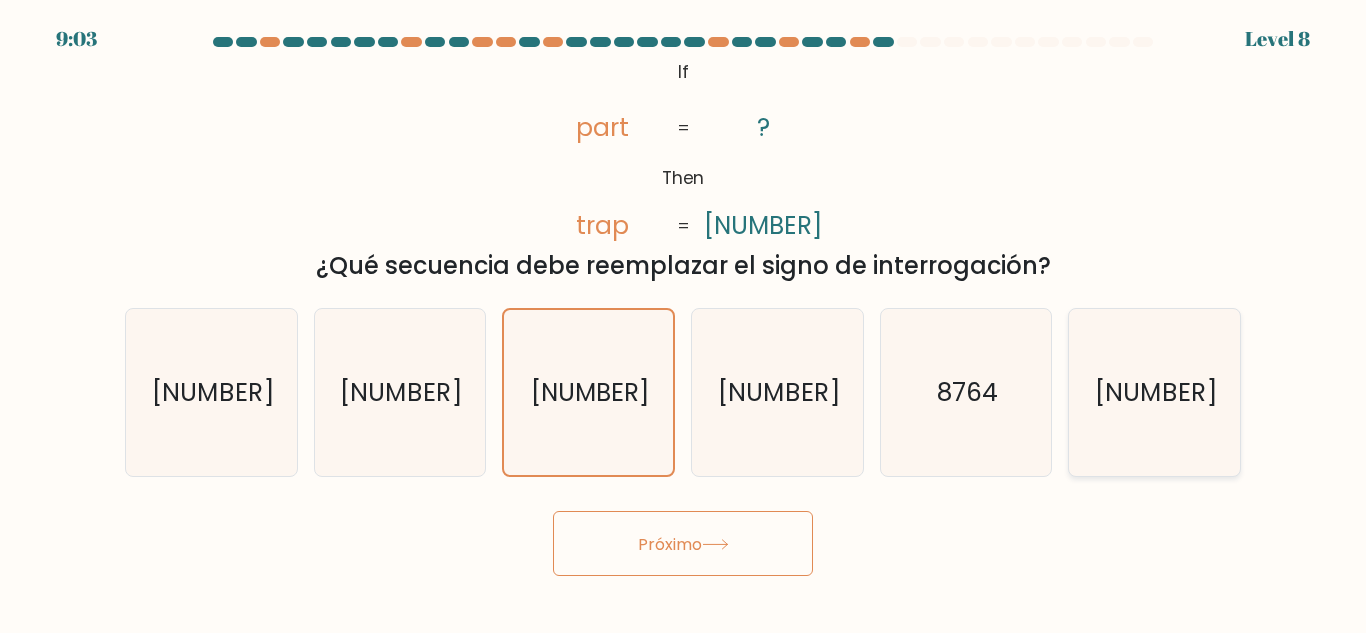 click on "4687" at bounding box center [1154, 392] 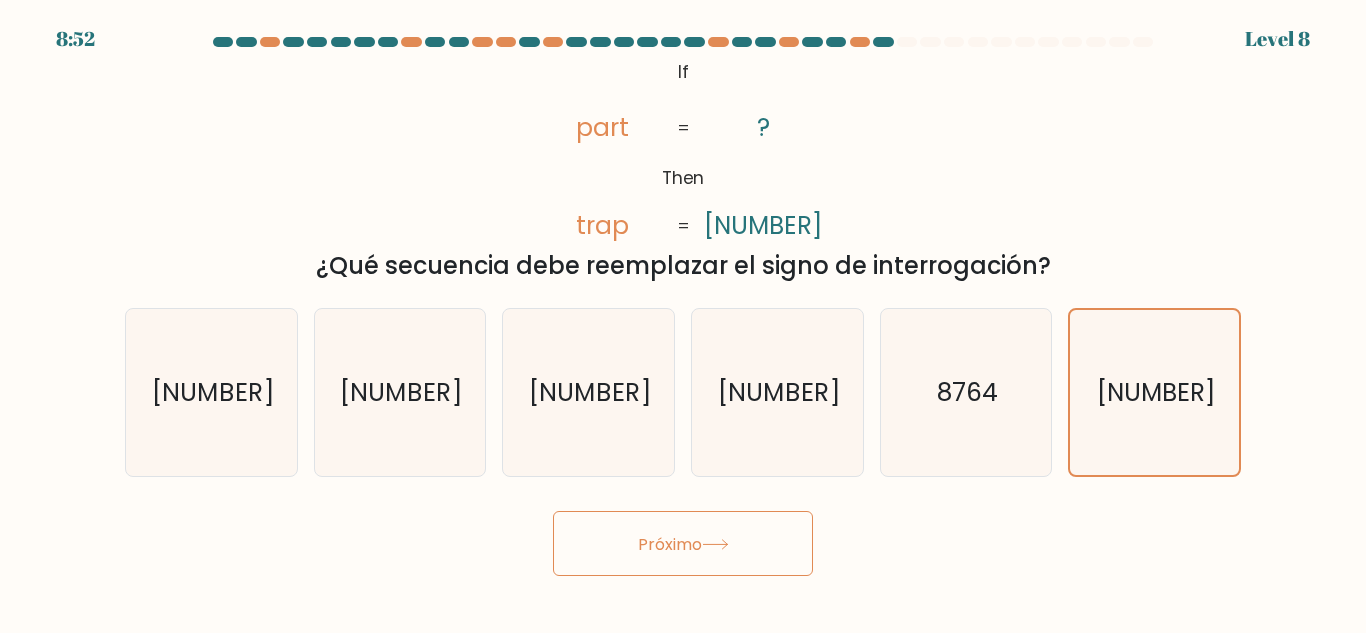 click on "Próximo" at bounding box center (670, 543) 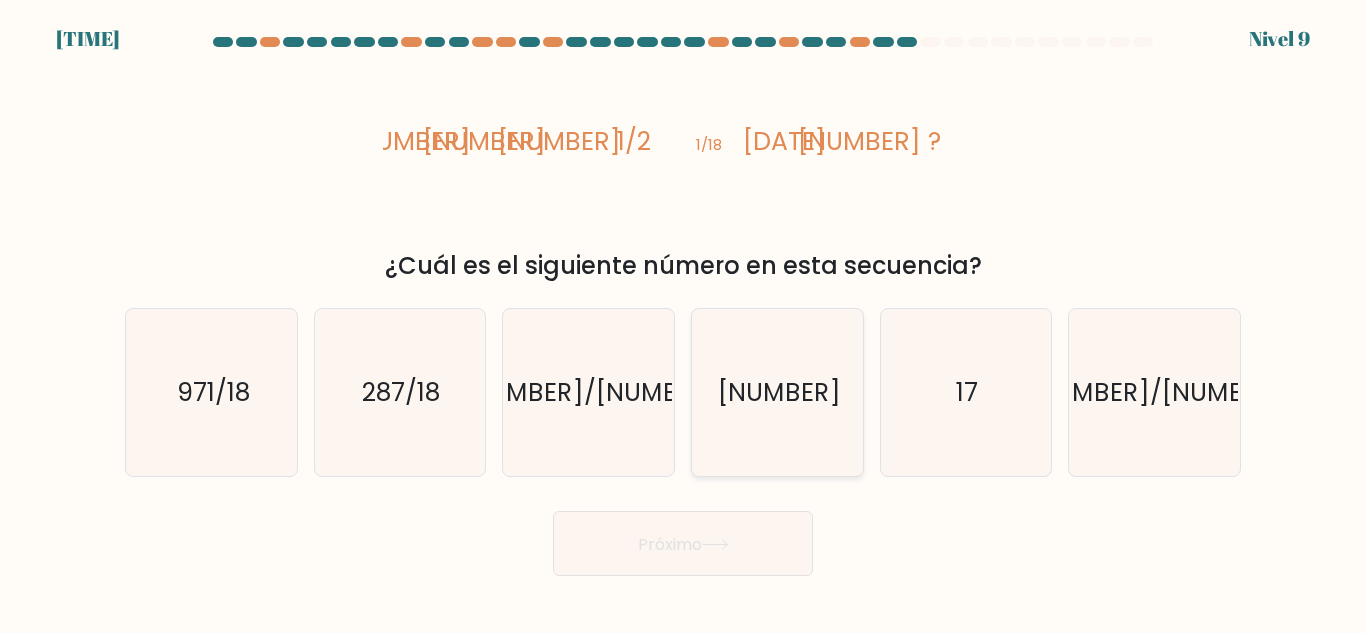 click on "18" at bounding box center [777, 392] 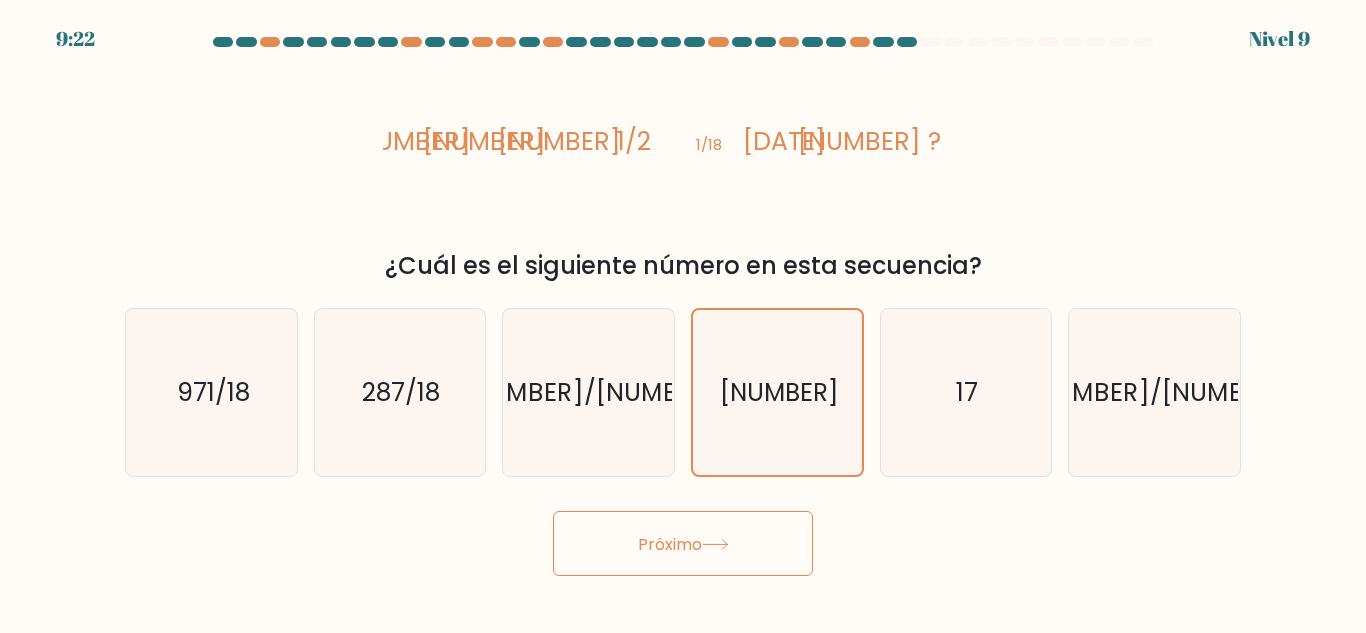 click at bounding box center (715, 544) 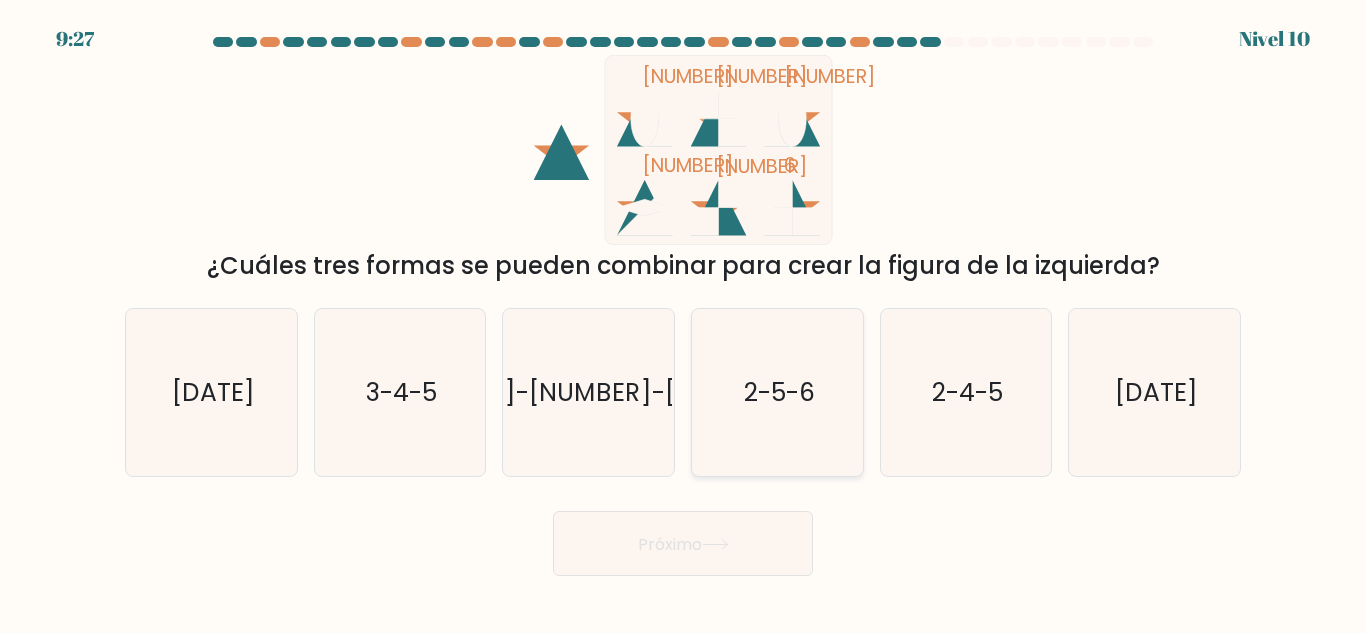 click on "2-5-6" at bounding box center [778, 392] 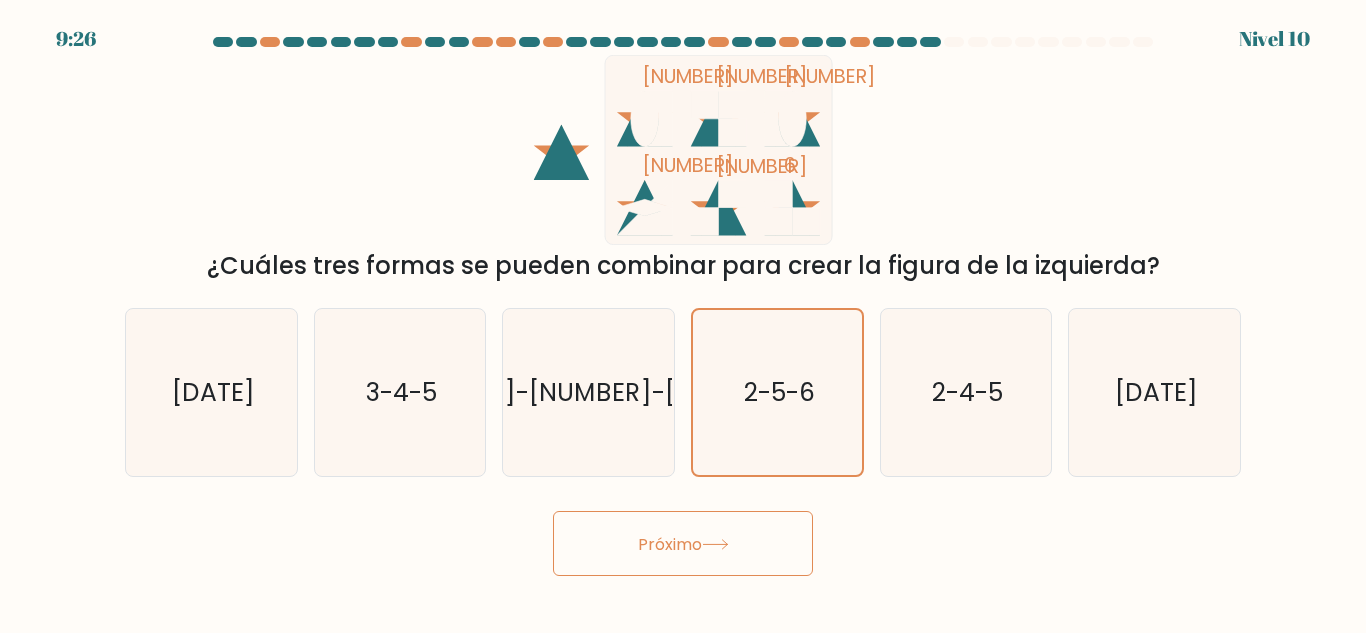 click on "Próximo" at bounding box center [683, 543] 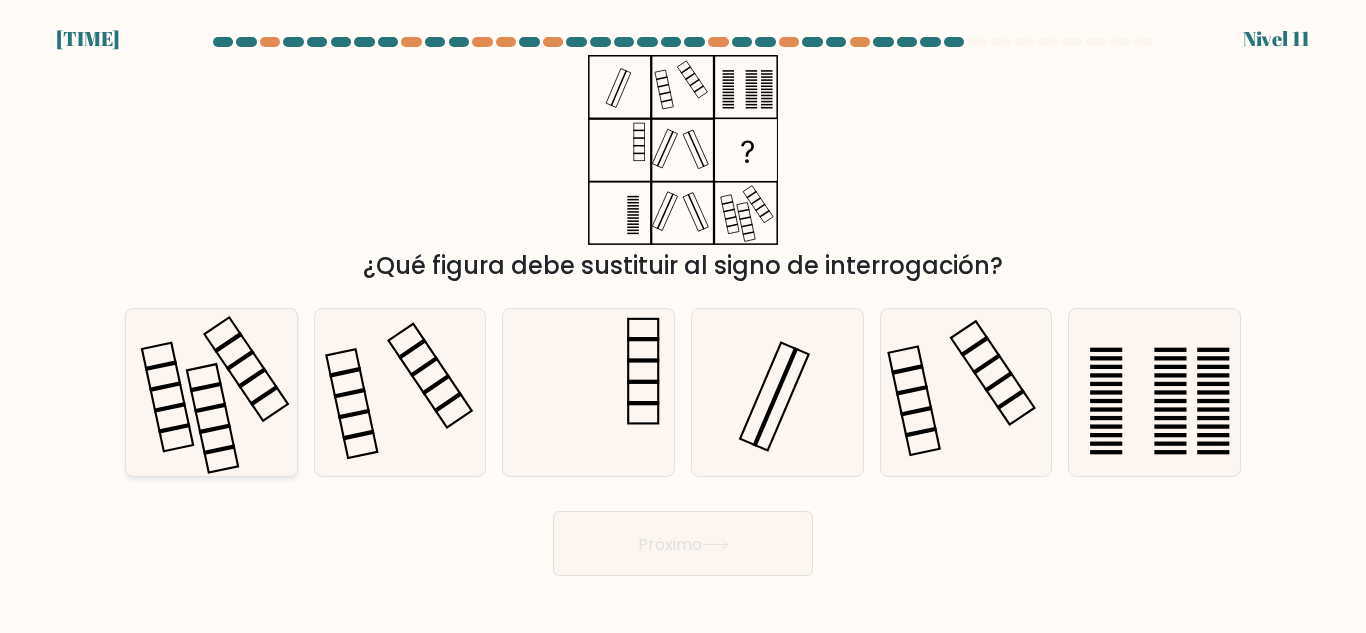 click at bounding box center (211, 392) 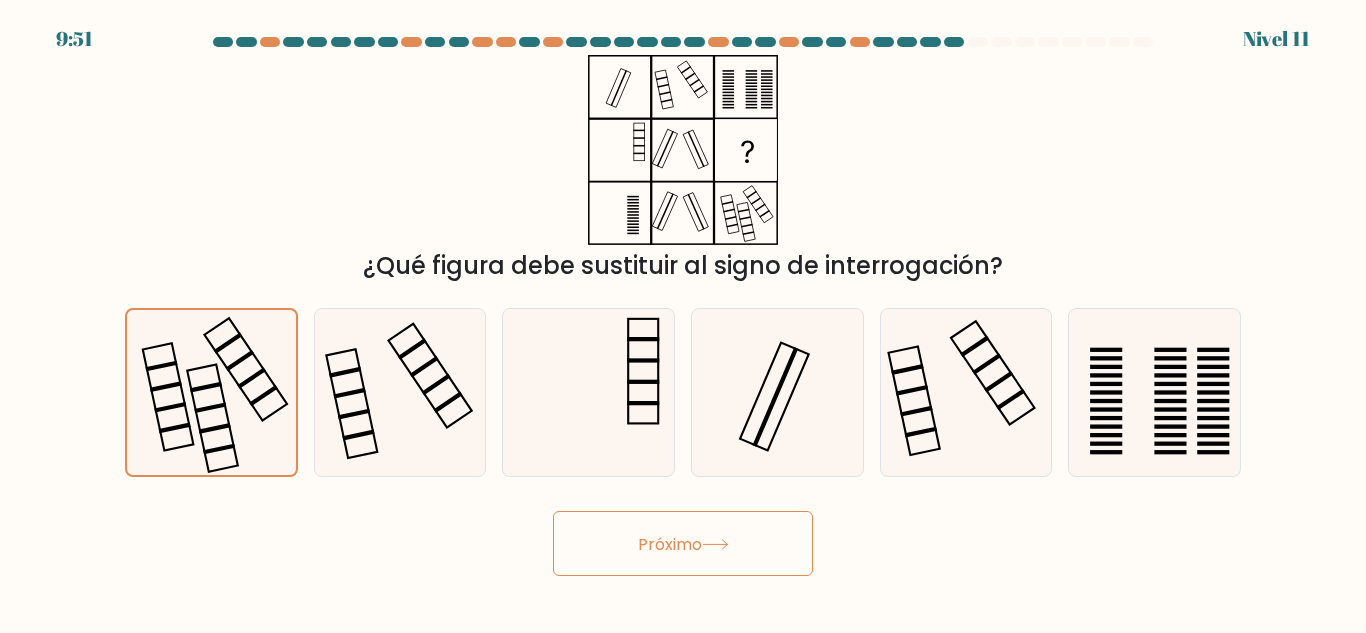 click on "Próximo" at bounding box center (683, 543) 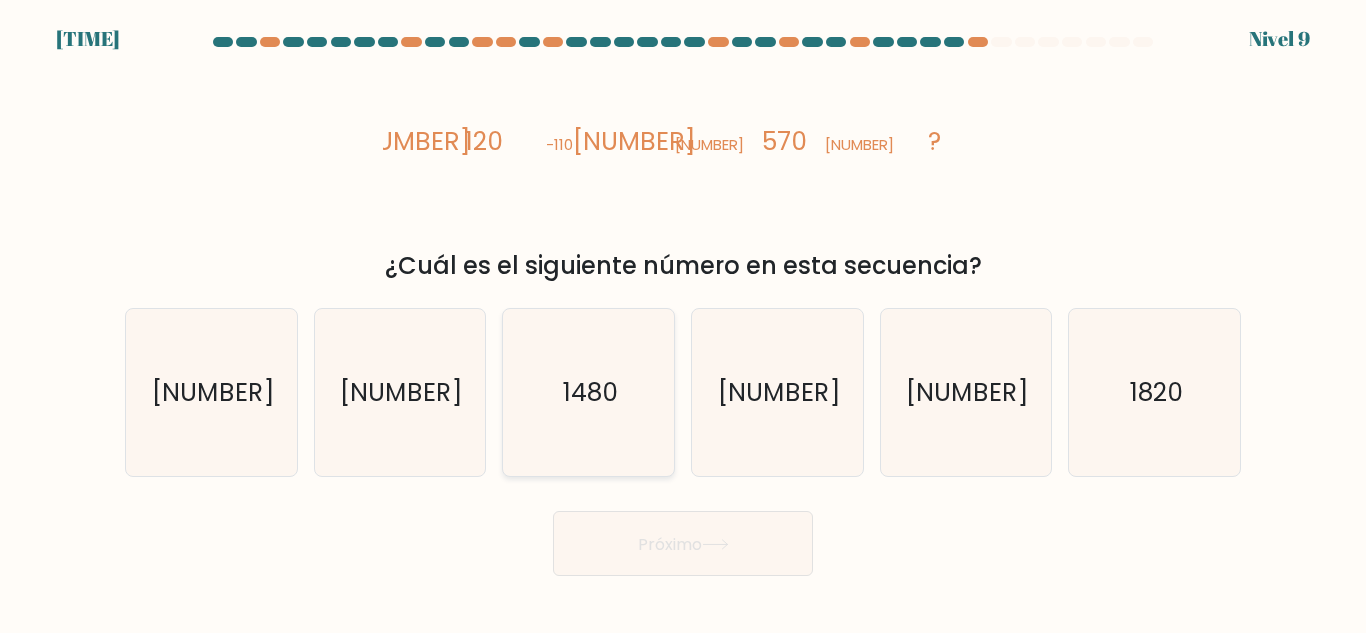 click on "1480" at bounding box center [588, 392] 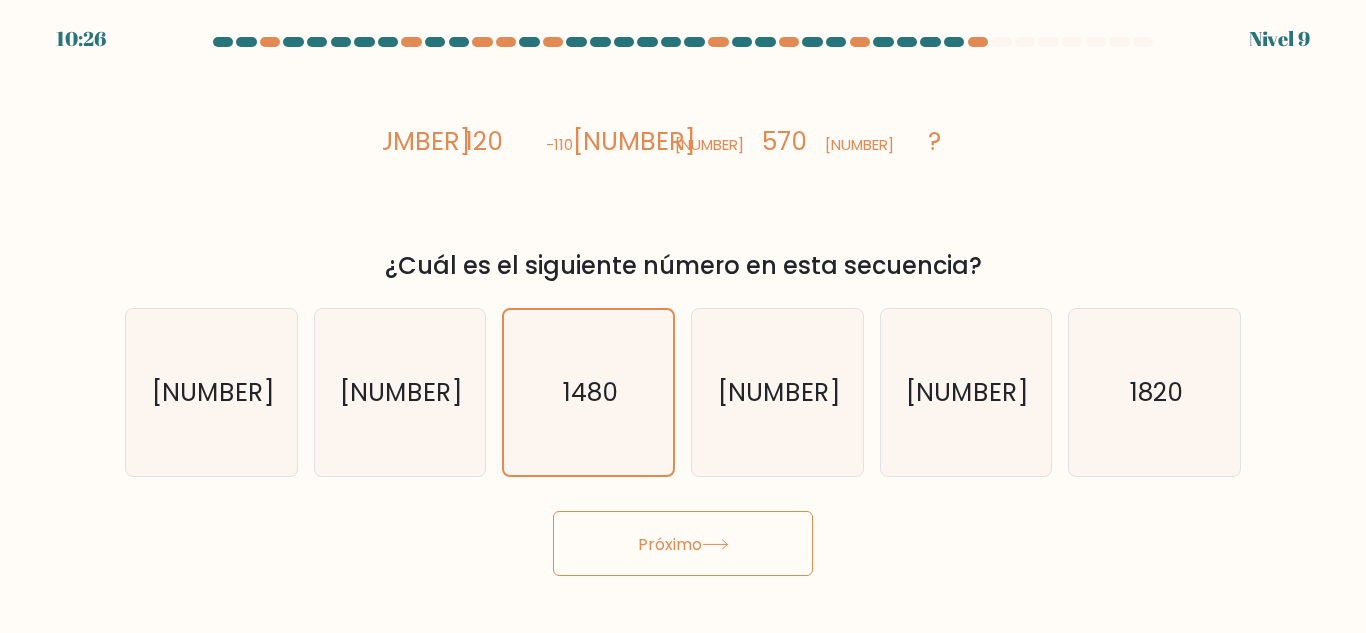 click on "Próximo" at bounding box center (683, 543) 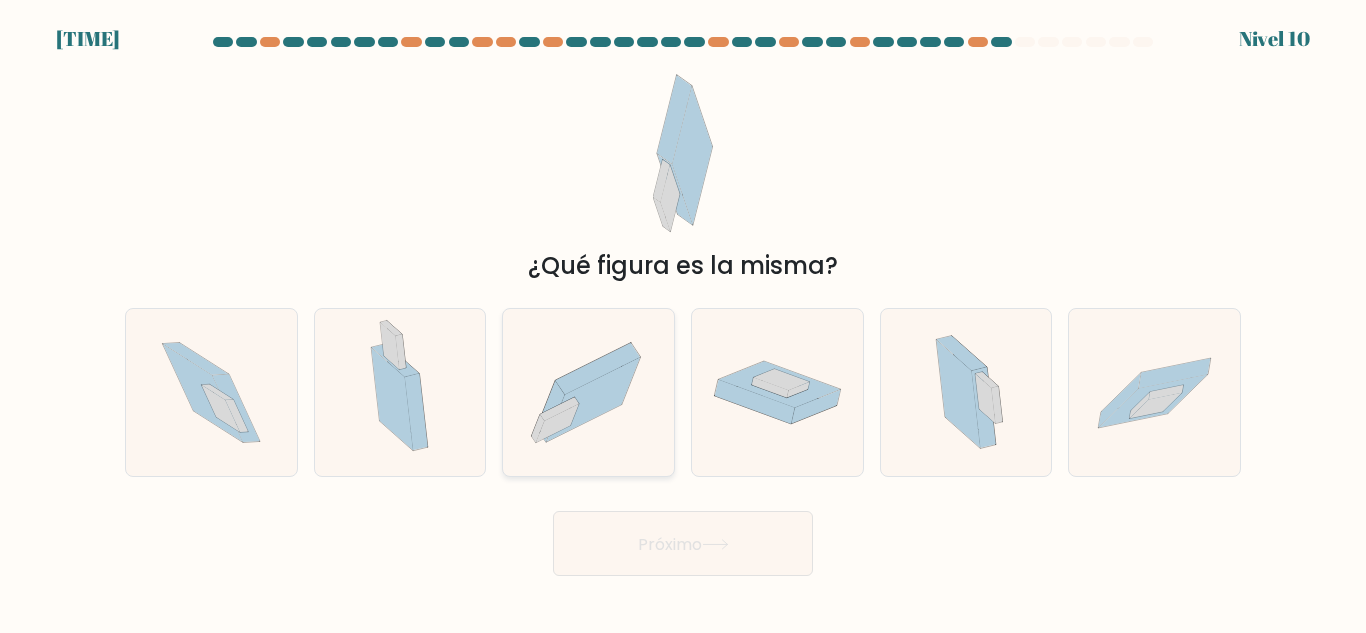click at bounding box center (588, 392) 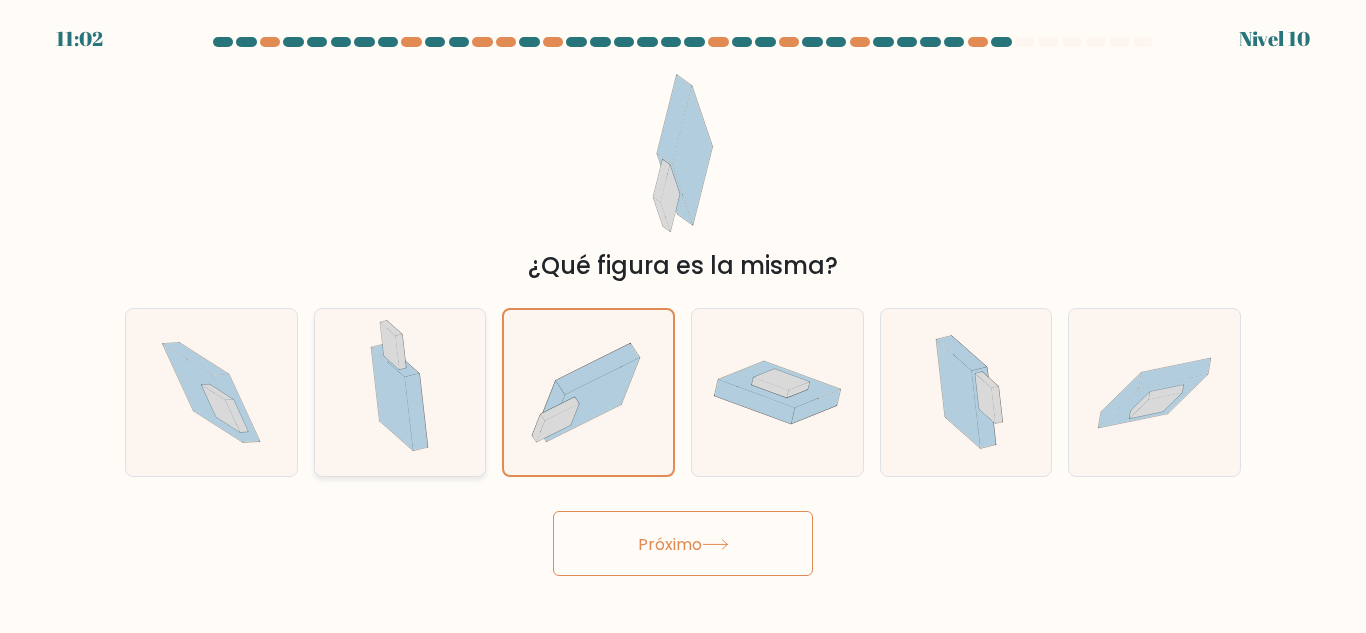 click at bounding box center [392, 399] 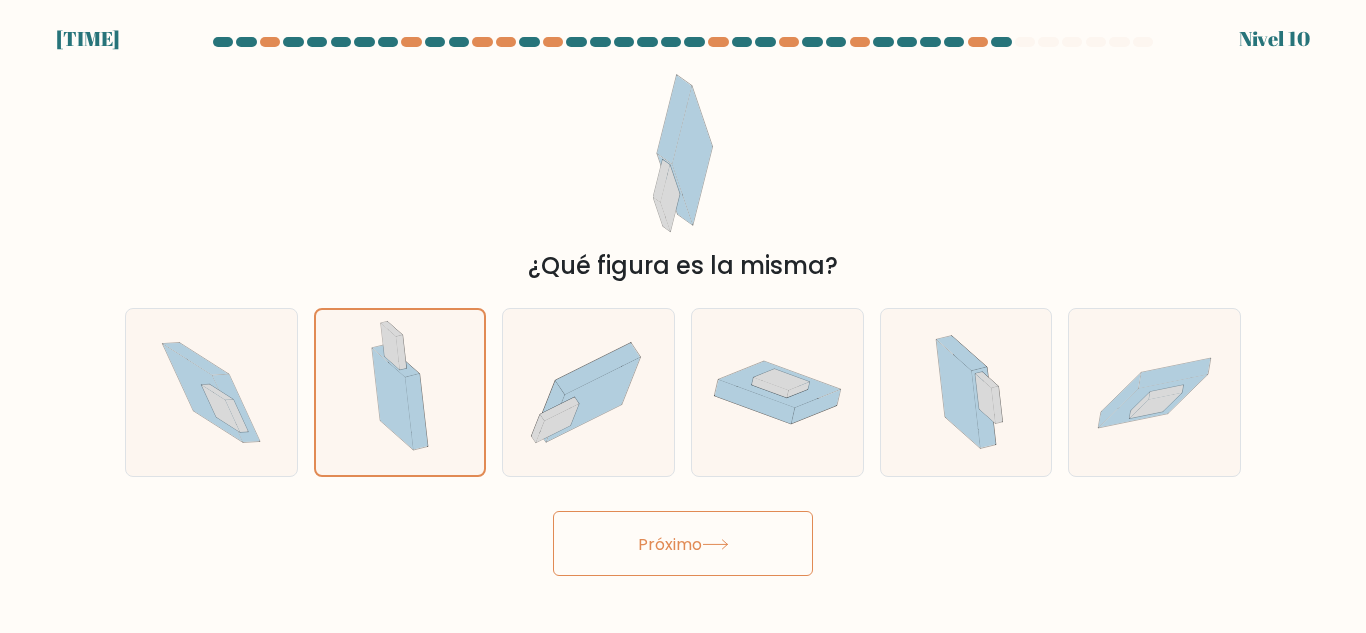 click on "Próximo" at bounding box center (670, 543) 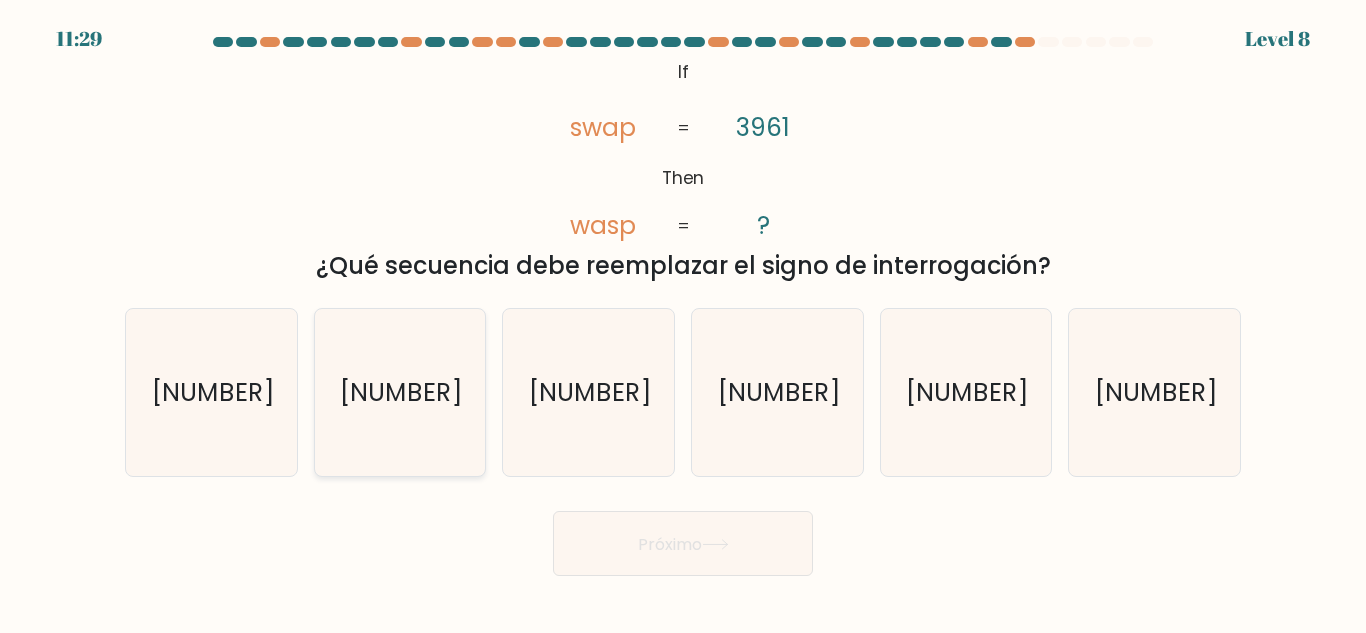 click on "9163" at bounding box center (401, 392) 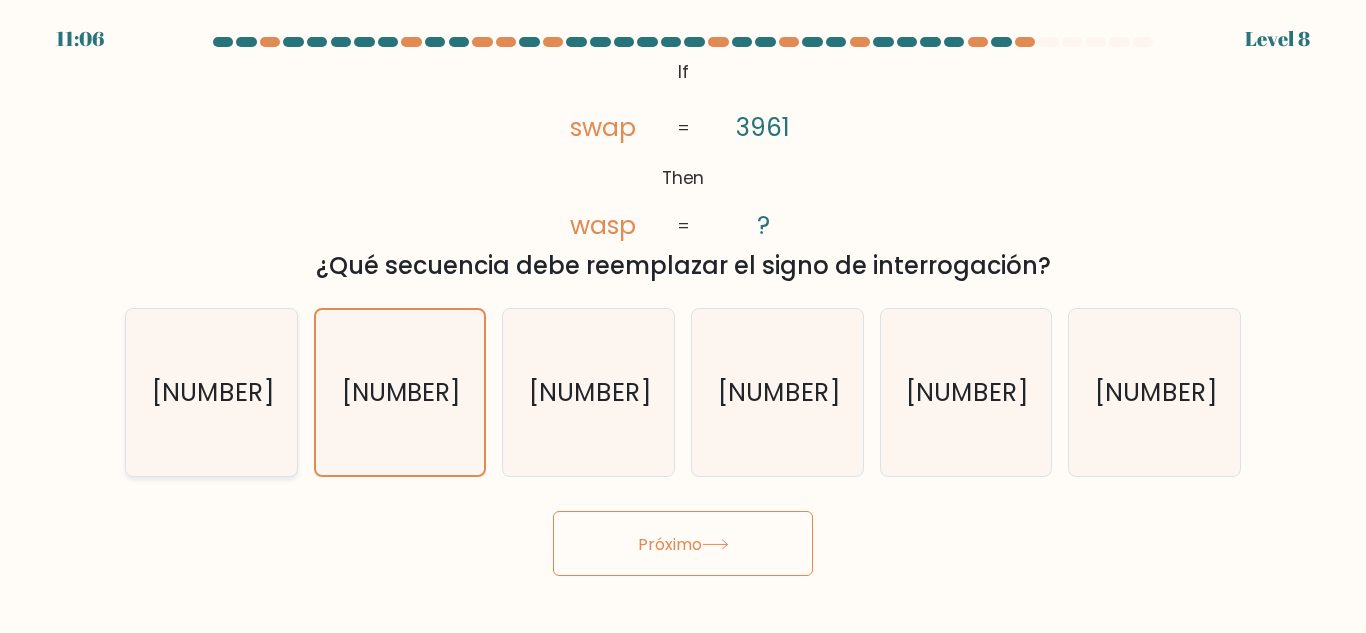 click on "9631" at bounding box center [211, 392] 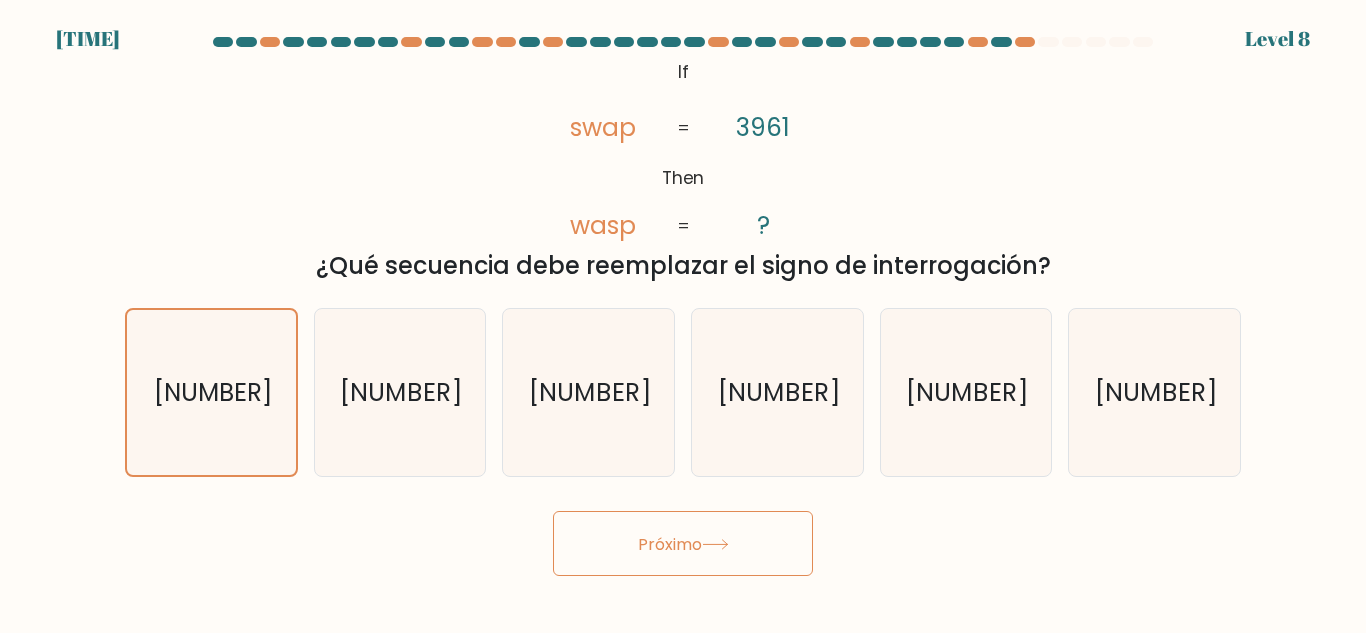 click on "Próximo" at bounding box center (670, 543) 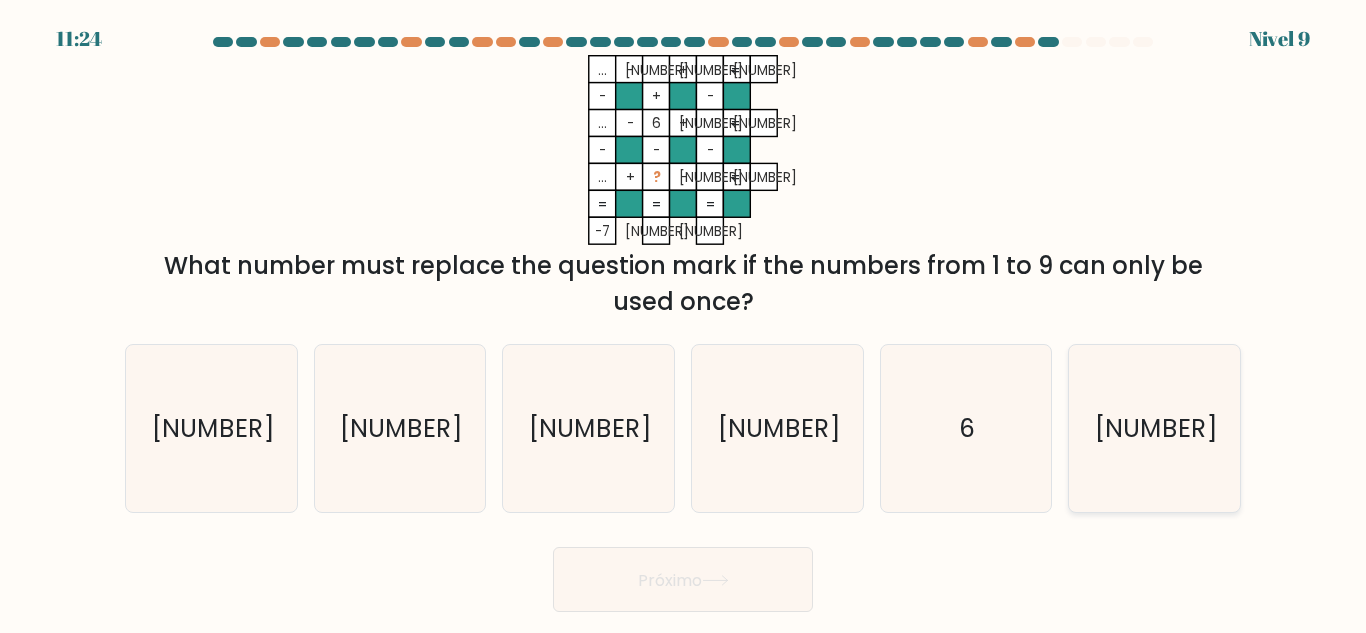 click on "8" at bounding box center [1156, 428] 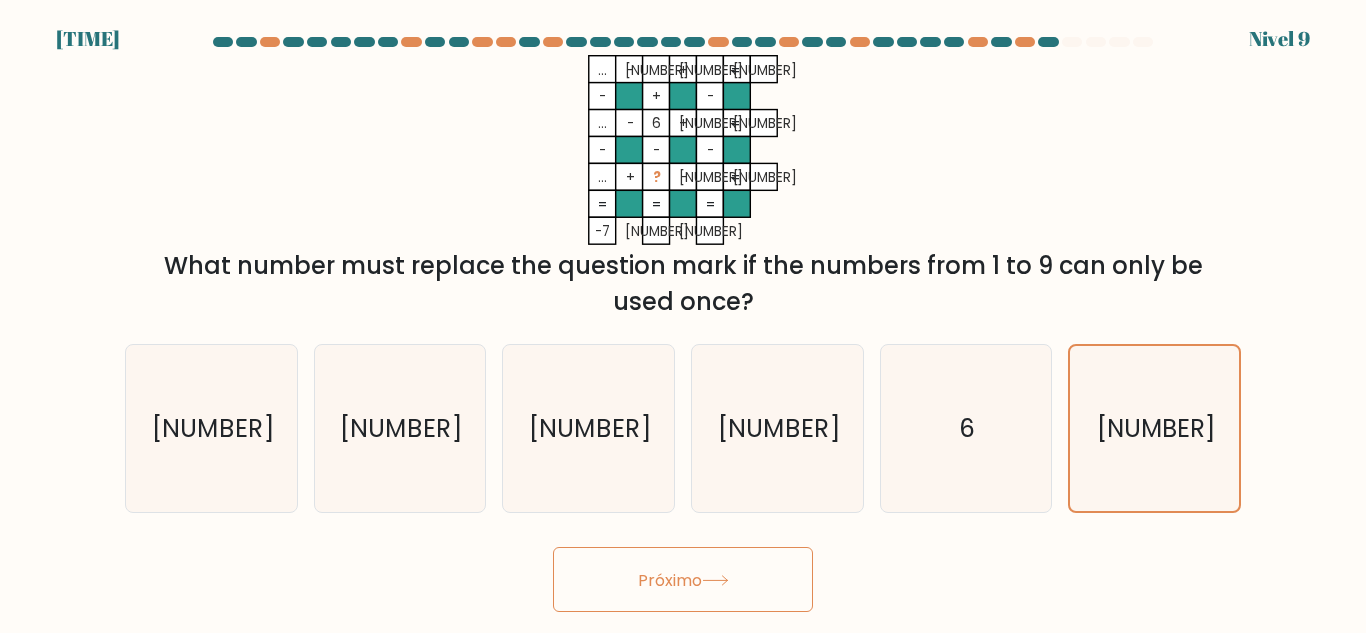 click on "Próximo" at bounding box center [683, 579] 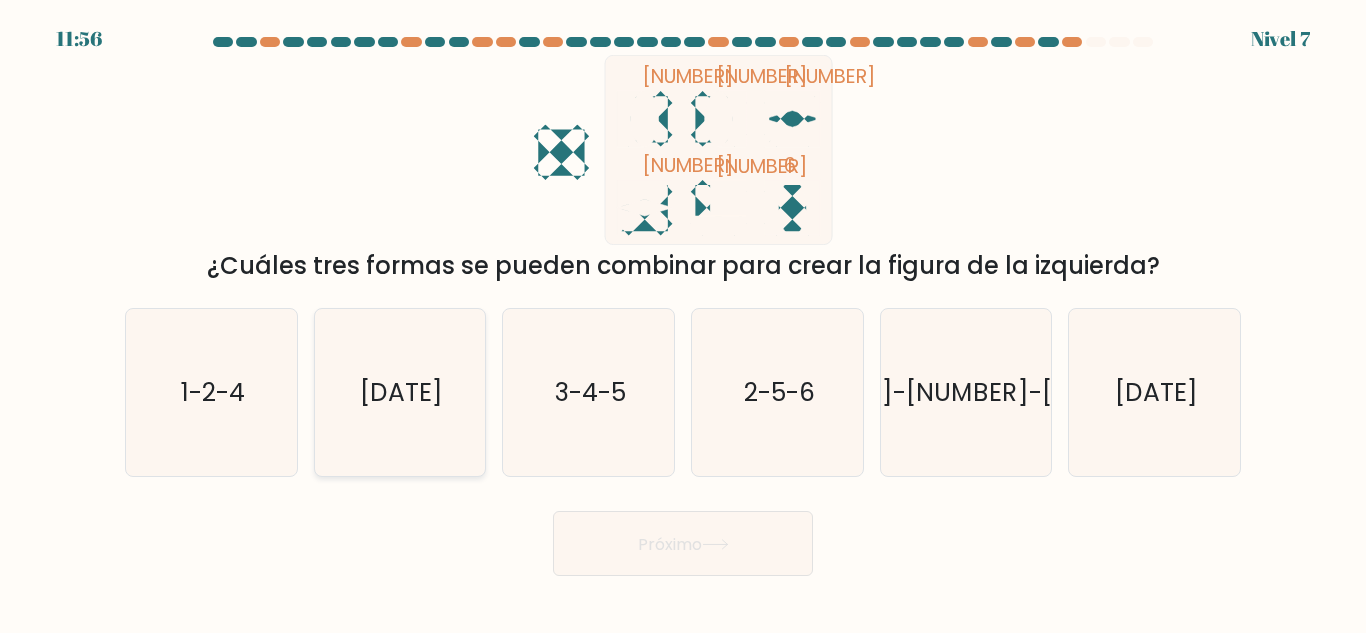 click on "1-2-6" at bounding box center (399, 392) 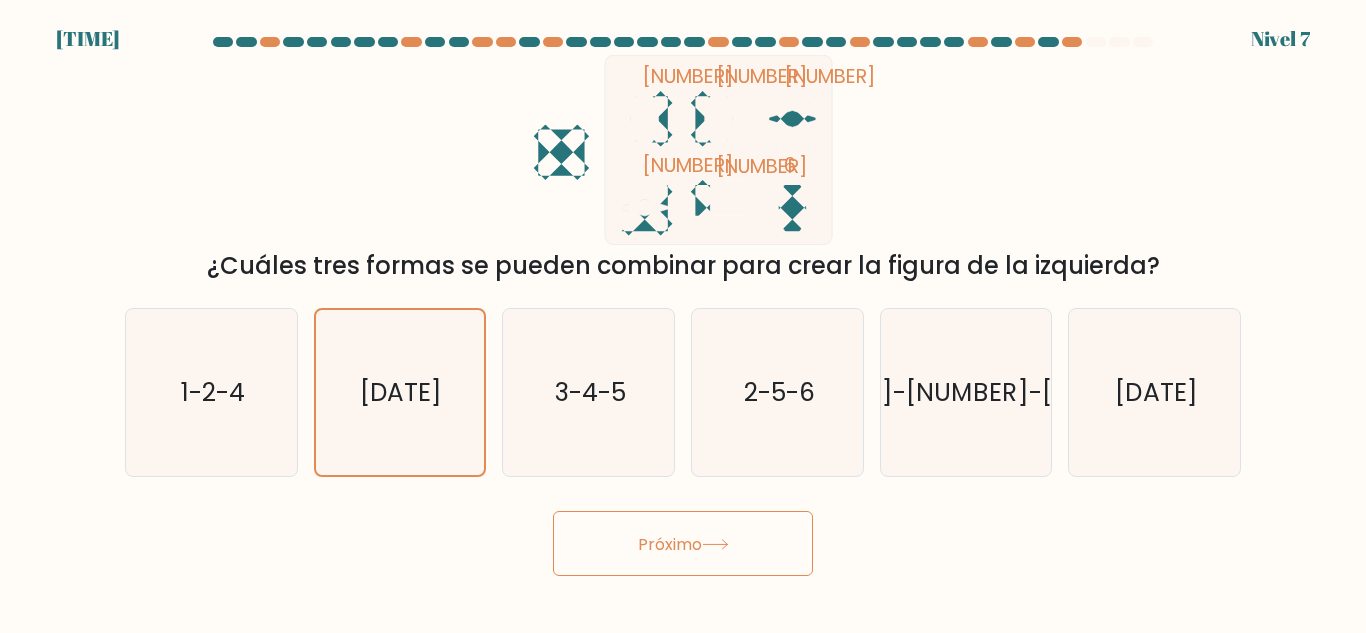 click on "Próximo" at bounding box center [670, 543] 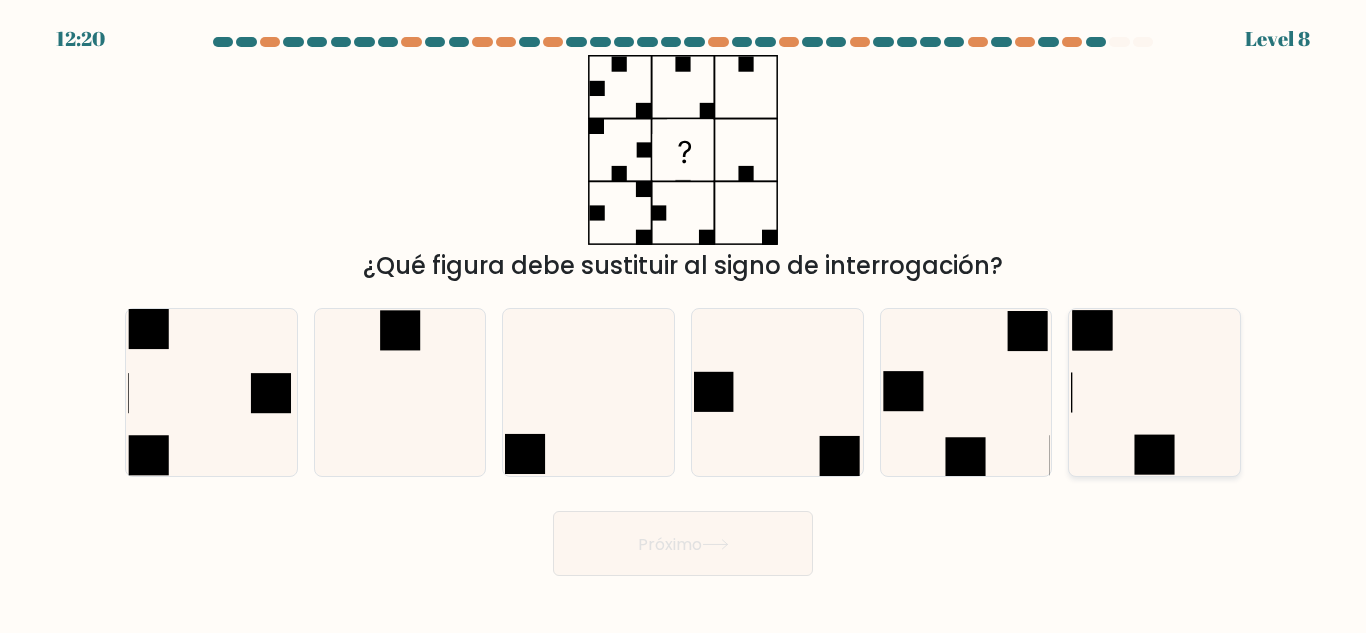click at bounding box center (1155, 455) 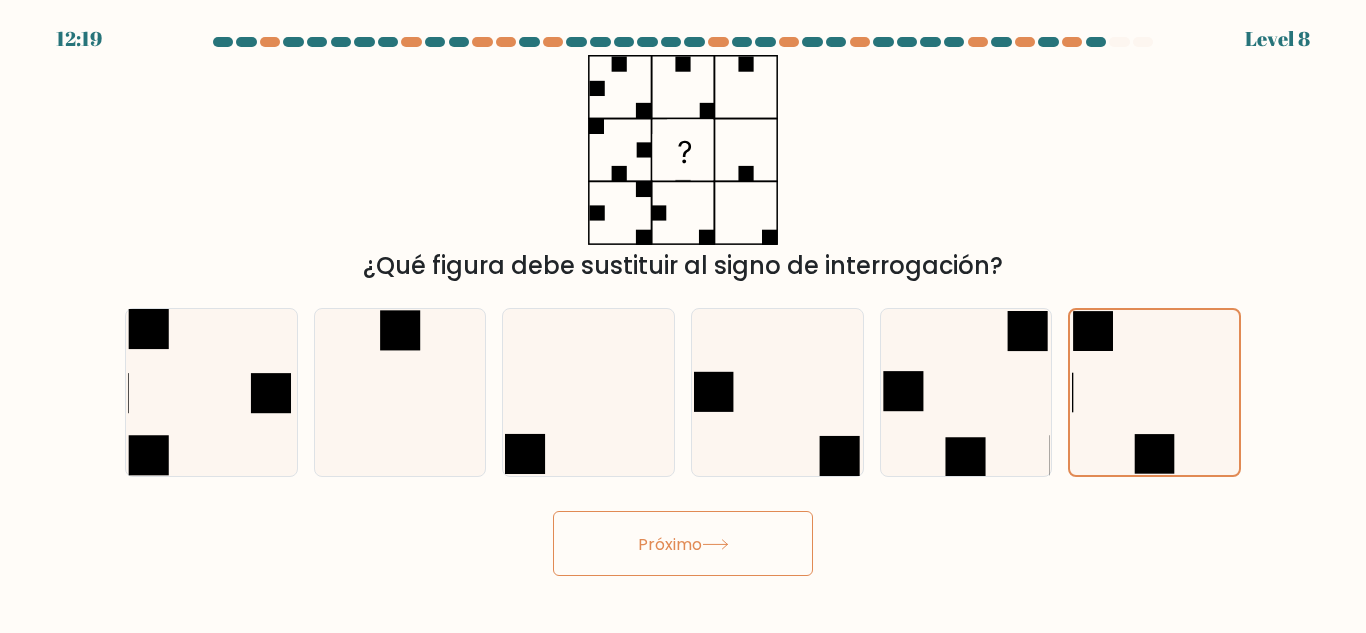 click on "Próximo" at bounding box center (683, 543) 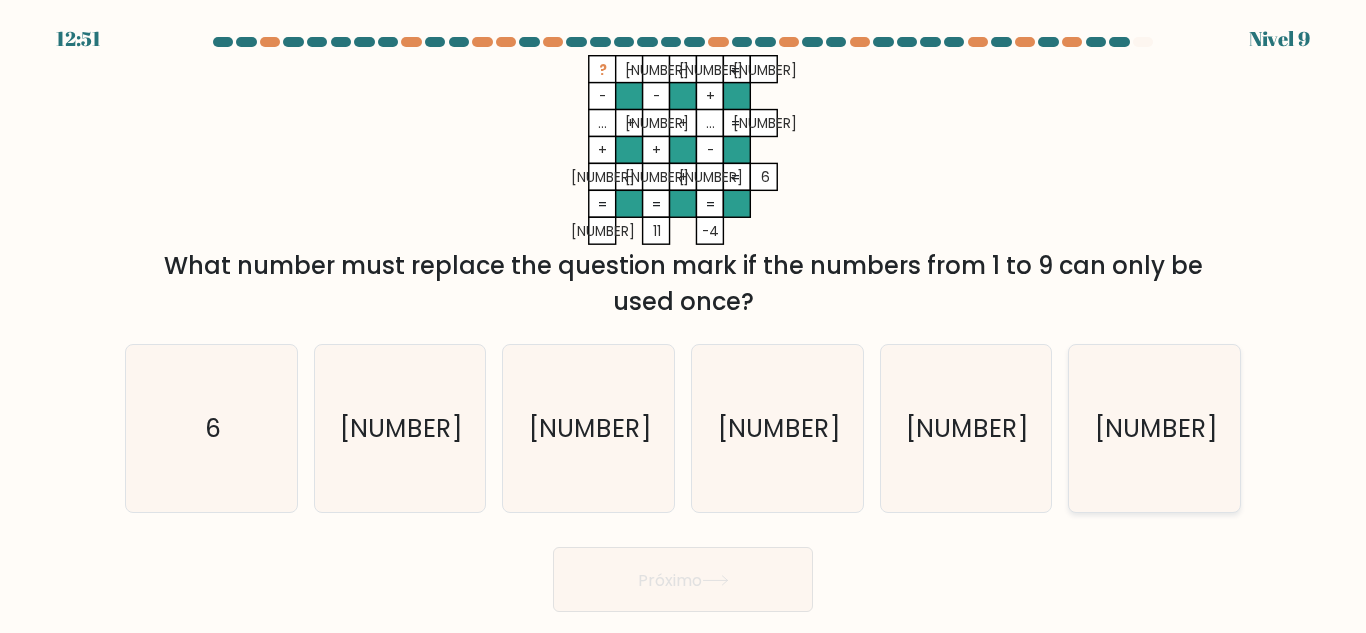 click on "7" at bounding box center (1154, 428) 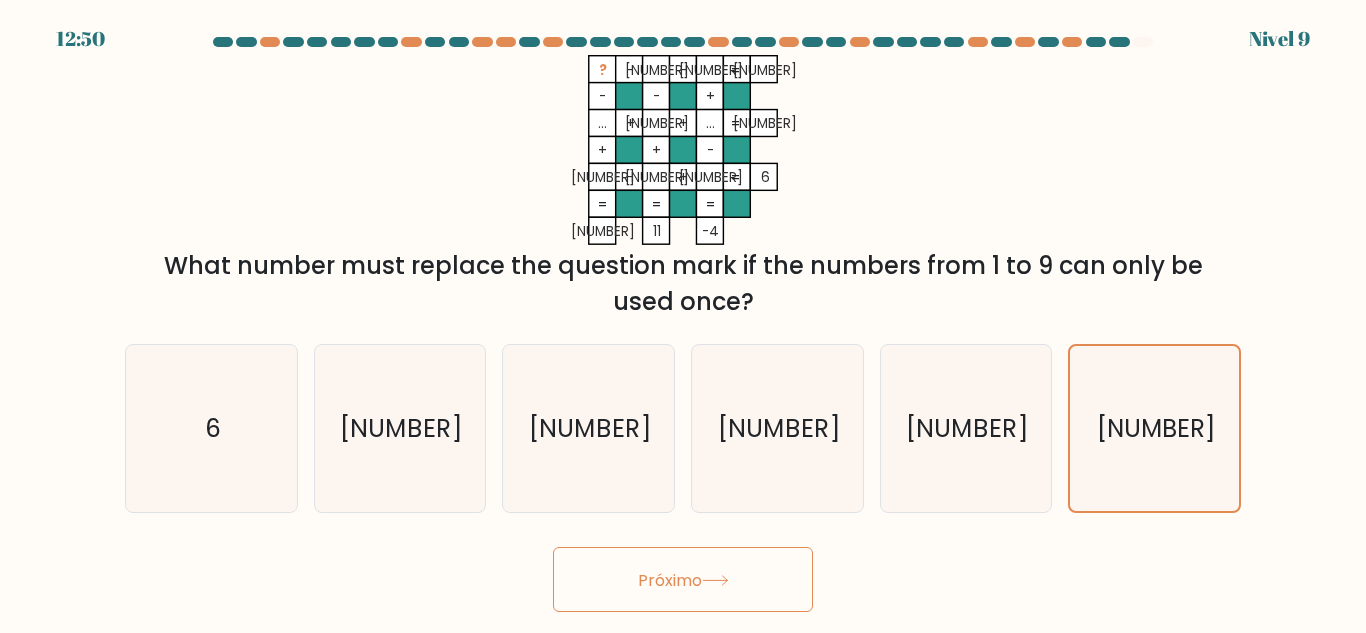 click on "Próximo" at bounding box center (683, 579) 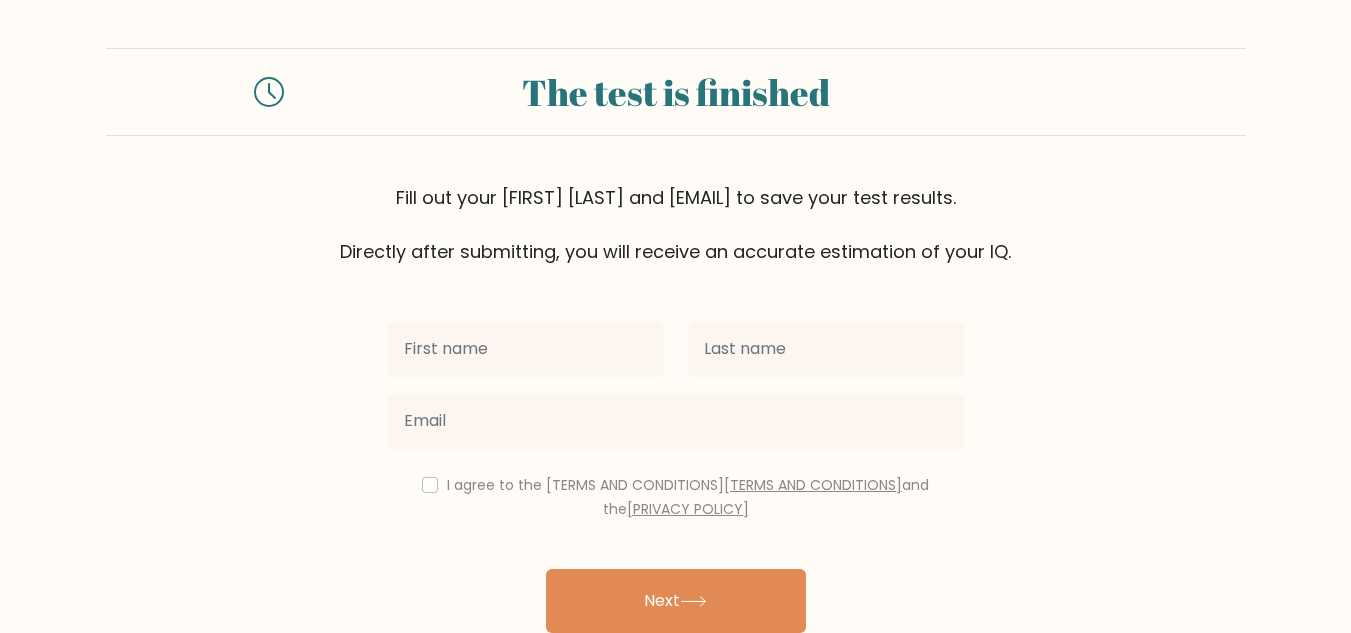 scroll, scrollTop: 0, scrollLeft: 0, axis: both 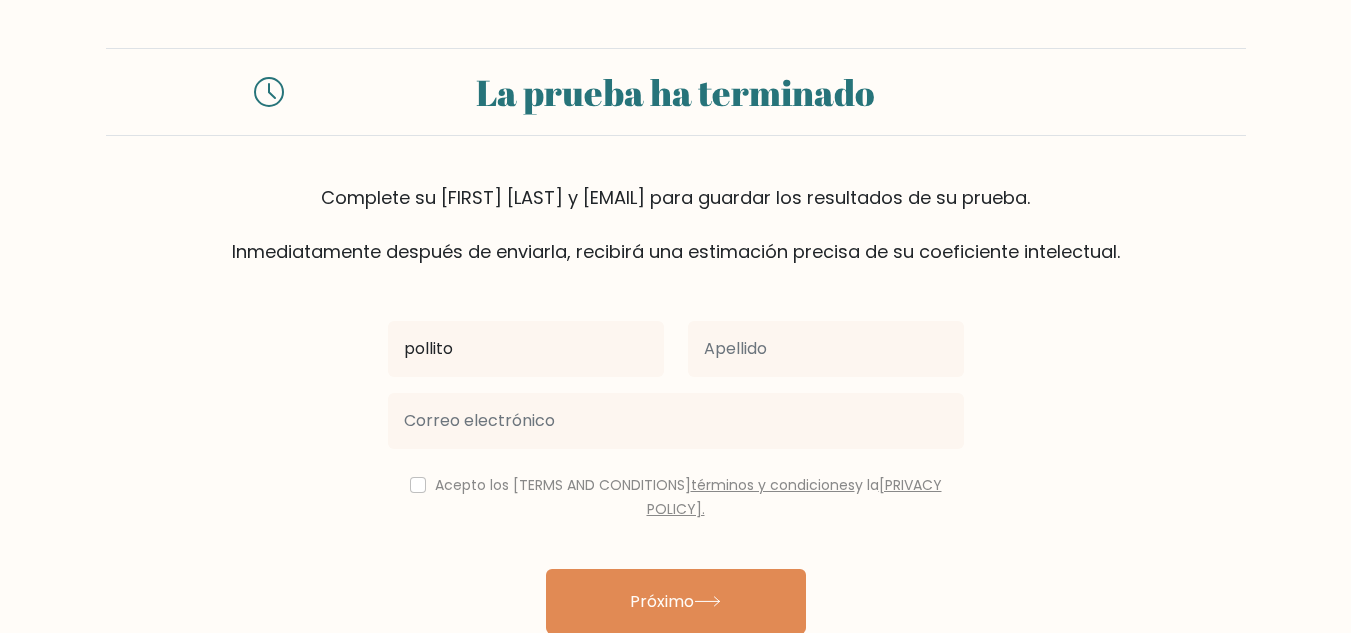 type on "pollito" 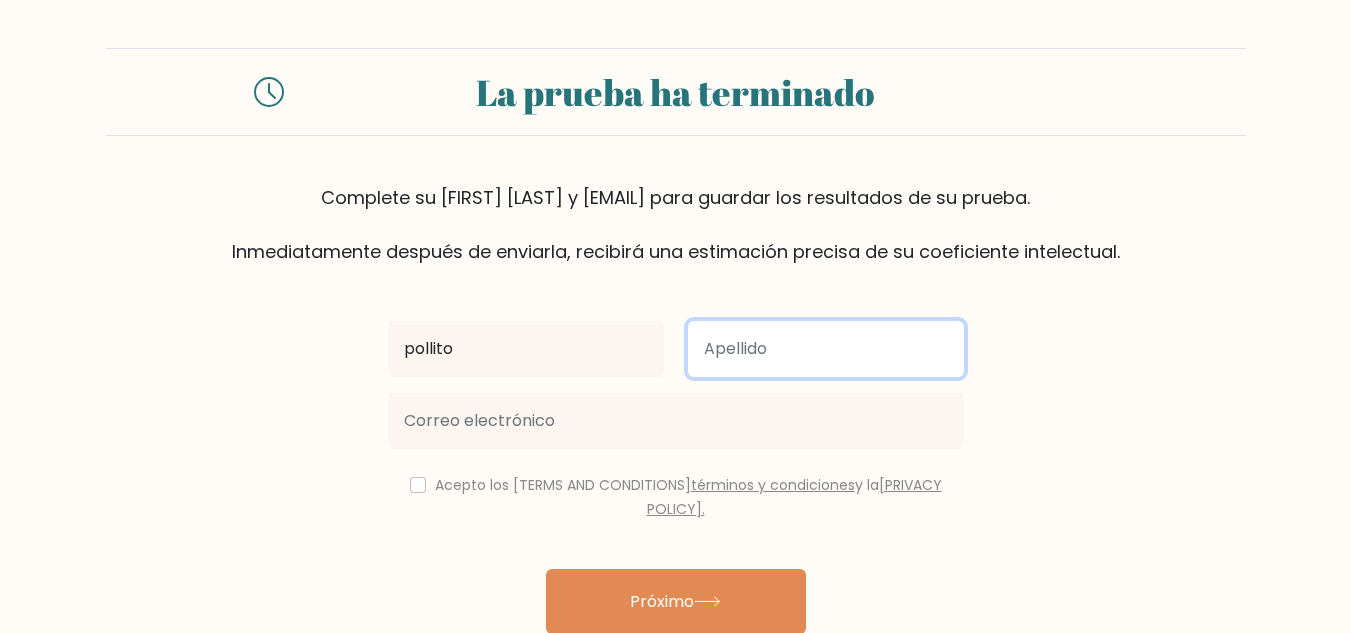 click at bounding box center [826, 349] 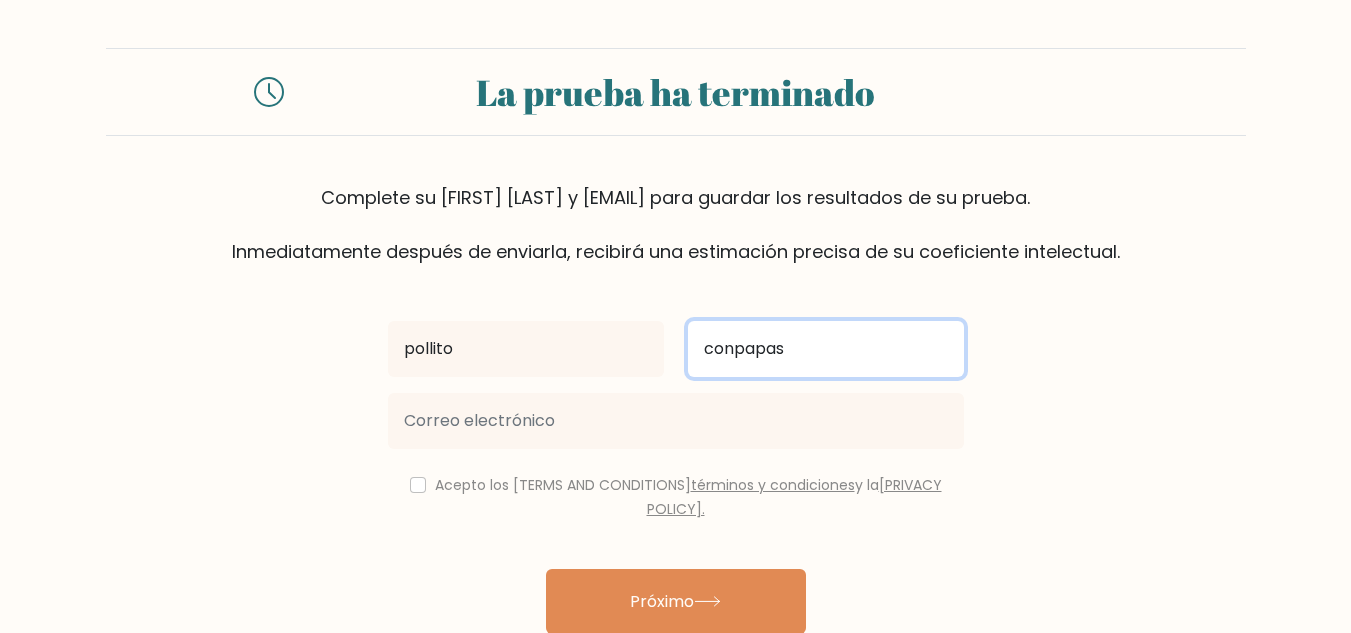 type on "conpapas" 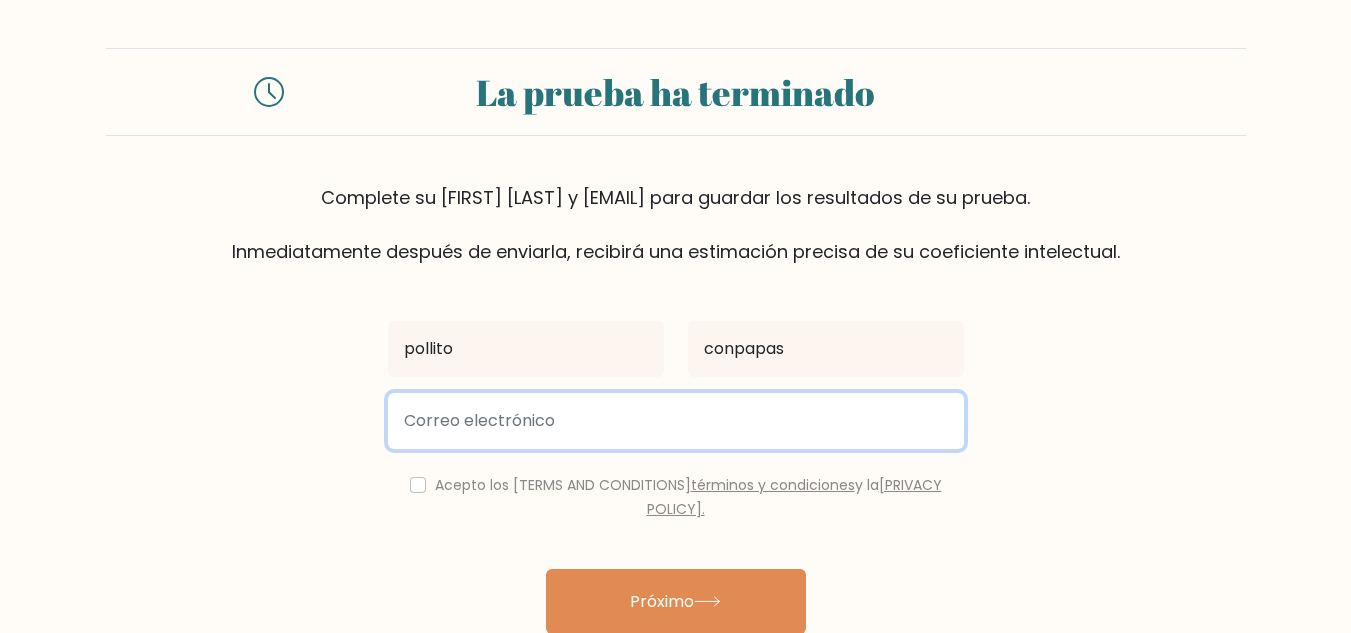 click at bounding box center (676, 421) 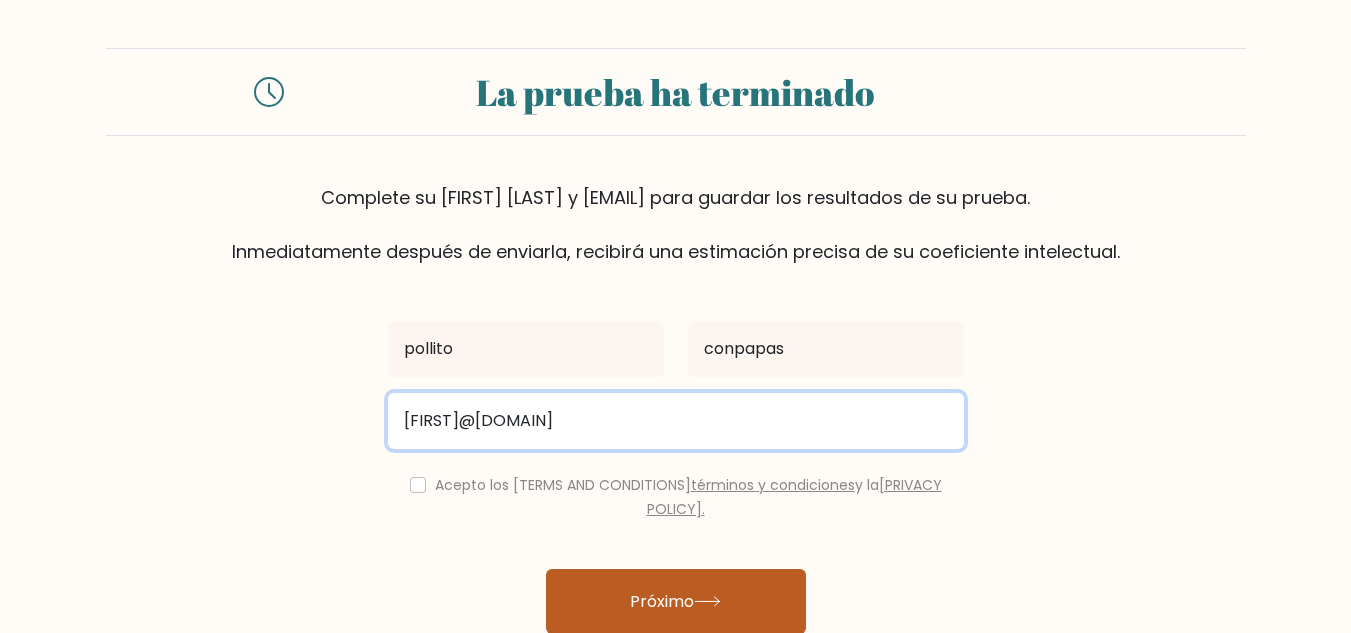 type on "losjojossonamorf@gmail.com" 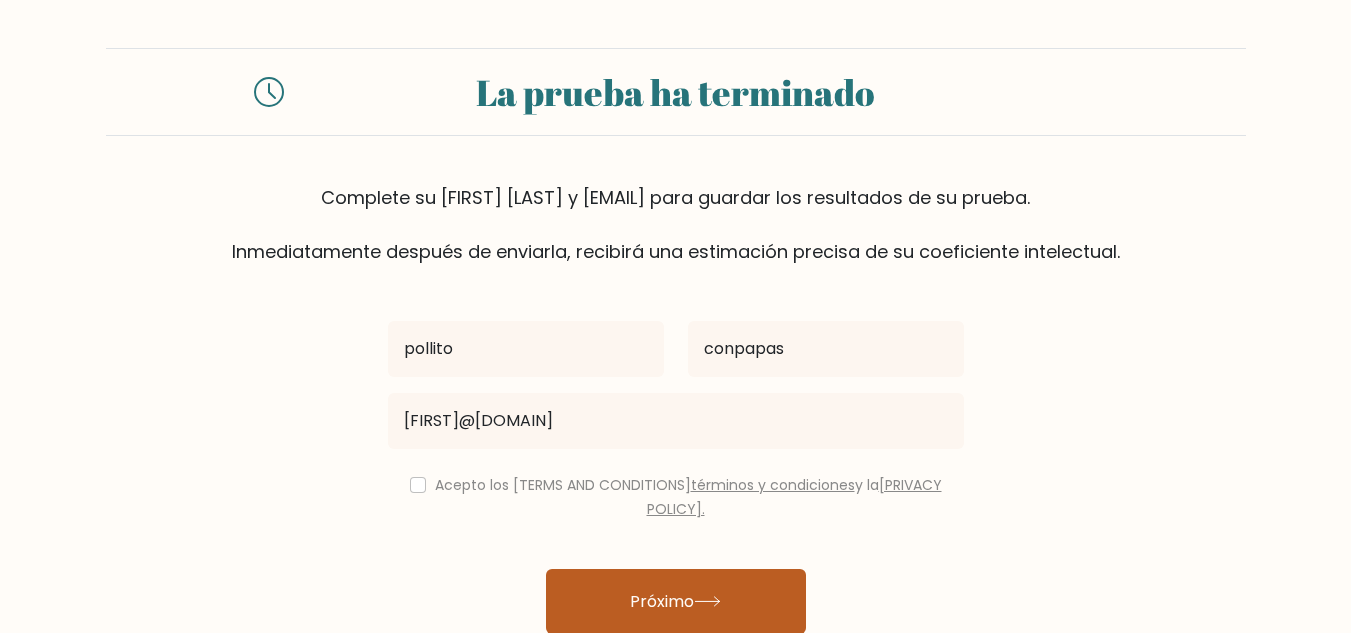 click on "Próximo" at bounding box center (662, 601) 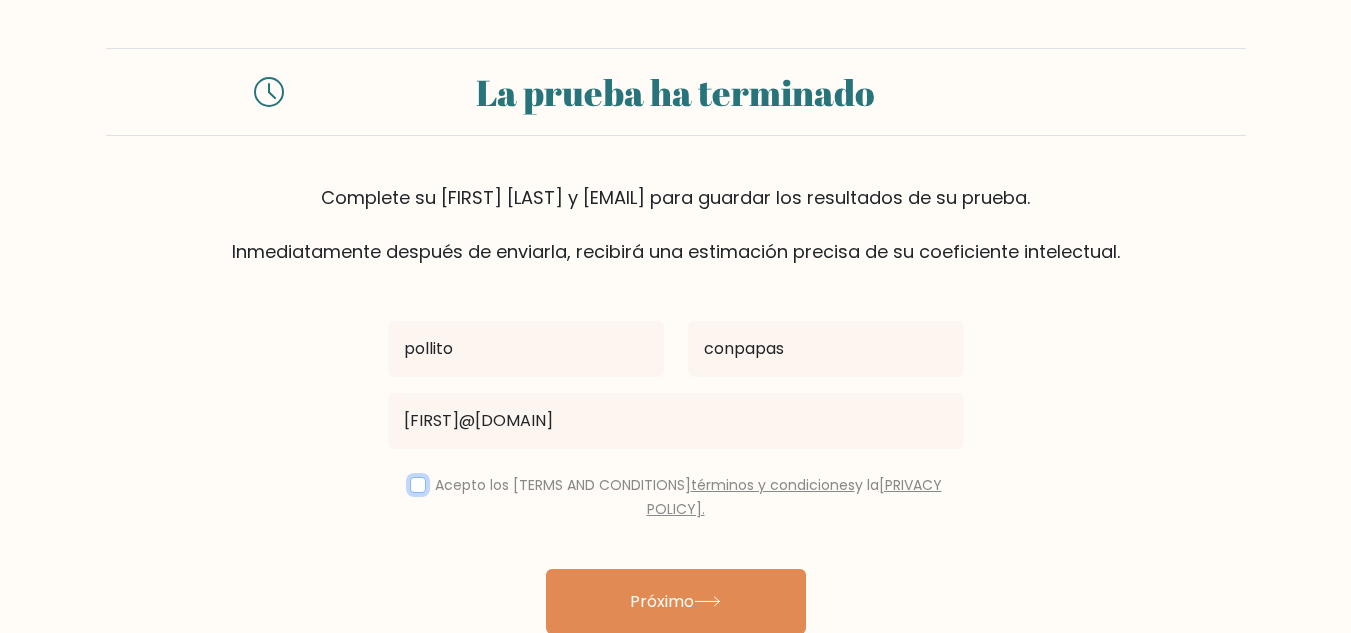 click at bounding box center [418, 485] 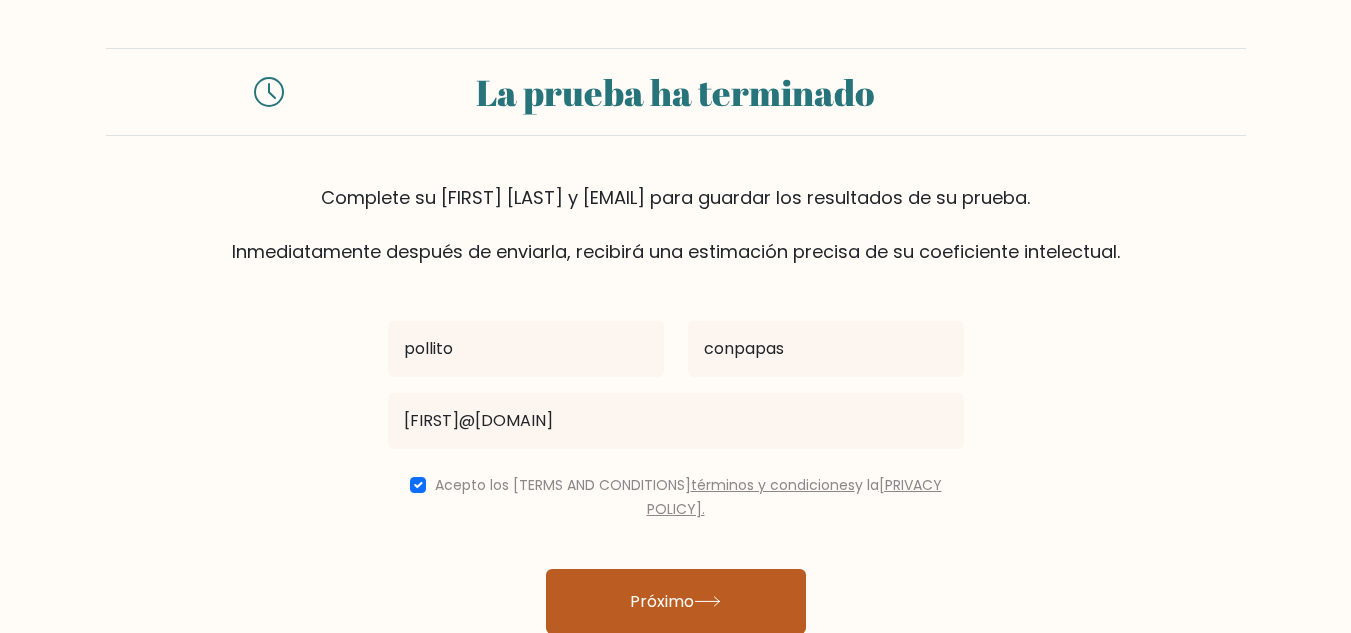 click on "Próximo" at bounding box center (676, 601) 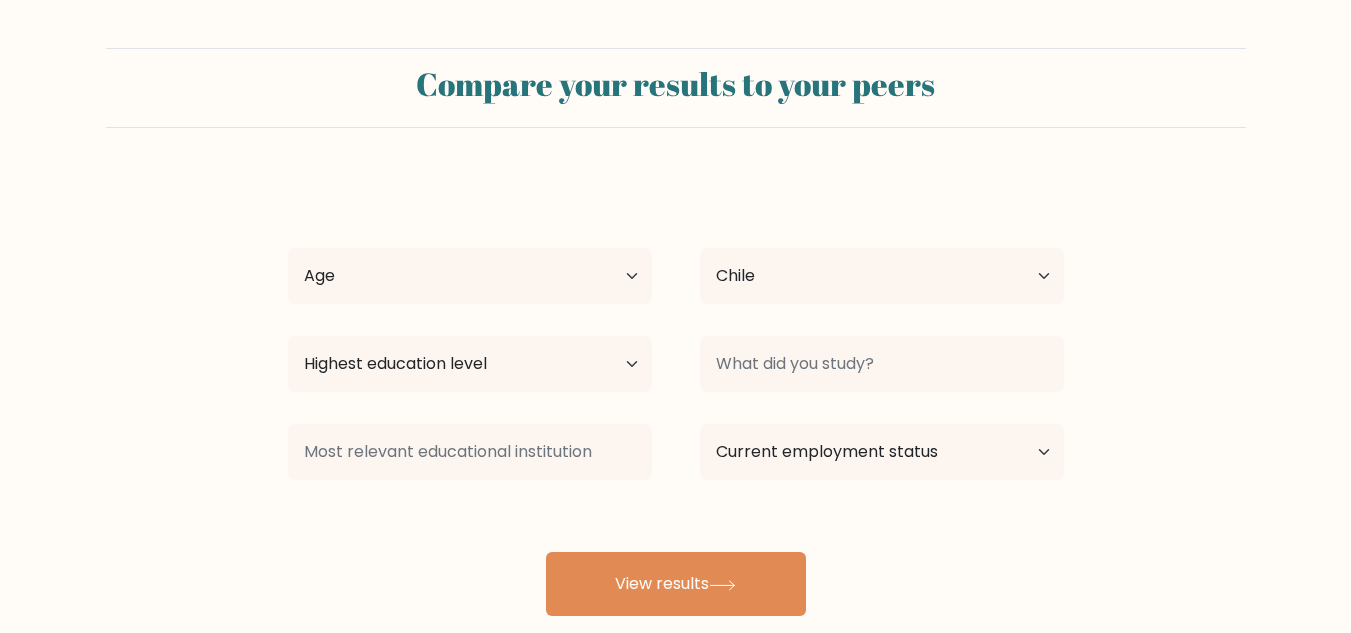 scroll, scrollTop: 0, scrollLeft: 0, axis: both 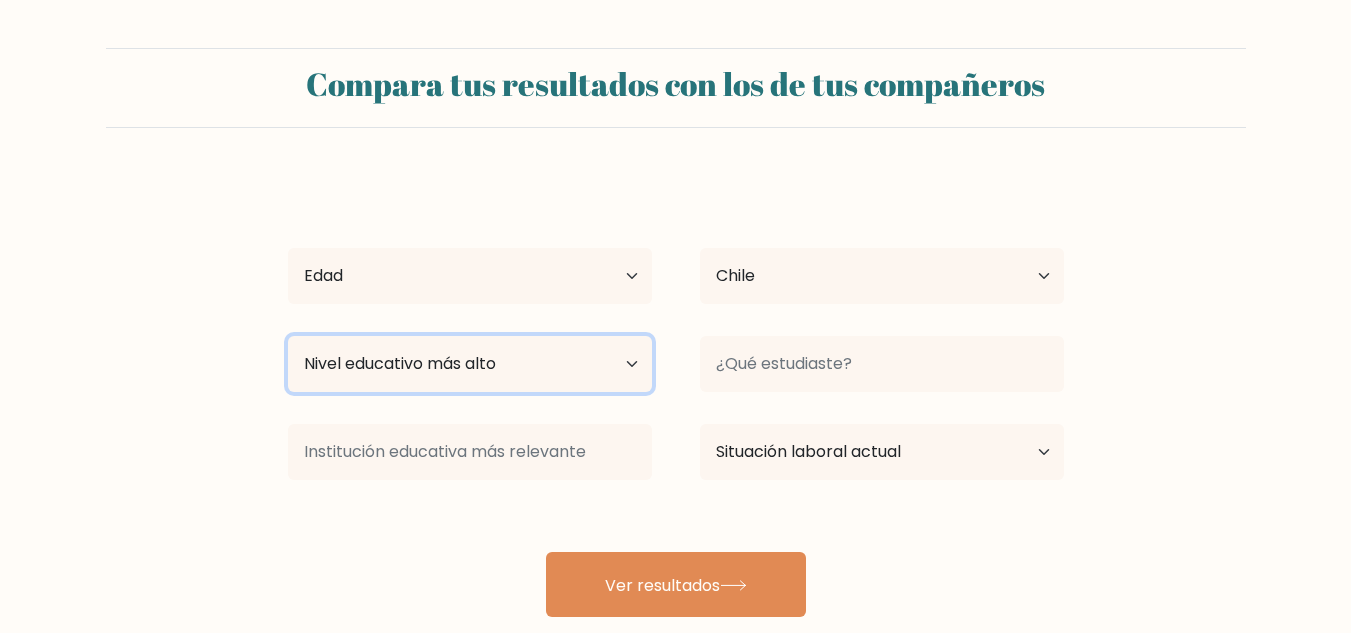 click on "Nivel educativo más alto
Sin escolarización
Primario
Secundaria inferior
Secundaria superior
Ocupación específica
licenciatura
Maestría
Doctorado" at bounding box center (470, 364) 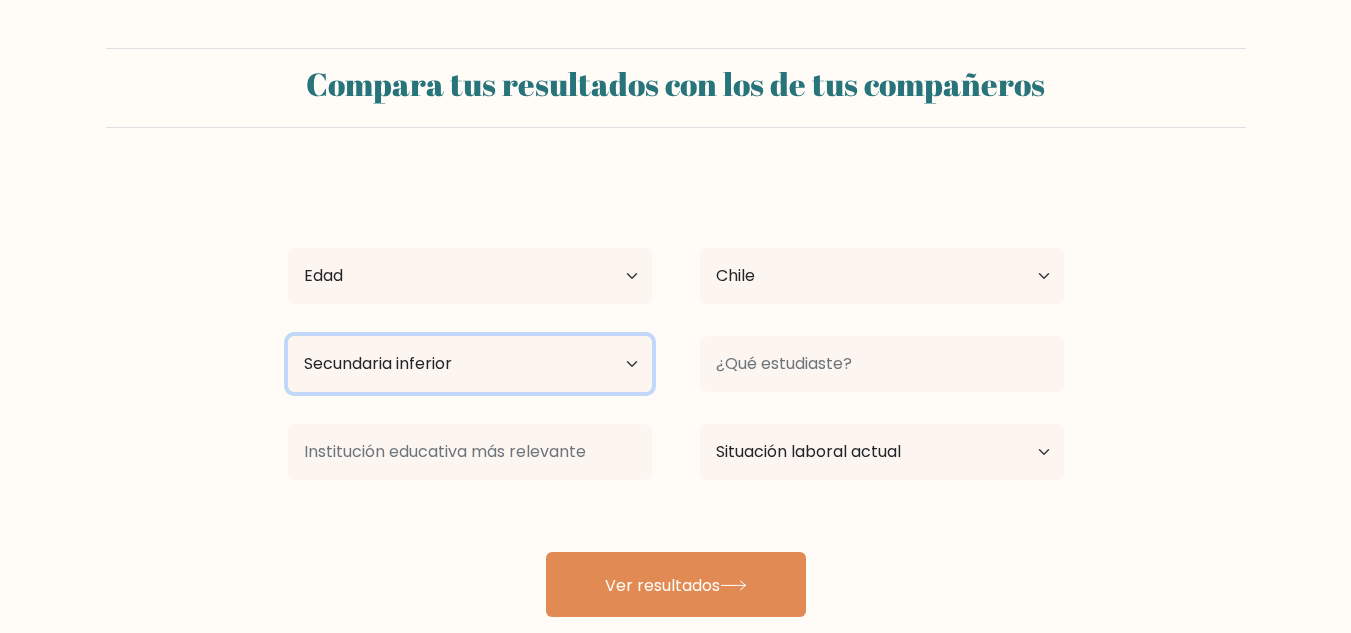 click on "Nivel educativo más alto
Sin escolarización
Primario
Secundaria inferior
Secundaria superior
Ocupación específica
licenciatura
Maestría
Doctorado" at bounding box center [470, 364] 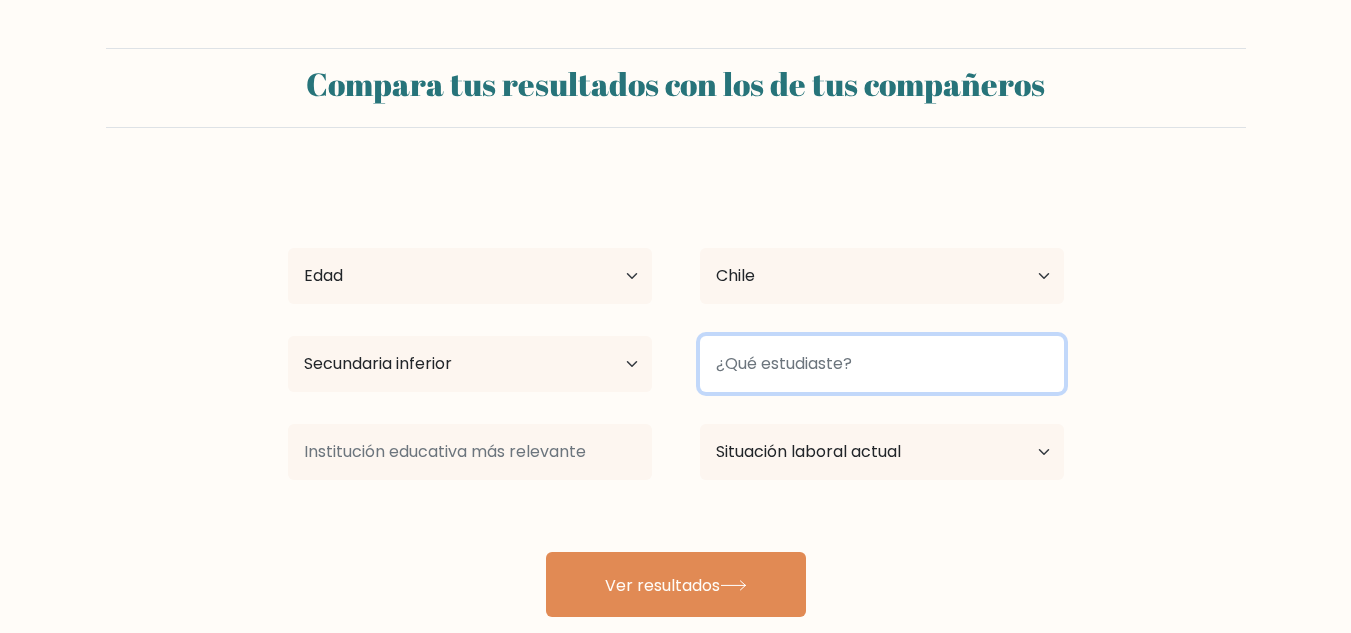 click at bounding box center [882, 364] 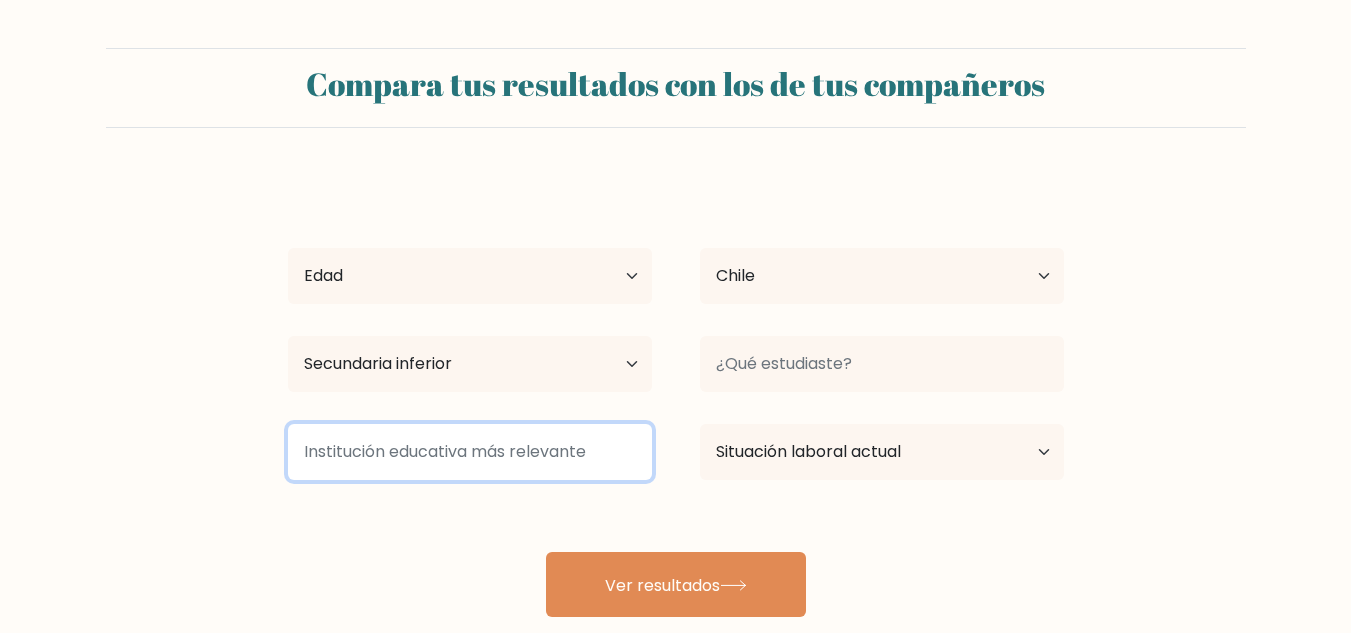 click at bounding box center (470, 452) 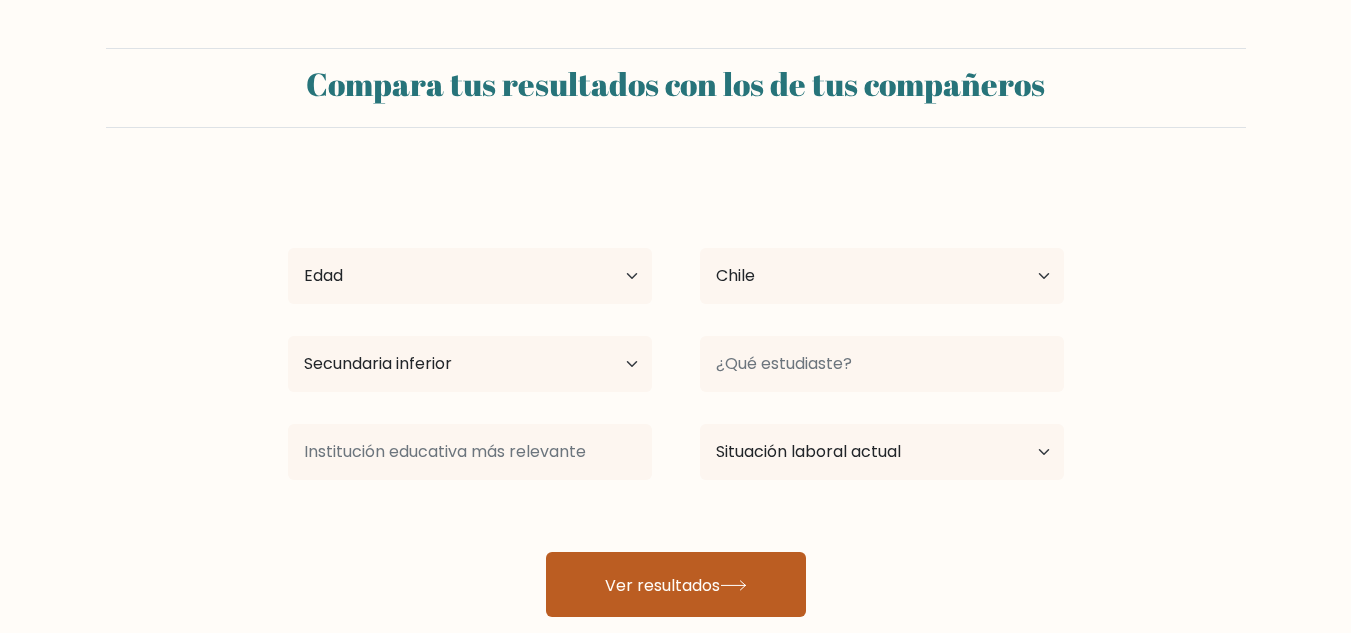 click on "Ver resultados" at bounding box center [662, 584] 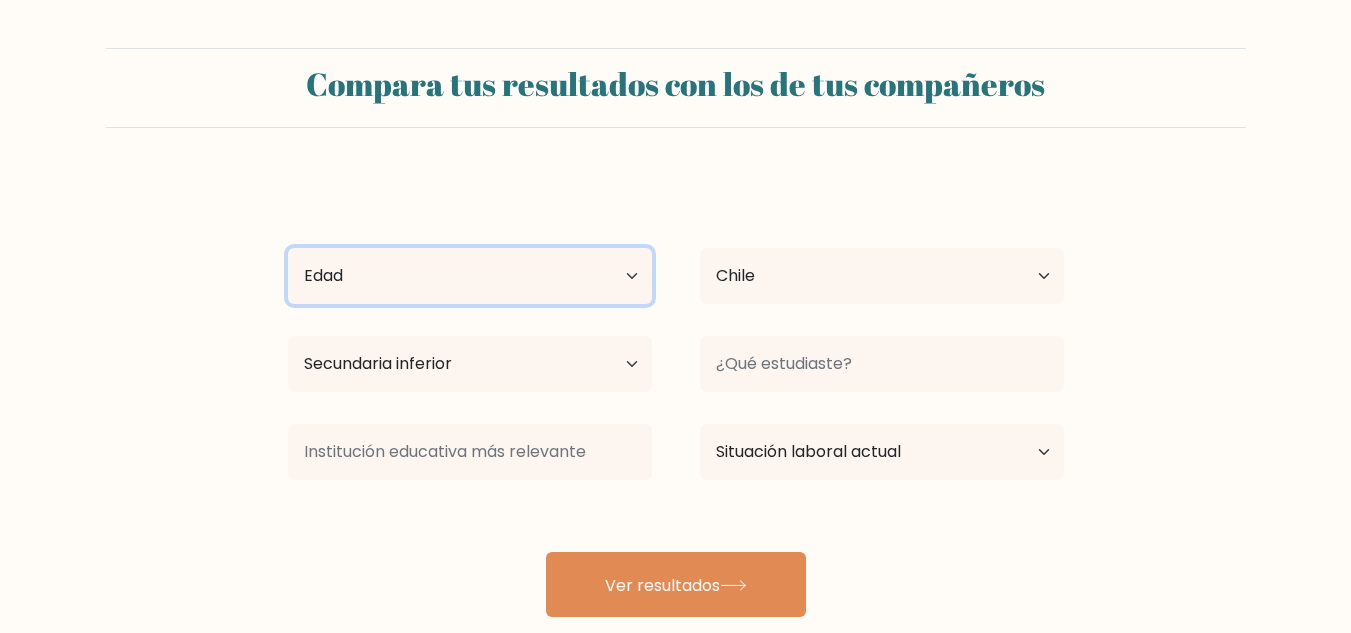 click on "Edad
menores de 18 años
18-24 años
25-34 años
35-44 años
45-54 años
55-64 años
65 años o más" at bounding box center [470, 276] 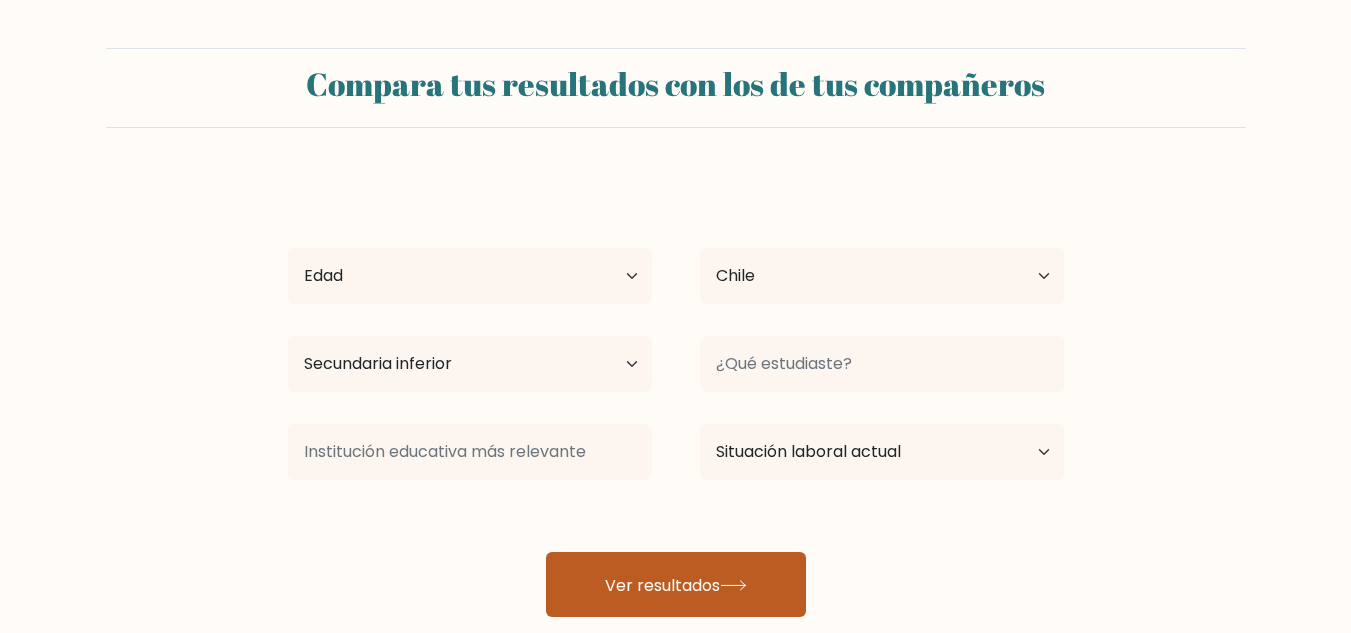 click on "Ver resultados" at bounding box center [676, 584] 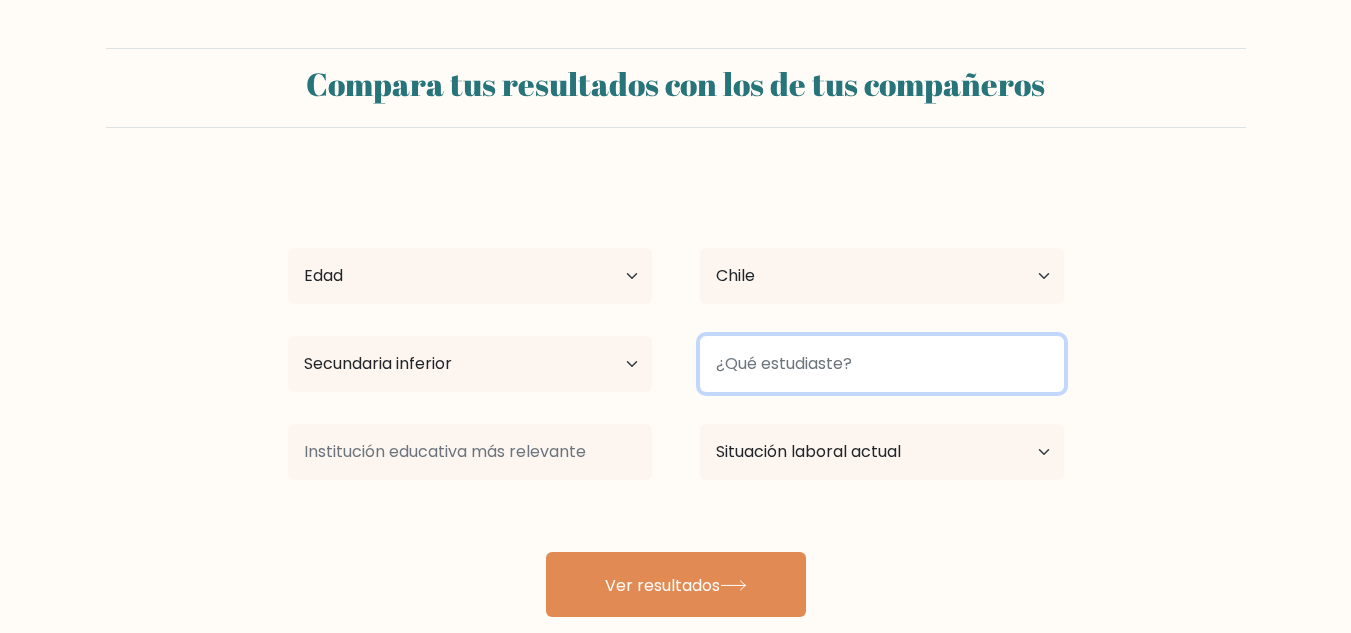 click at bounding box center [882, 364] 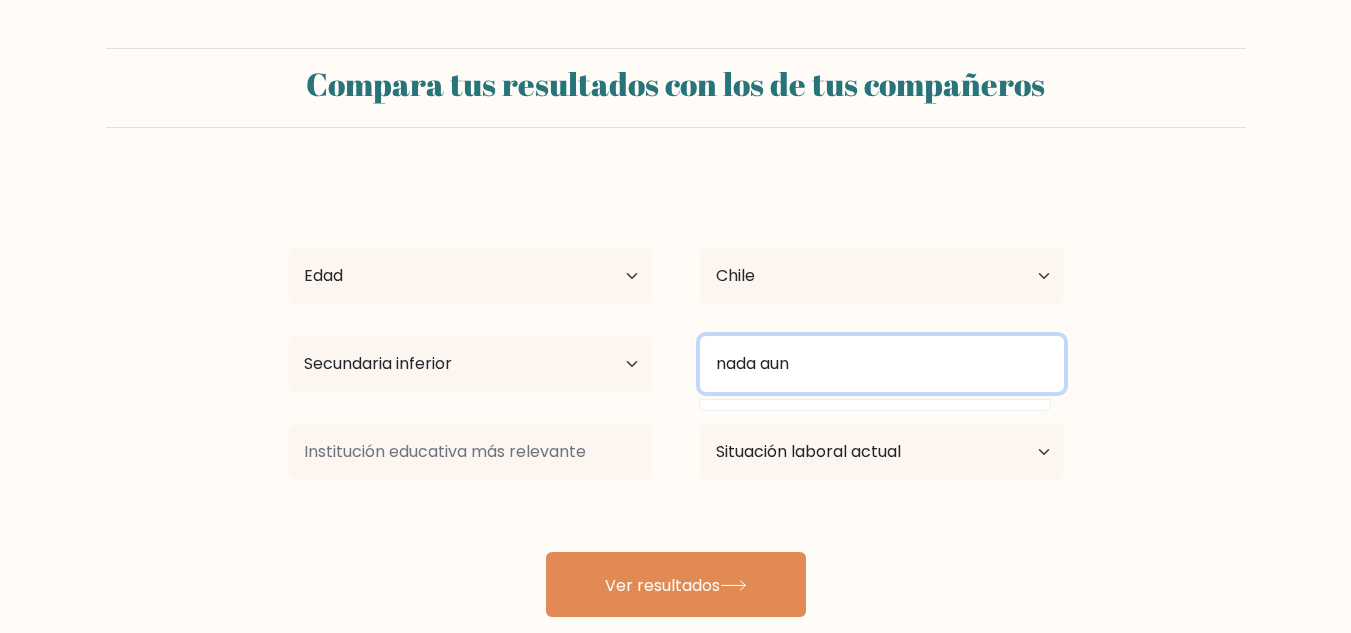 type on "nada aun" 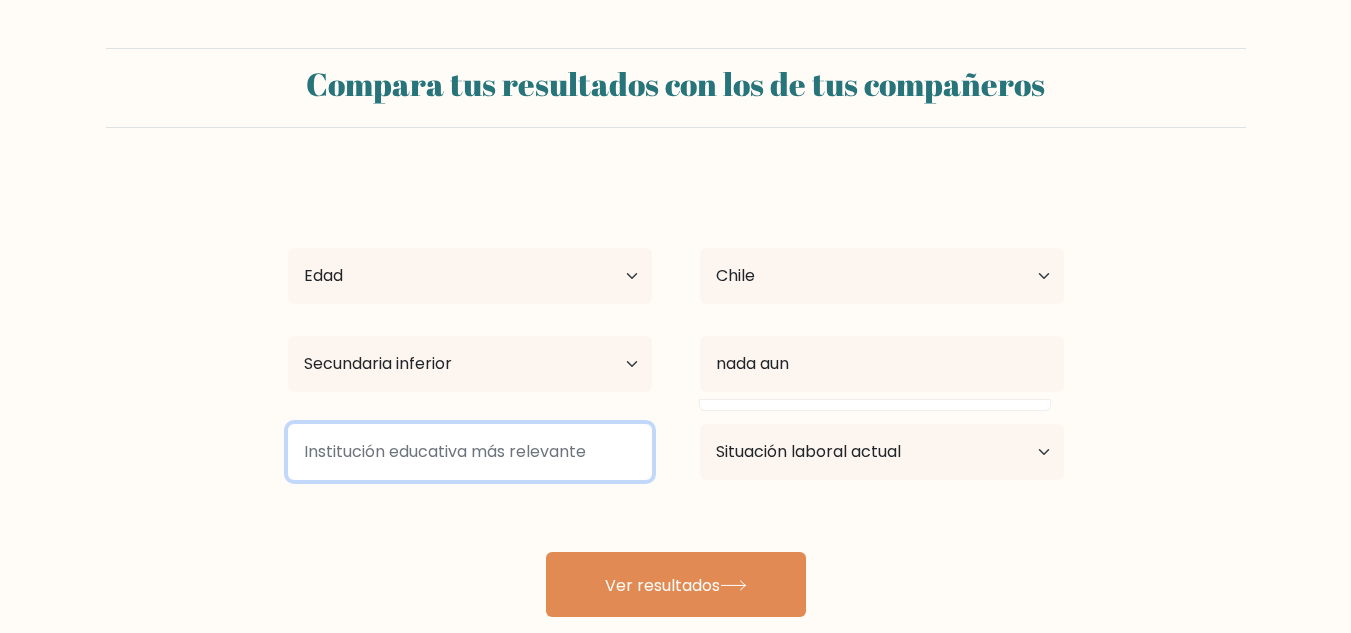 click at bounding box center (470, 452) 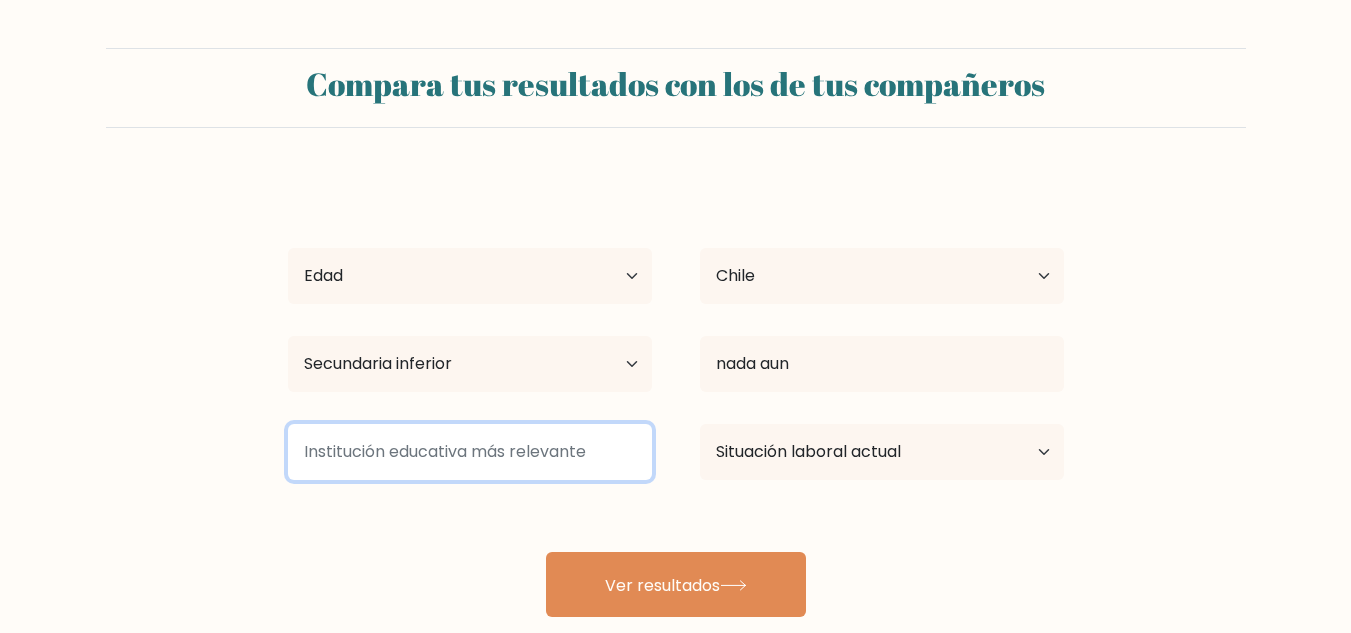 click at bounding box center (470, 452) 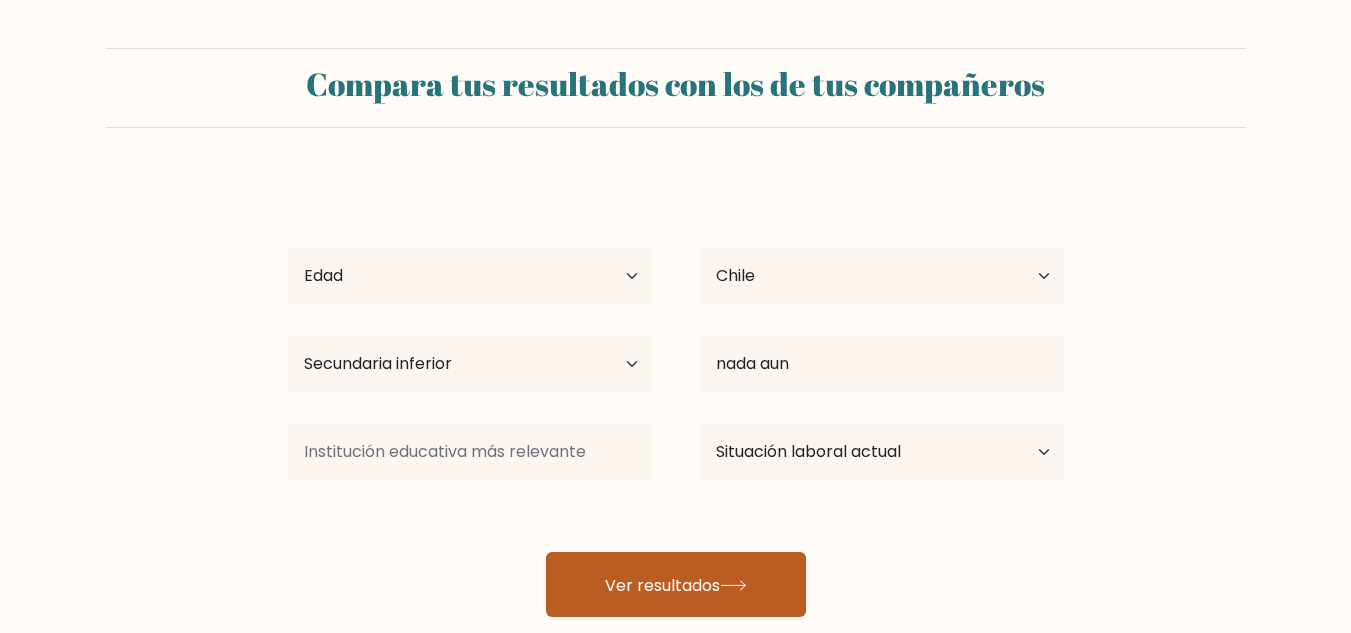click on "Ver resultados" at bounding box center [662, 584] 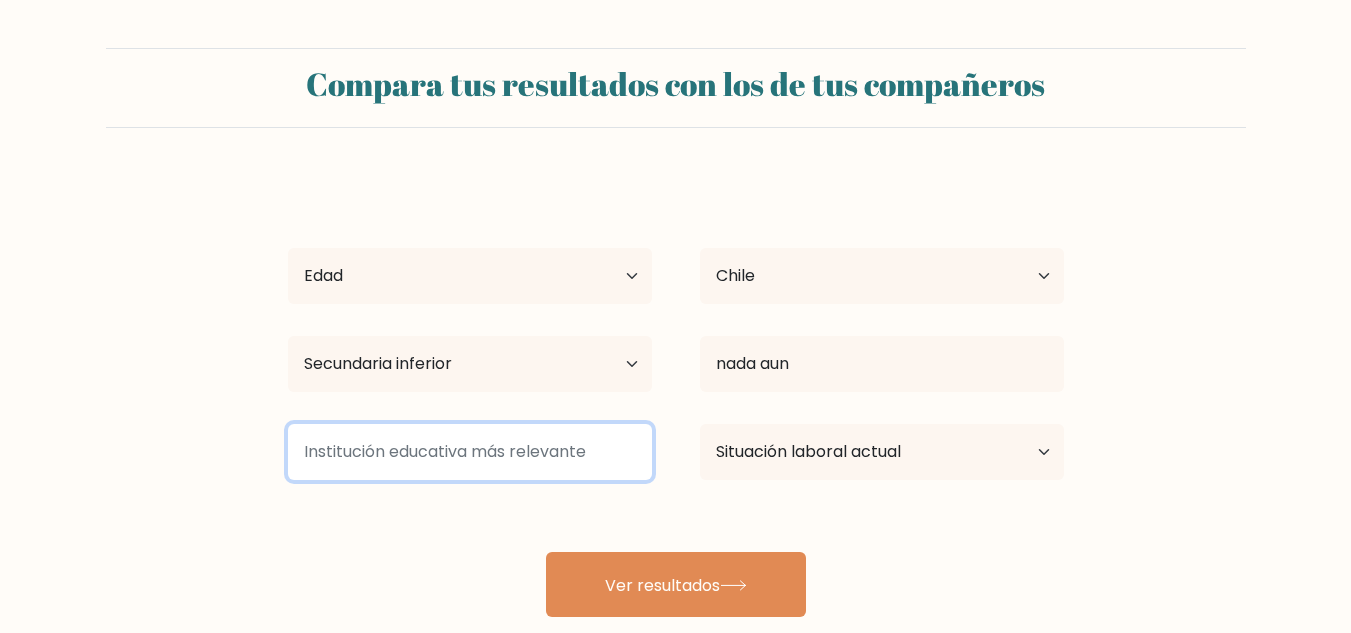 click at bounding box center [470, 452] 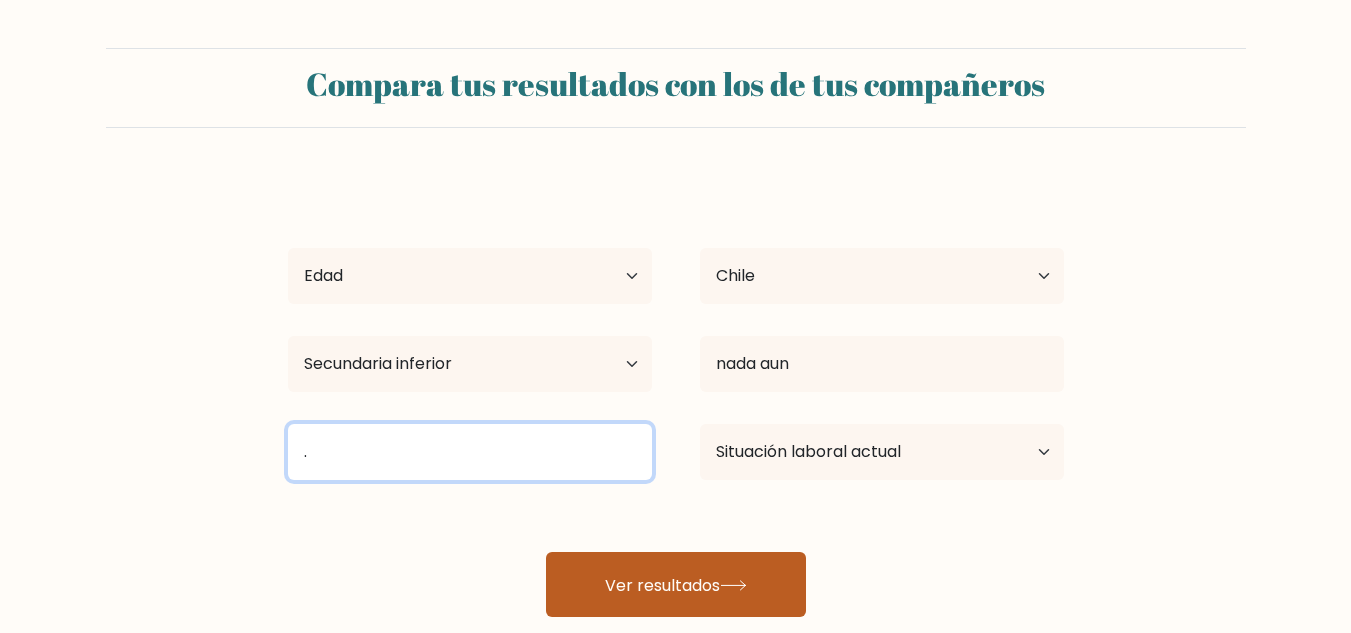 type on "." 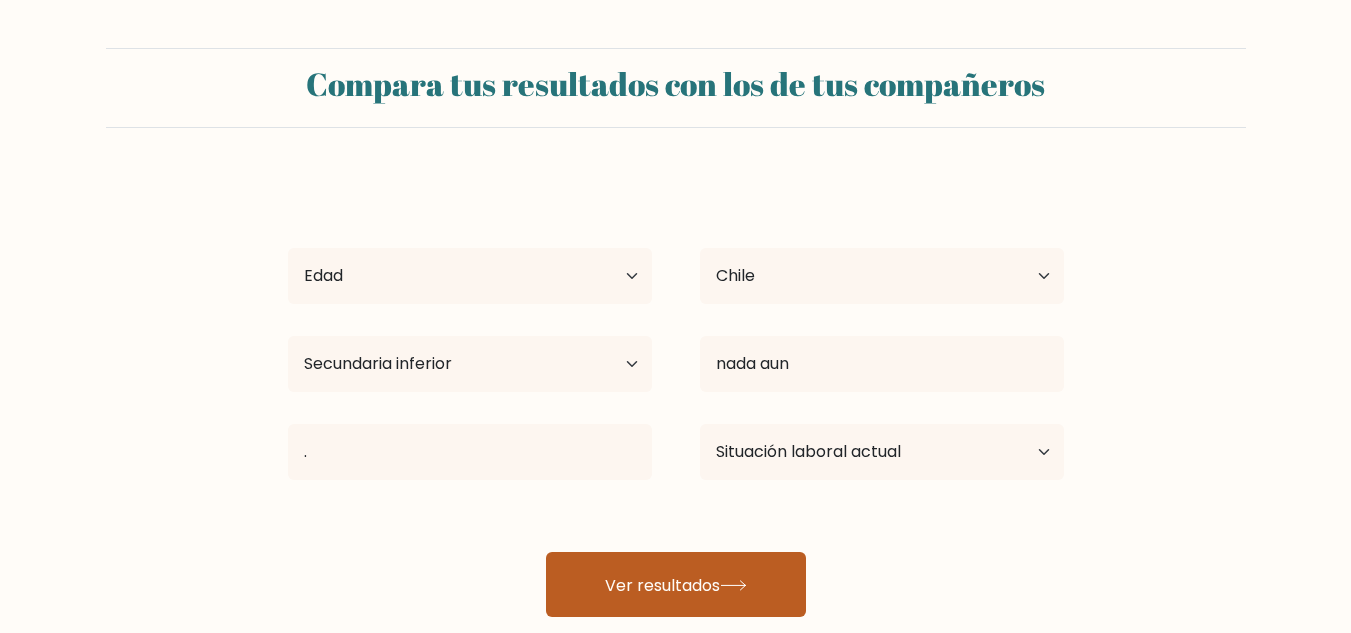 click on "Ver resultados" at bounding box center [676, 584] 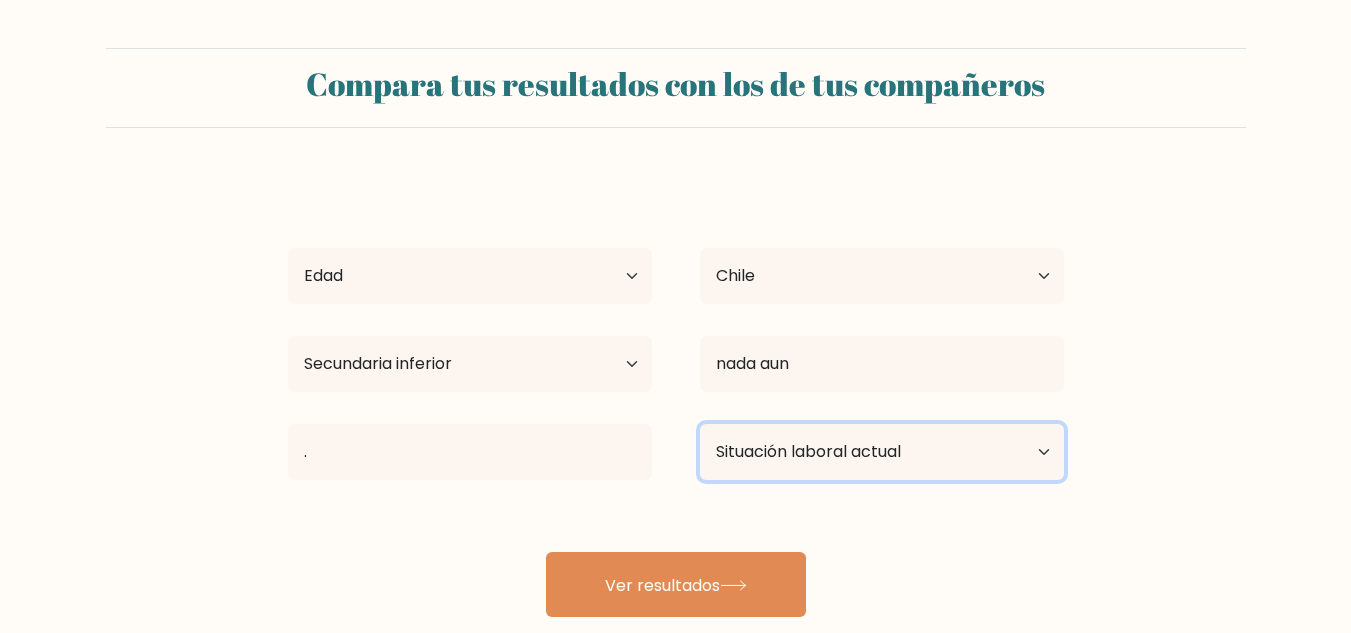 click on "Situación laboral actual
Empleado
Alumno
Jubilado
Otro/prefiero no responder" at bounding box center (882, 452) 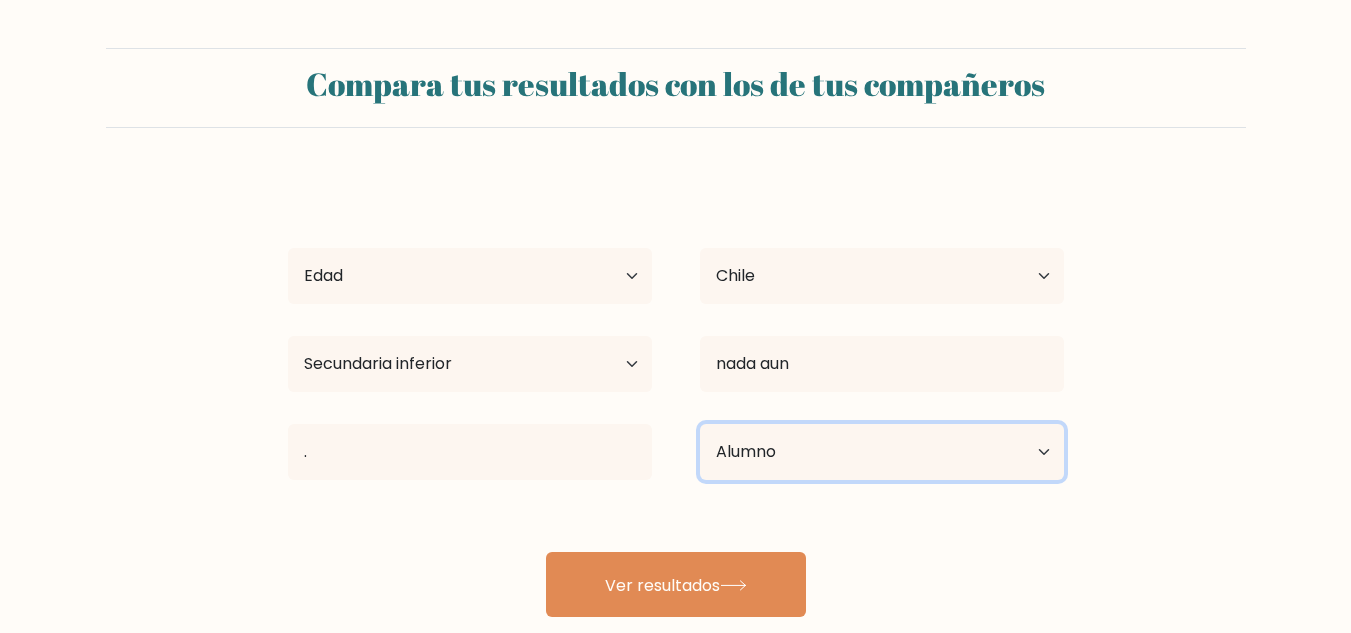 click on "Situación laboral actual
Empleado
Alumno
Jubilado
Otro/prefiero no responder" at bounding box center (882, 452) 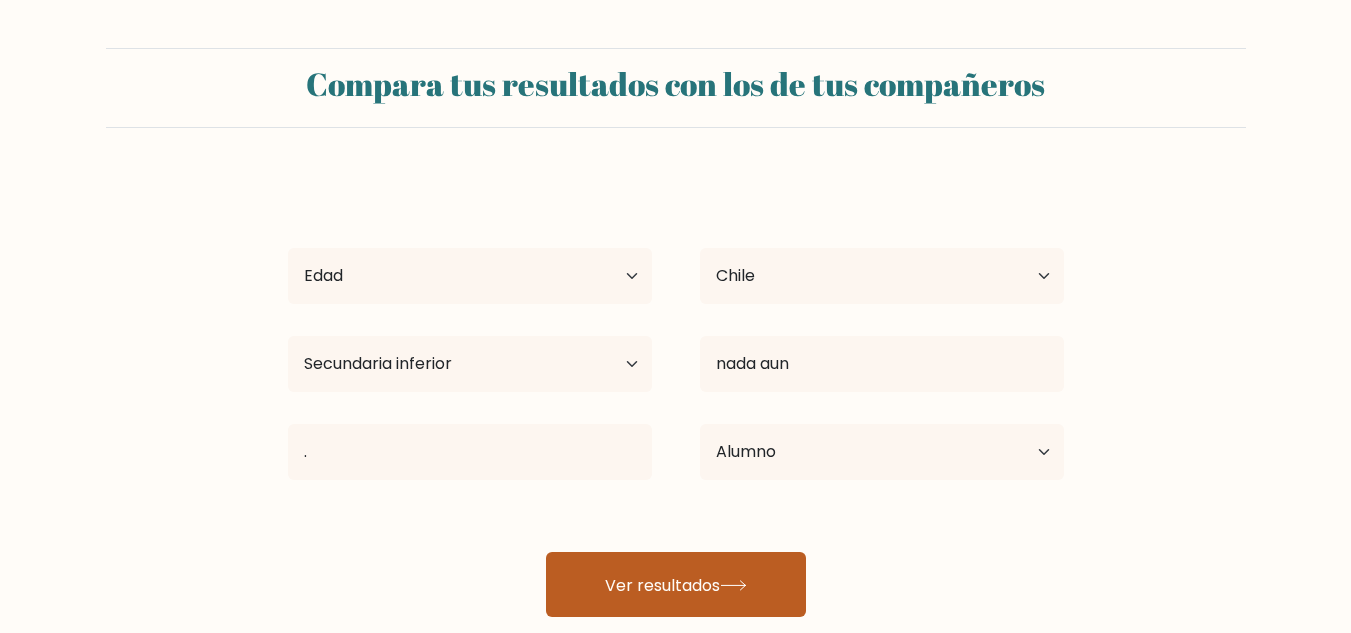 click on "Ver resultados" at bounding box center [676, 584] 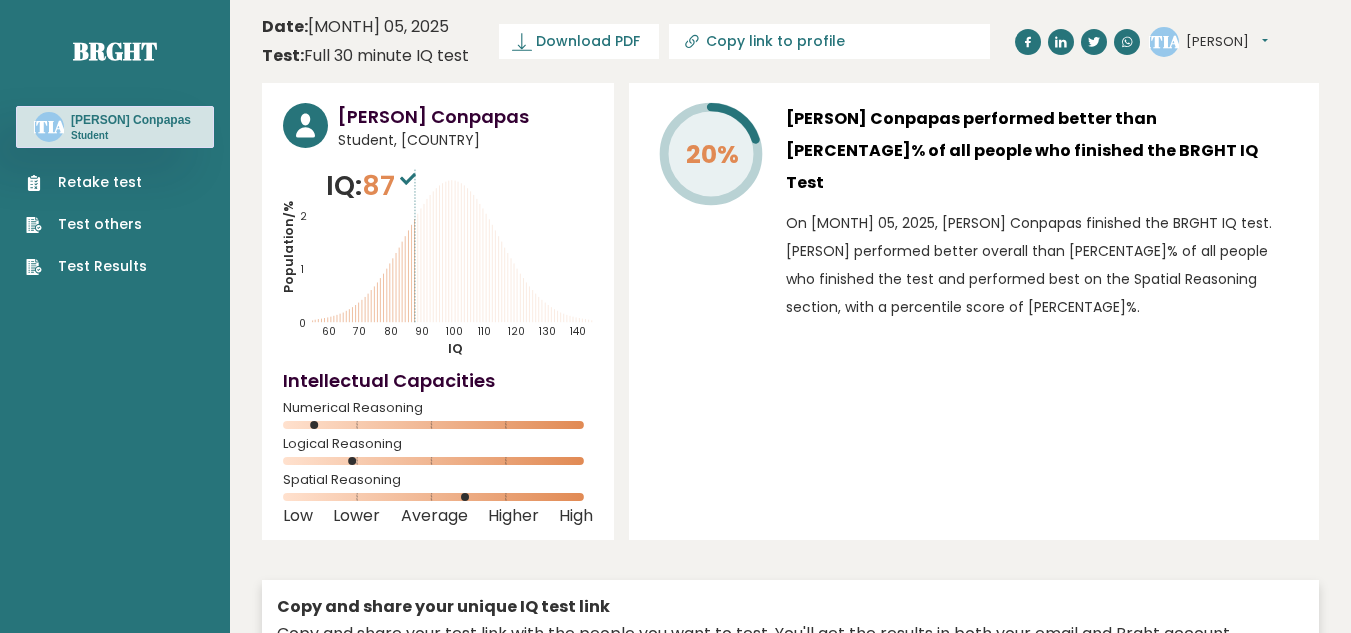 scroll, scrollTop: 0, scrollLeft: 0, axis: both 